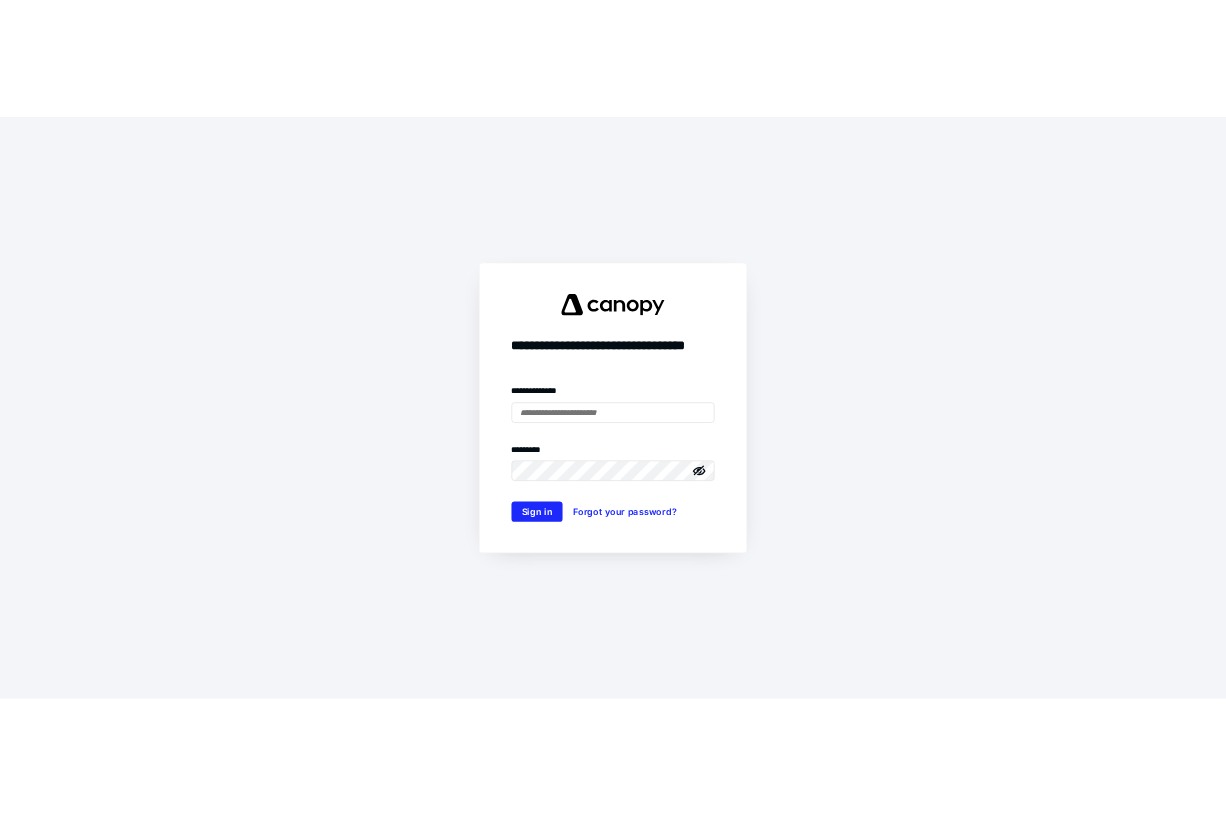scroll, scrollTop: 0, scrollLeft: 0, axis: both 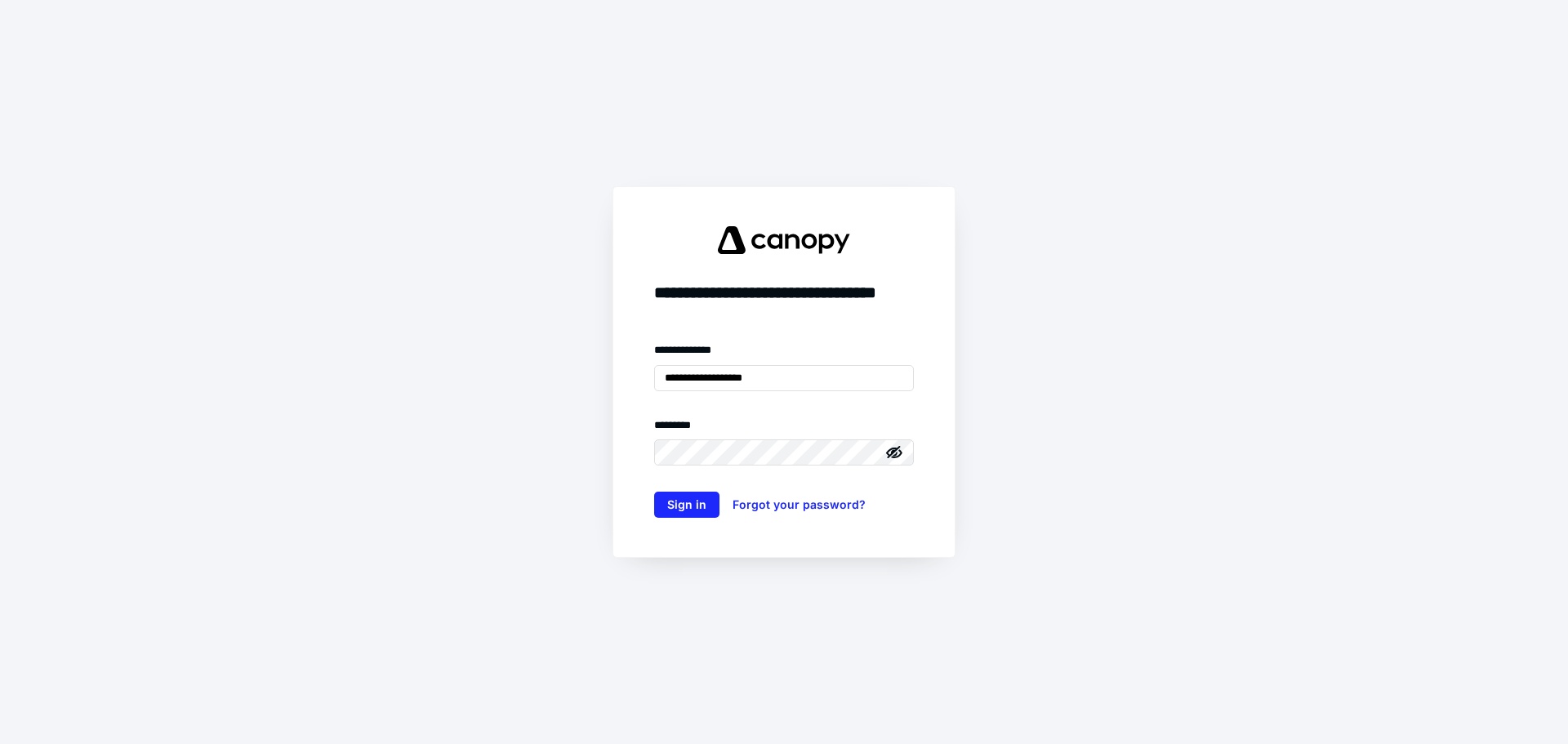 type on "**********" 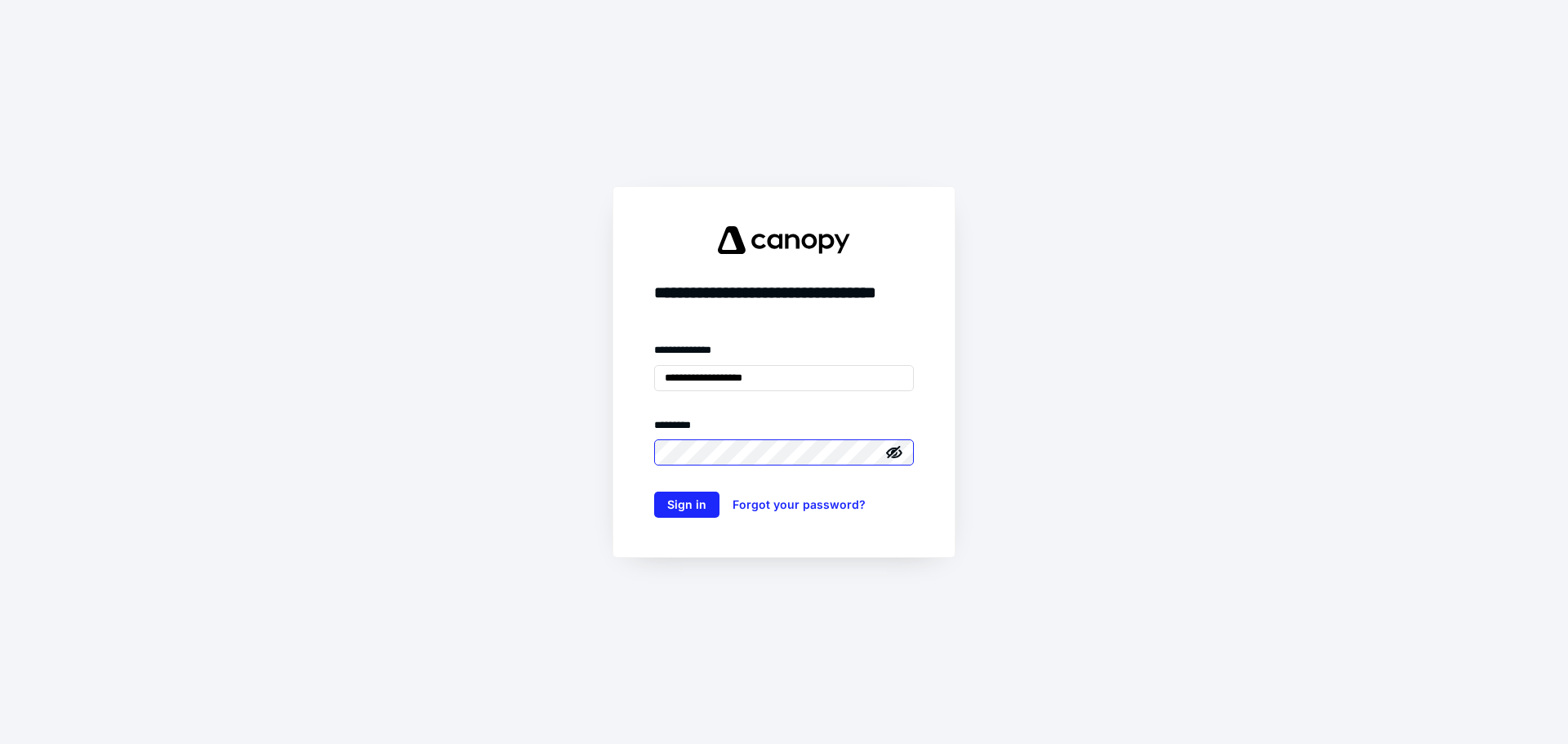 click on "Sign in" at bounding box center (687, 505) 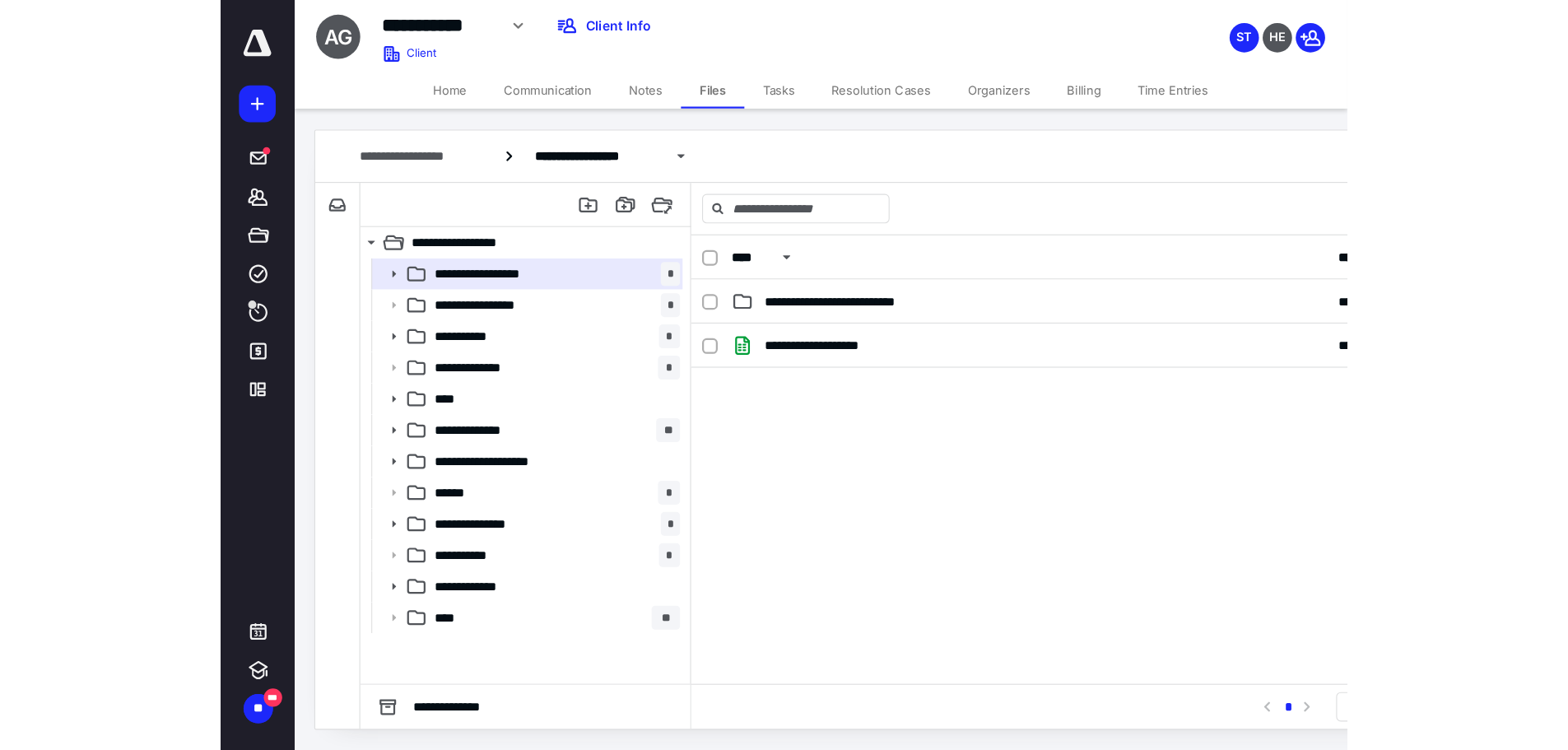 scroll, scrollTop: 0, scrollLeft: 0, axis: both 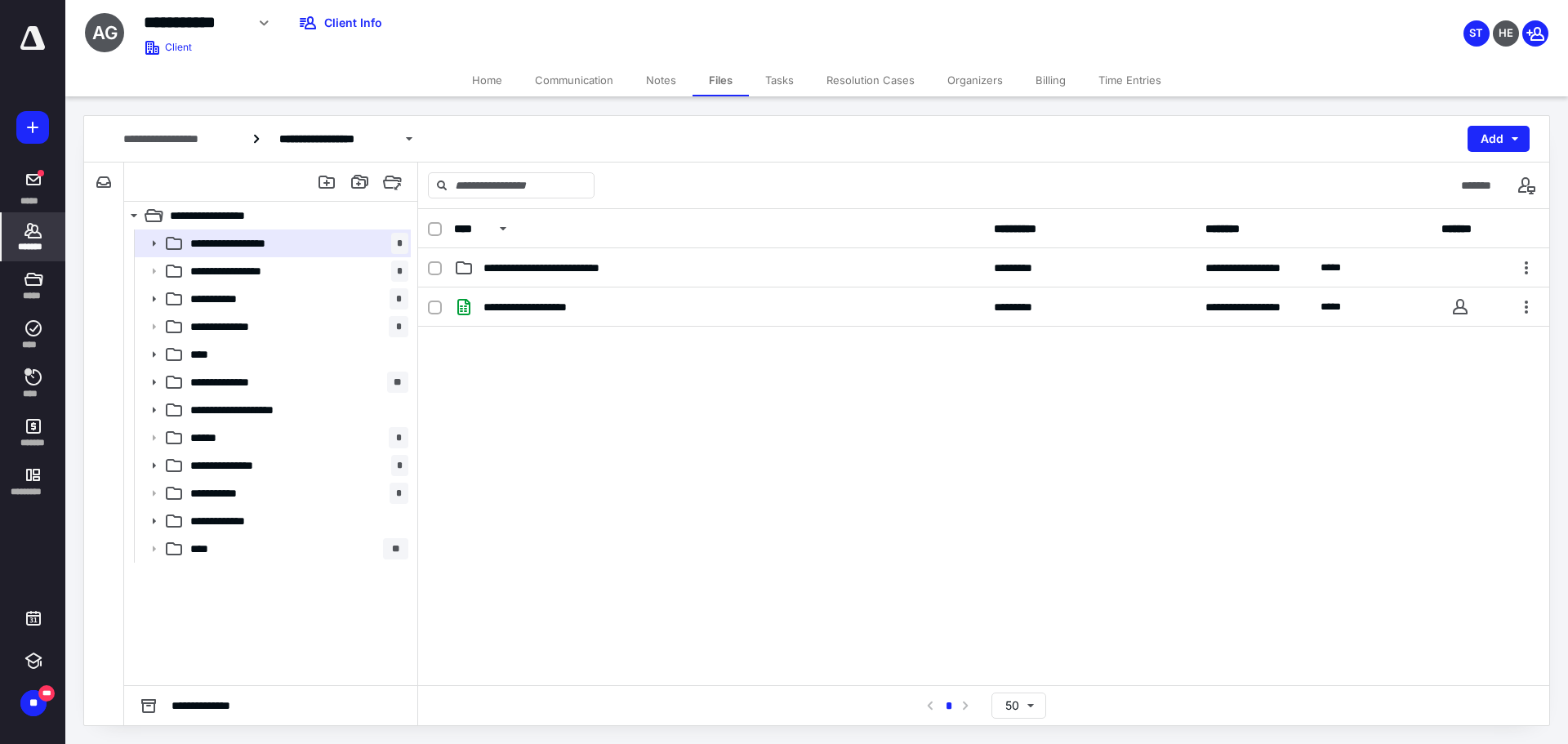click on "*******" at bounding box center [33, 247] 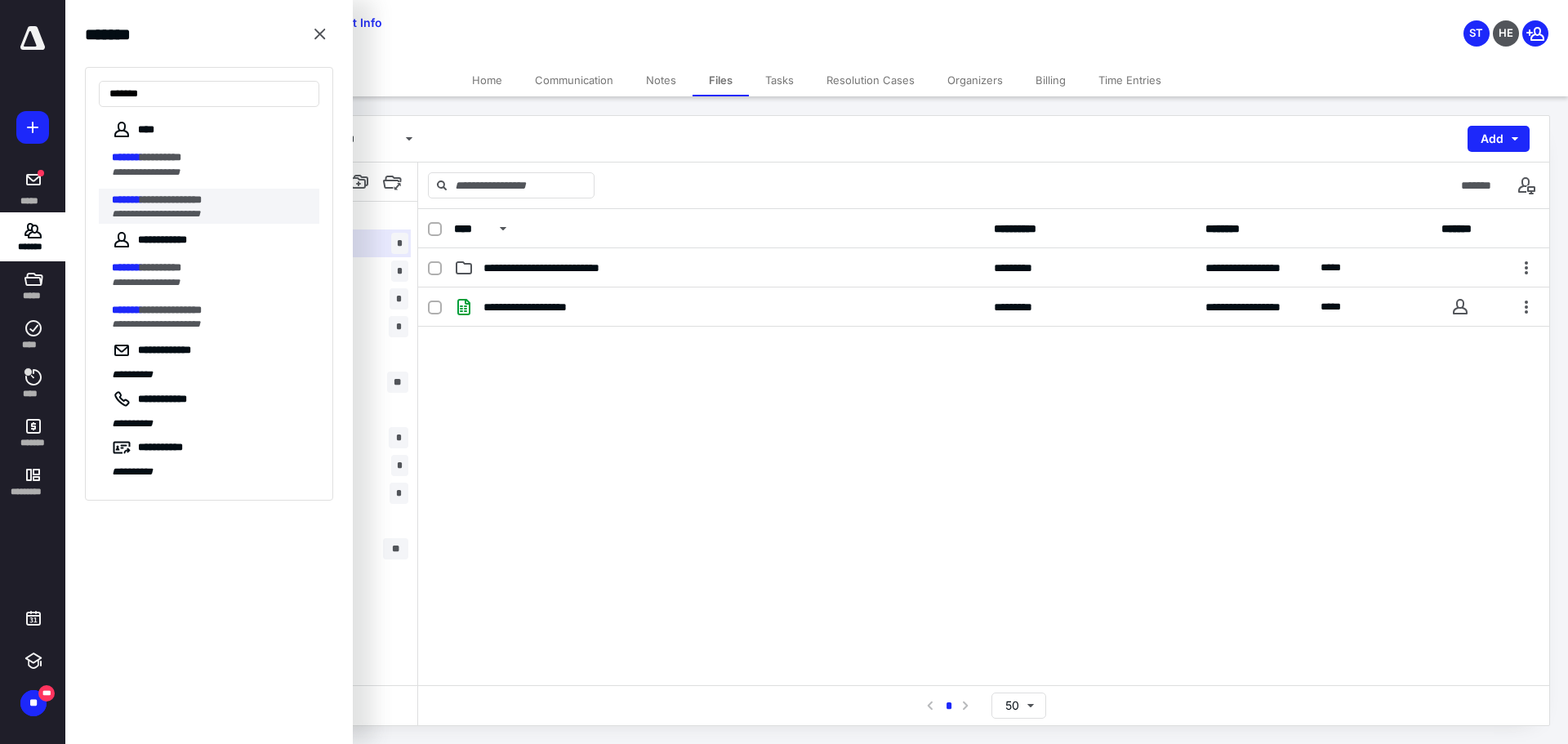 type on "*******" 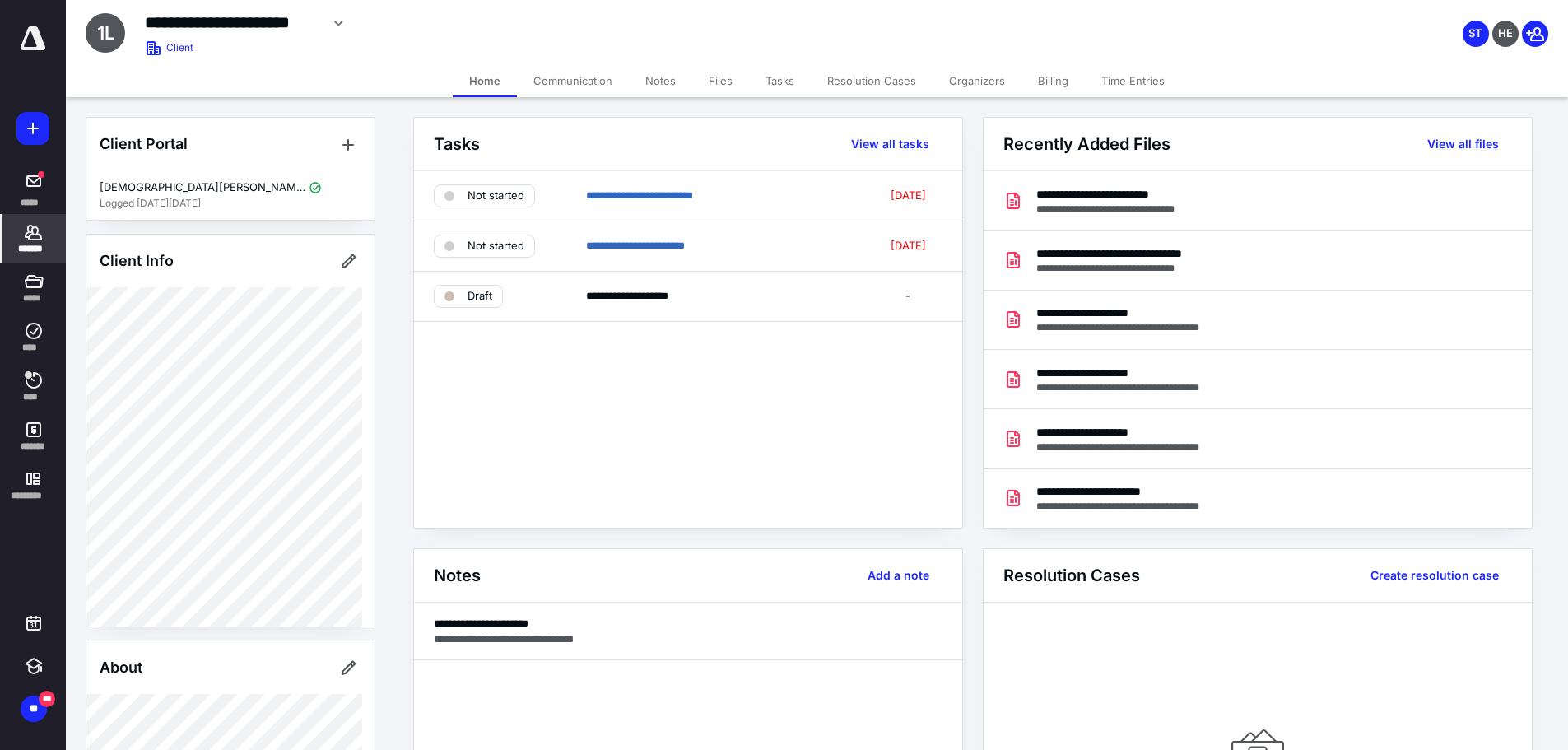 click on "Billing" at bounding box center [1053, 81] 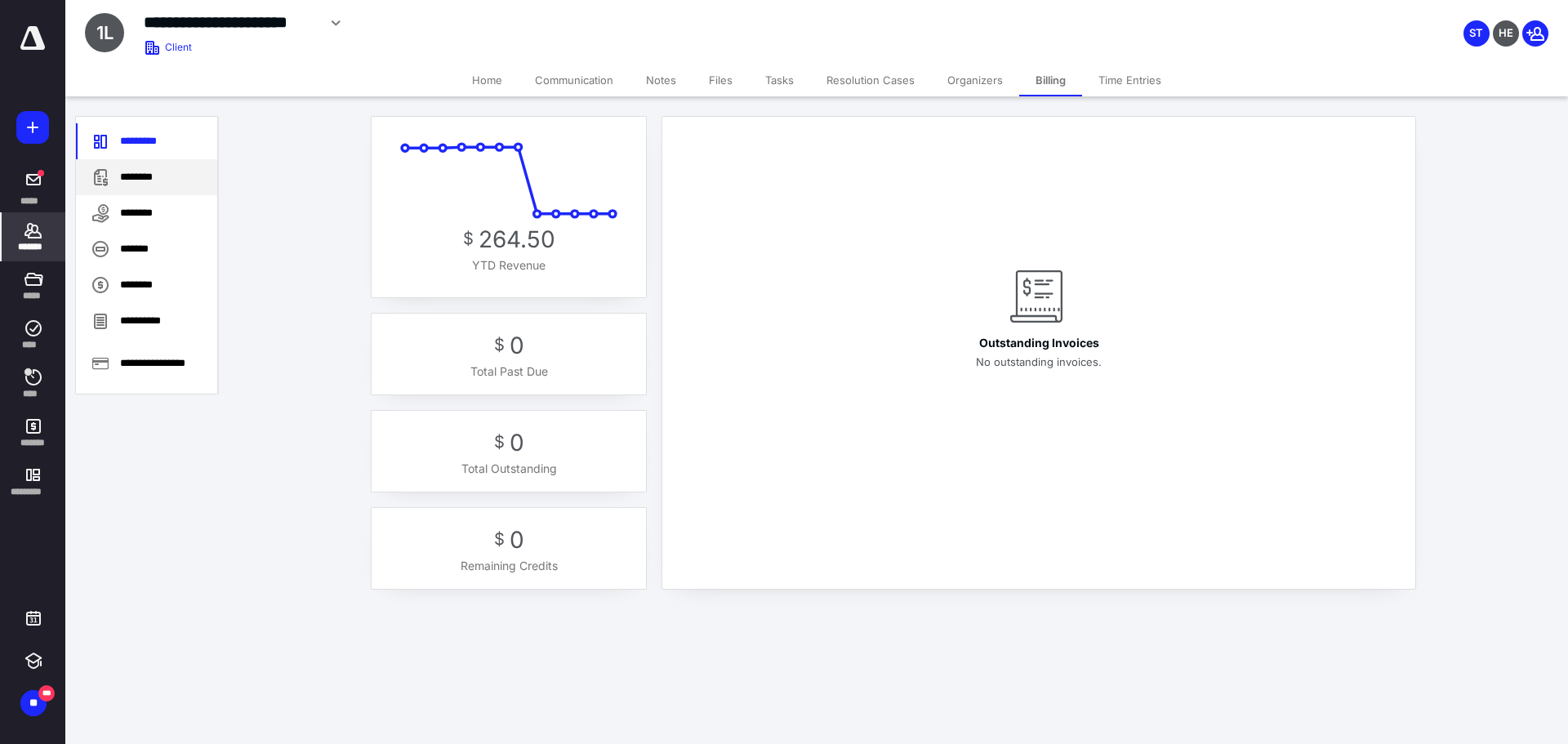 click on "********" at bounding box center (146, 177) 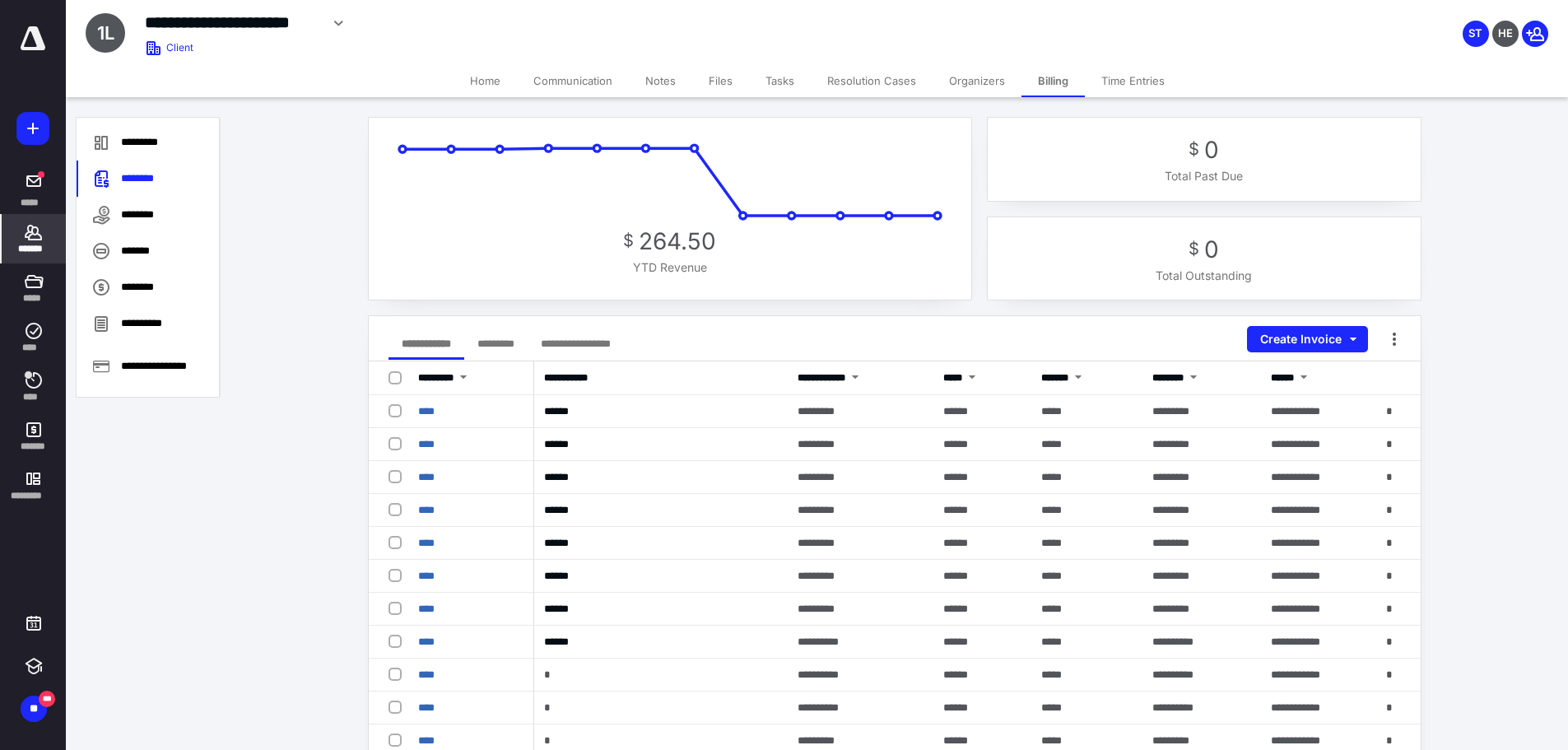 click 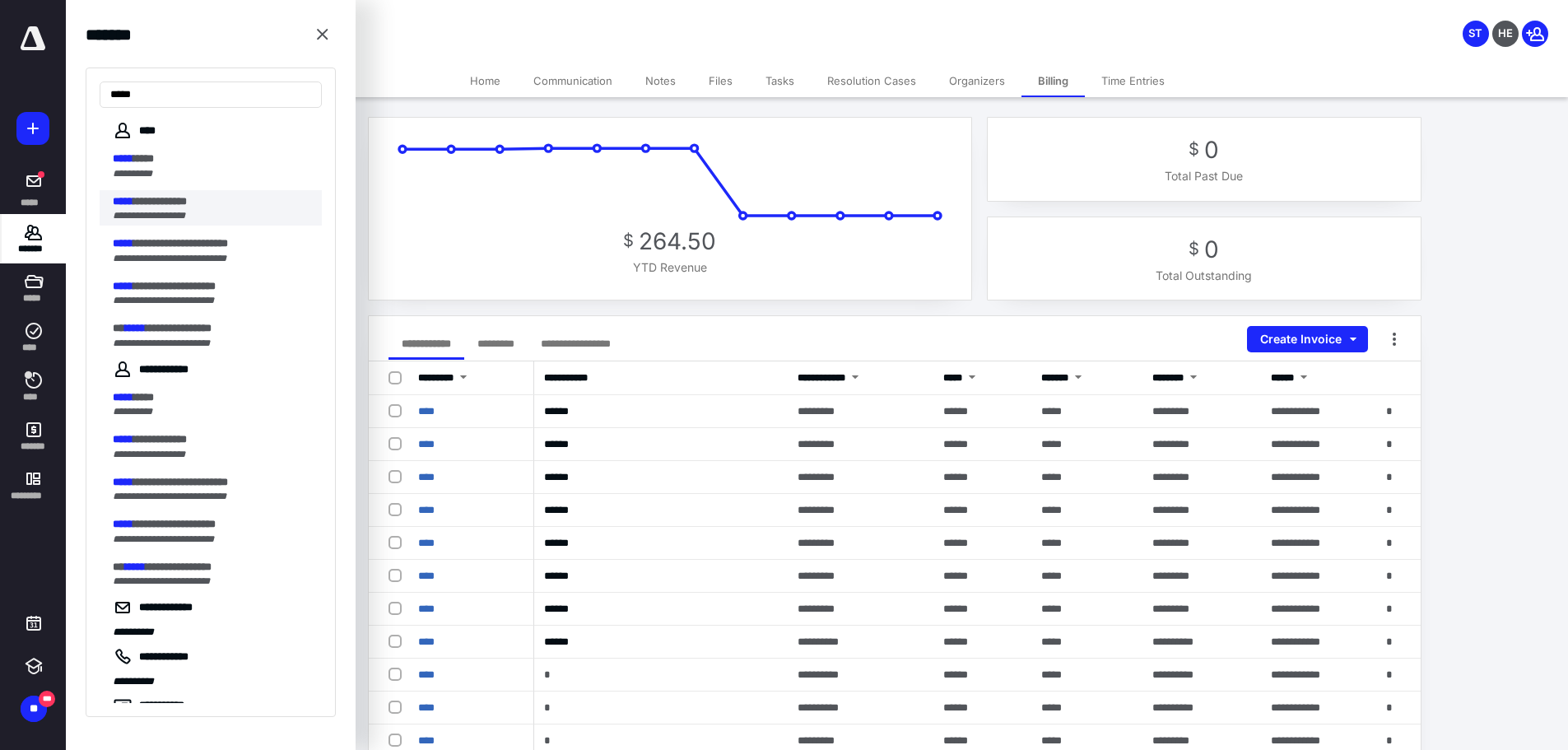 type on "*****" 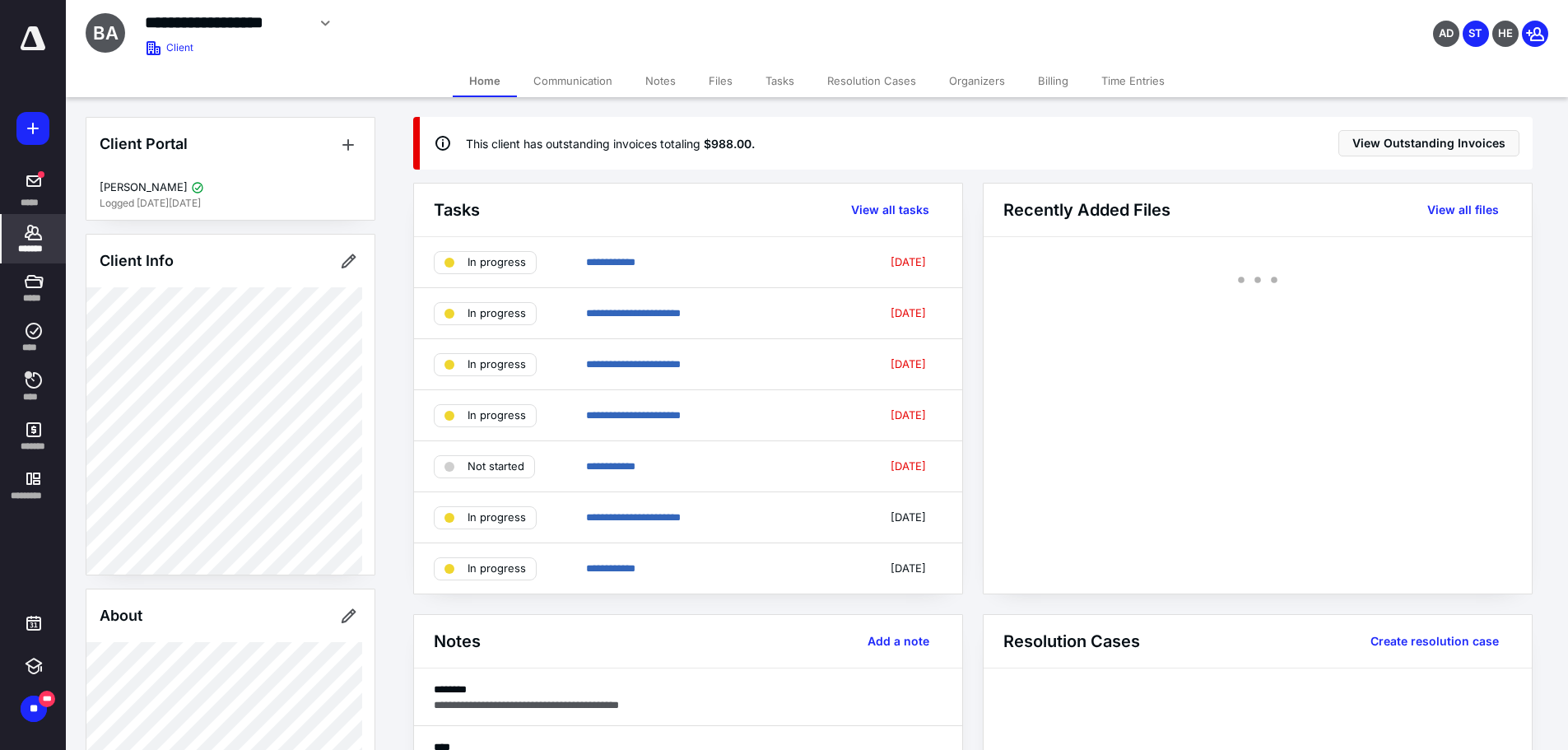 click on "Billing" at bounding box center (1053, 81) 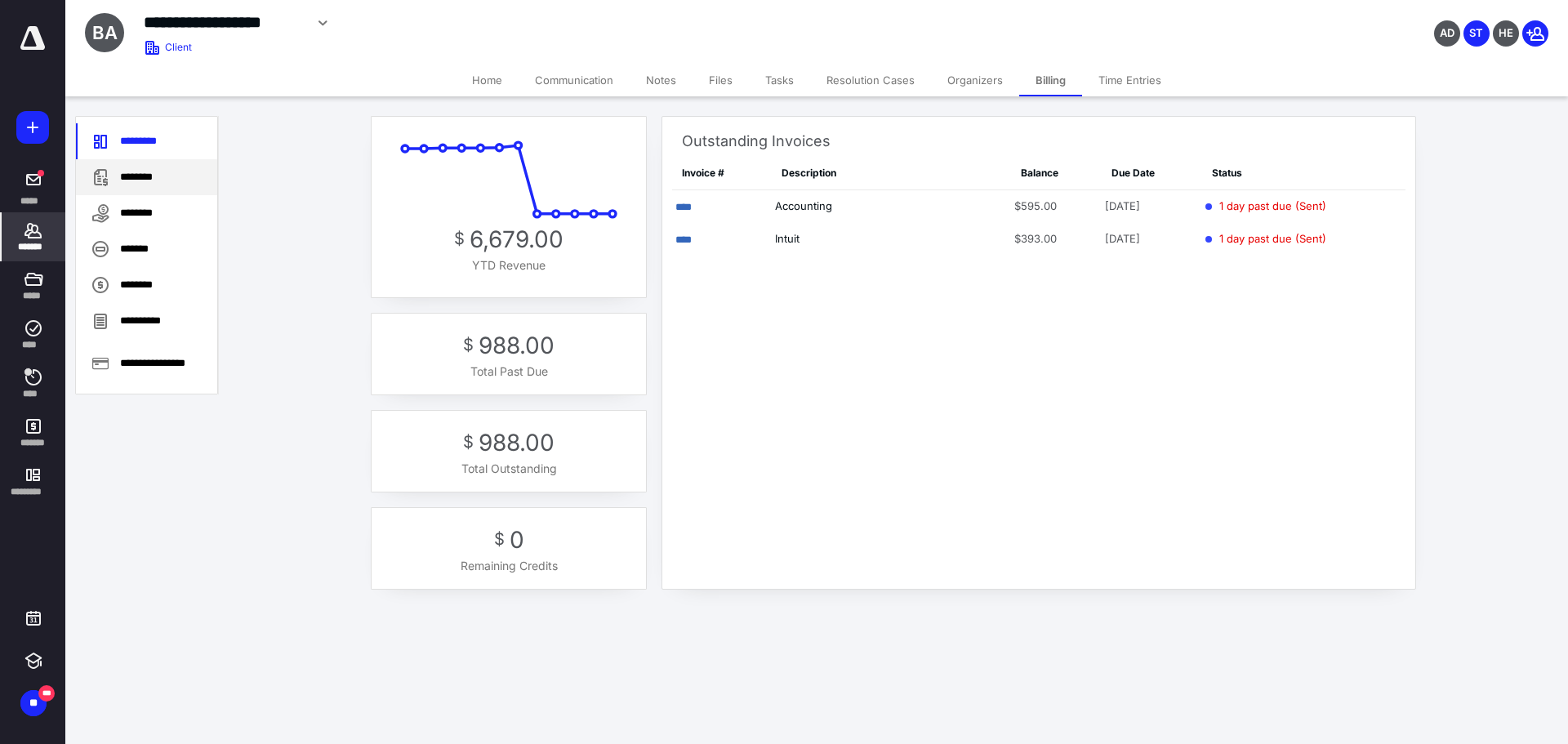 click on "********" at bounding box center [146, 177] 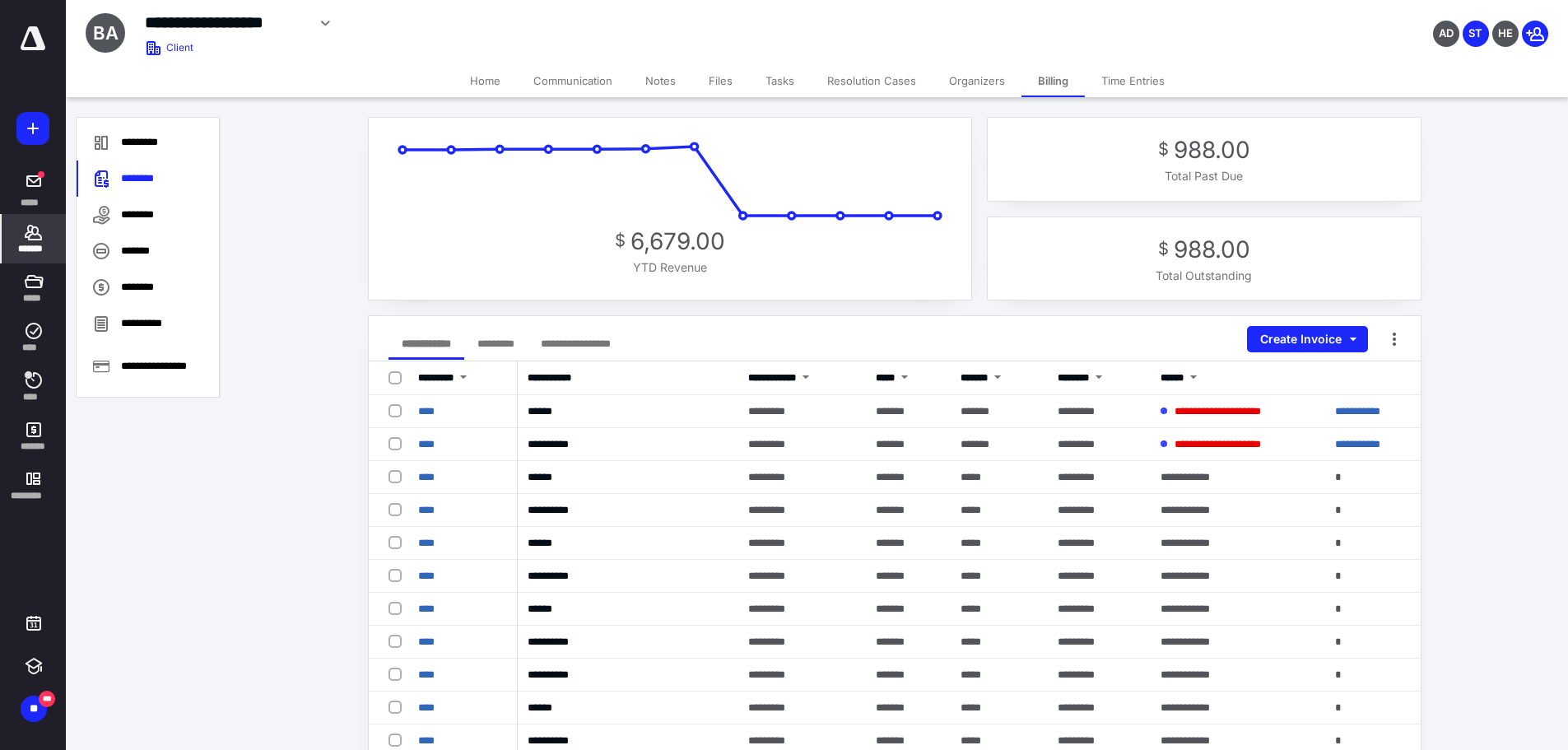 click on "*******" at bounding box center [34, 249] 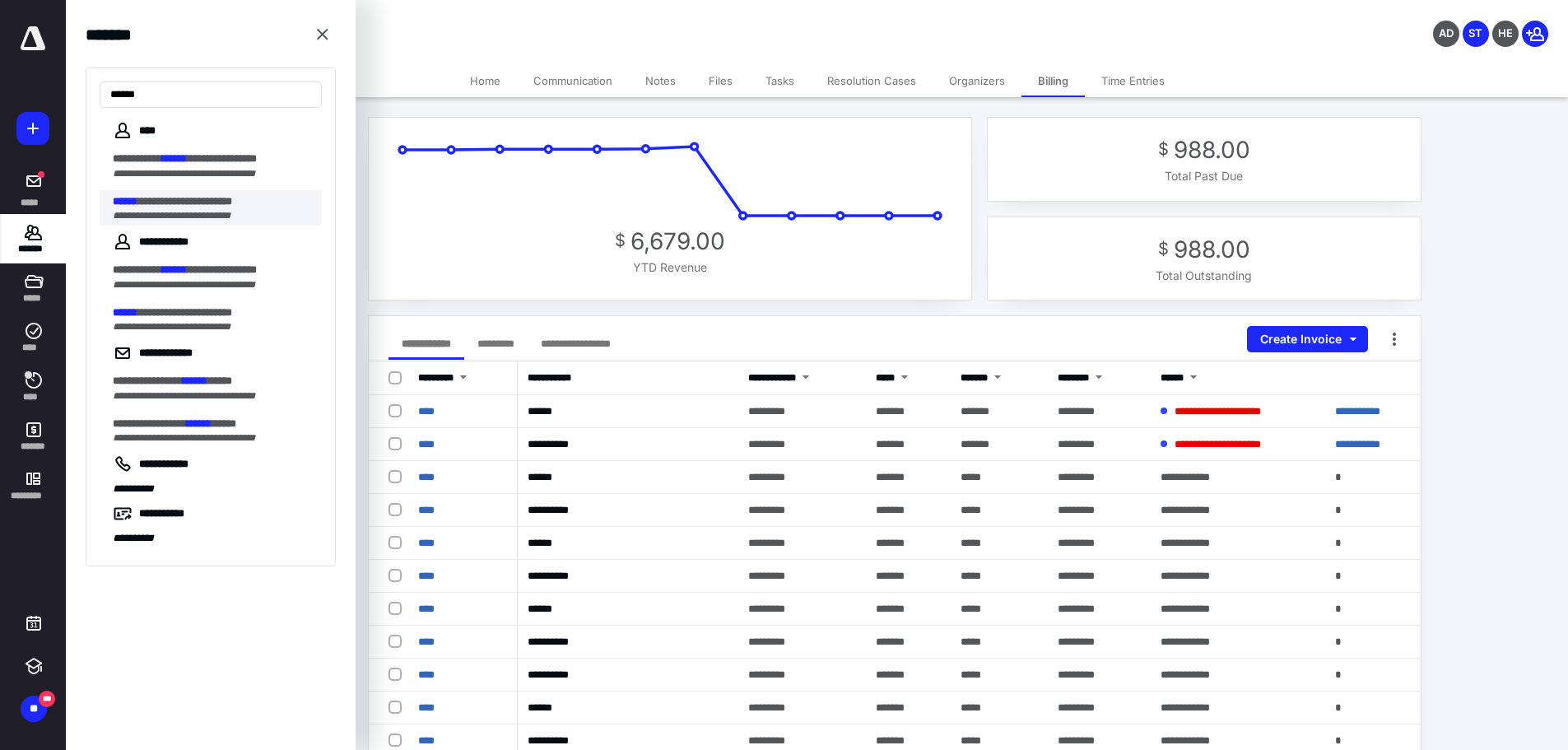 type on "******" 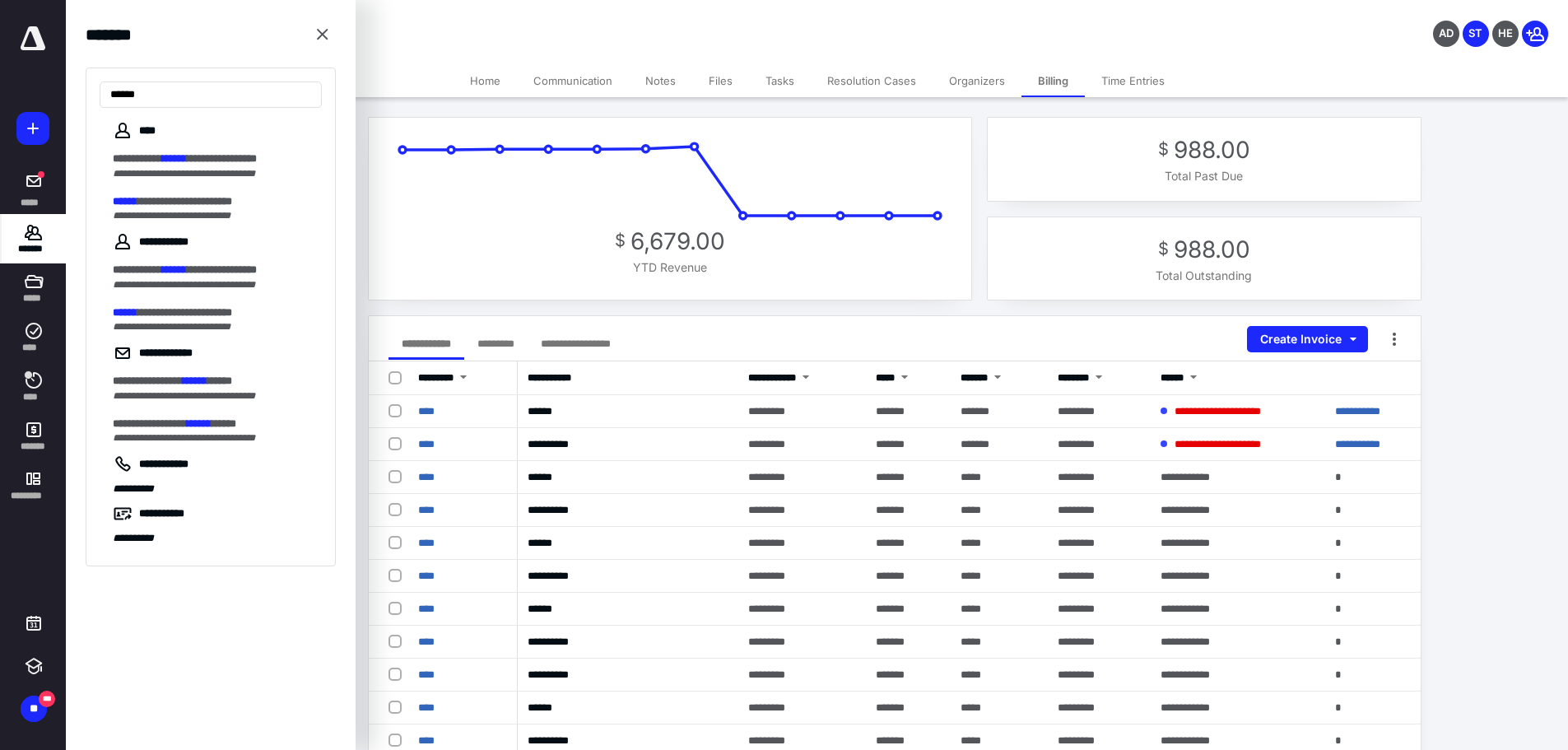 drag, startPoint x: 133, startPoint y: 202, endPoint x: 151, endPoint y: 197, distance: 18.681542 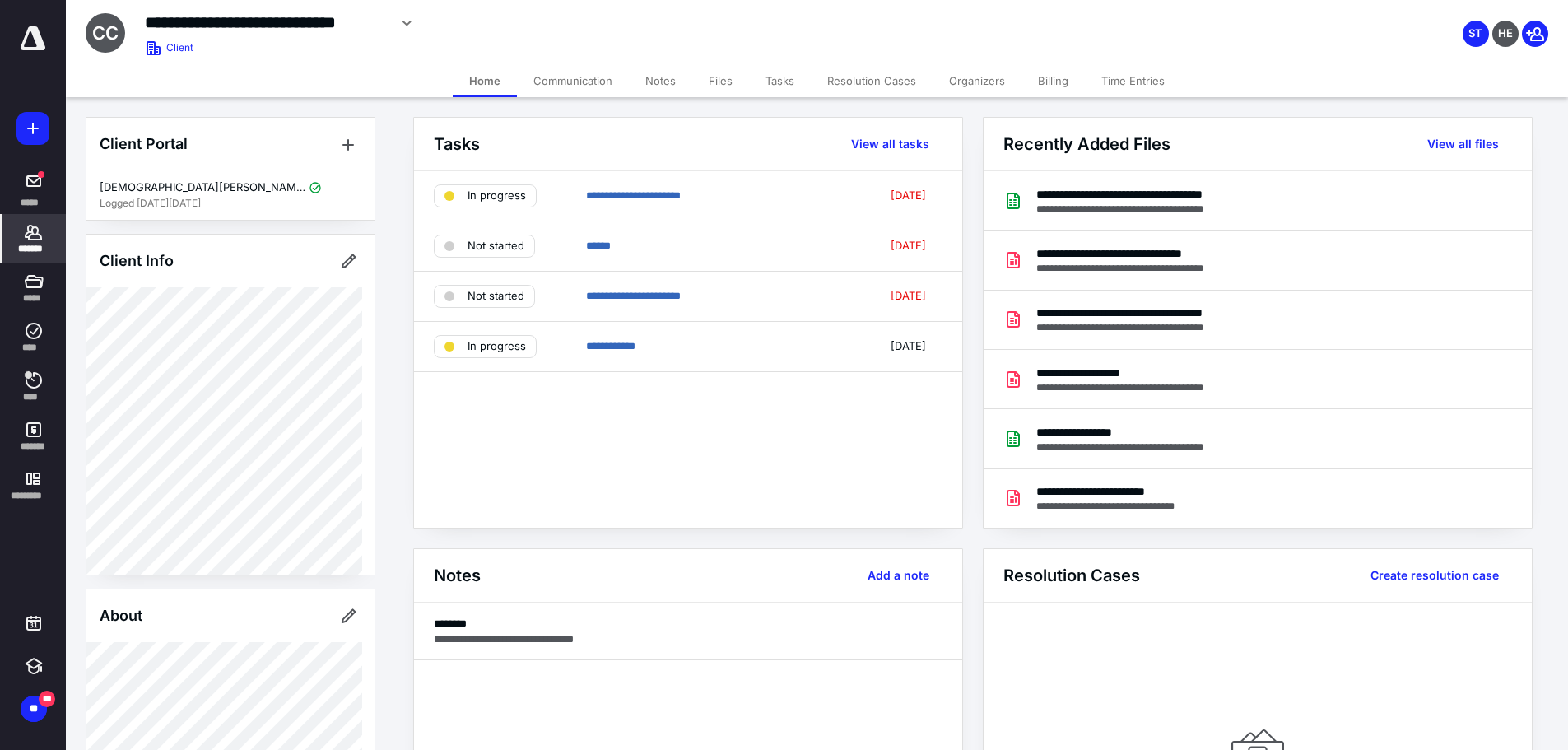 click on "Billing" at bounding box center [1053, 81] 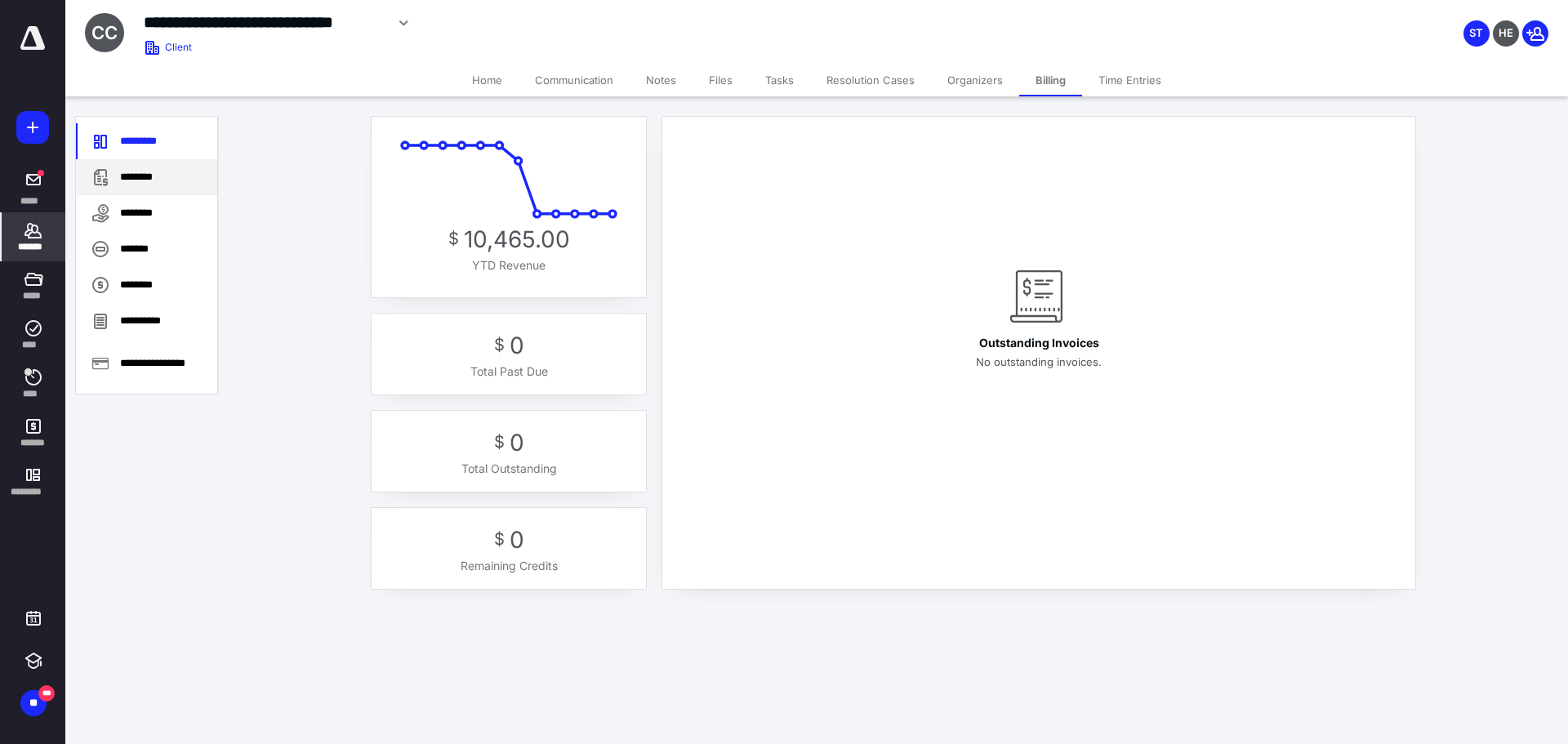 click on "********" at bounding box center (146, 177) 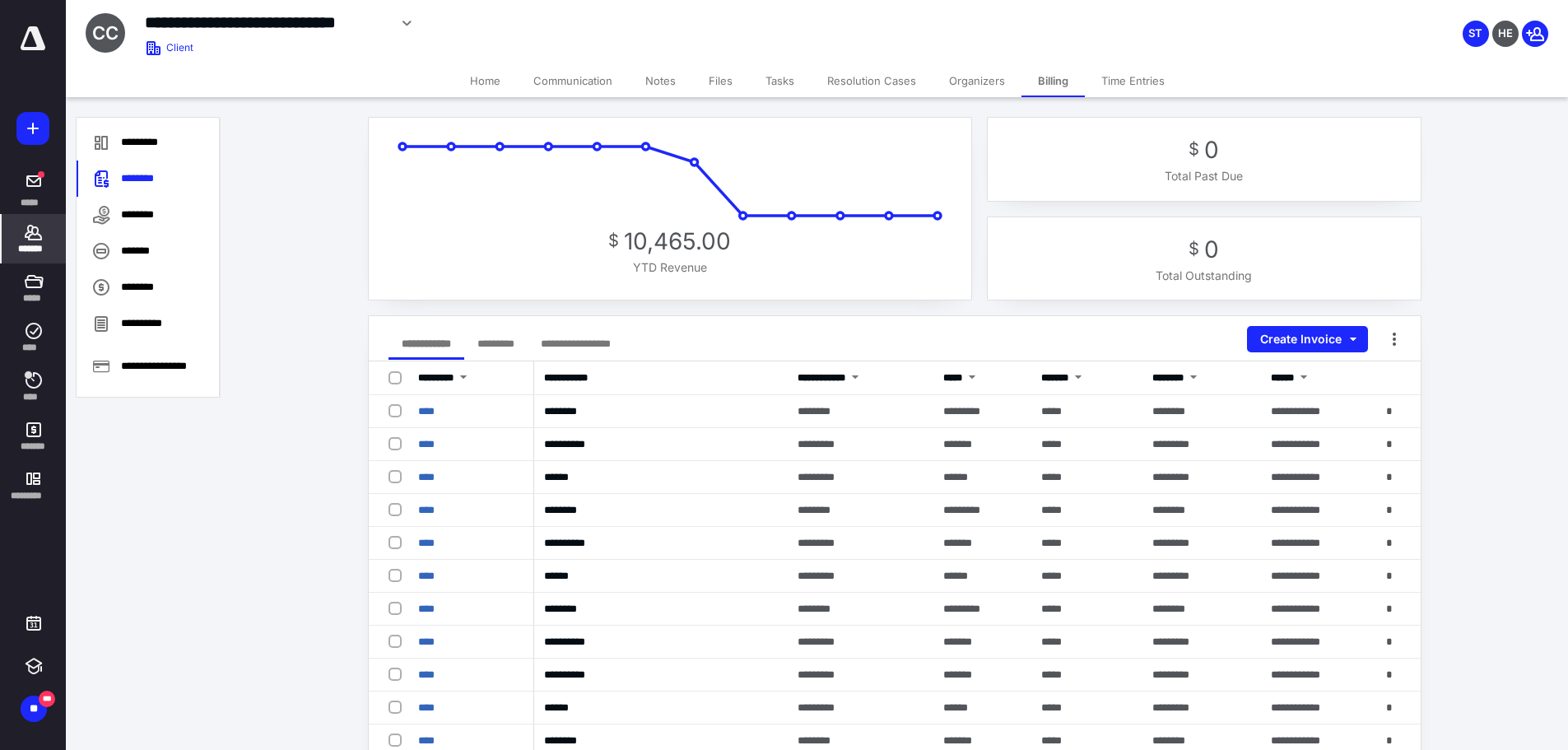 click on "*******" at bounding box center [34, 249] 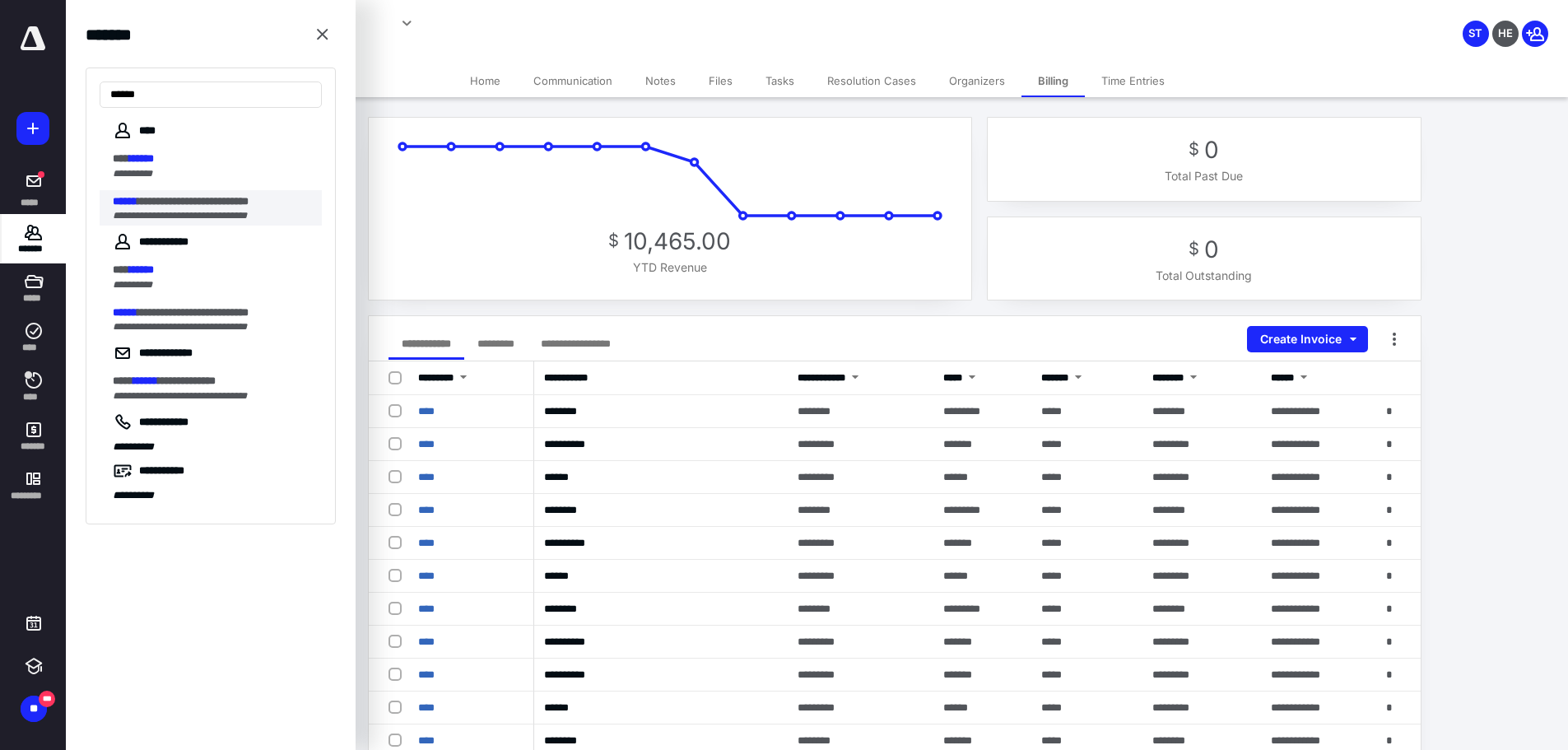 type on "******" 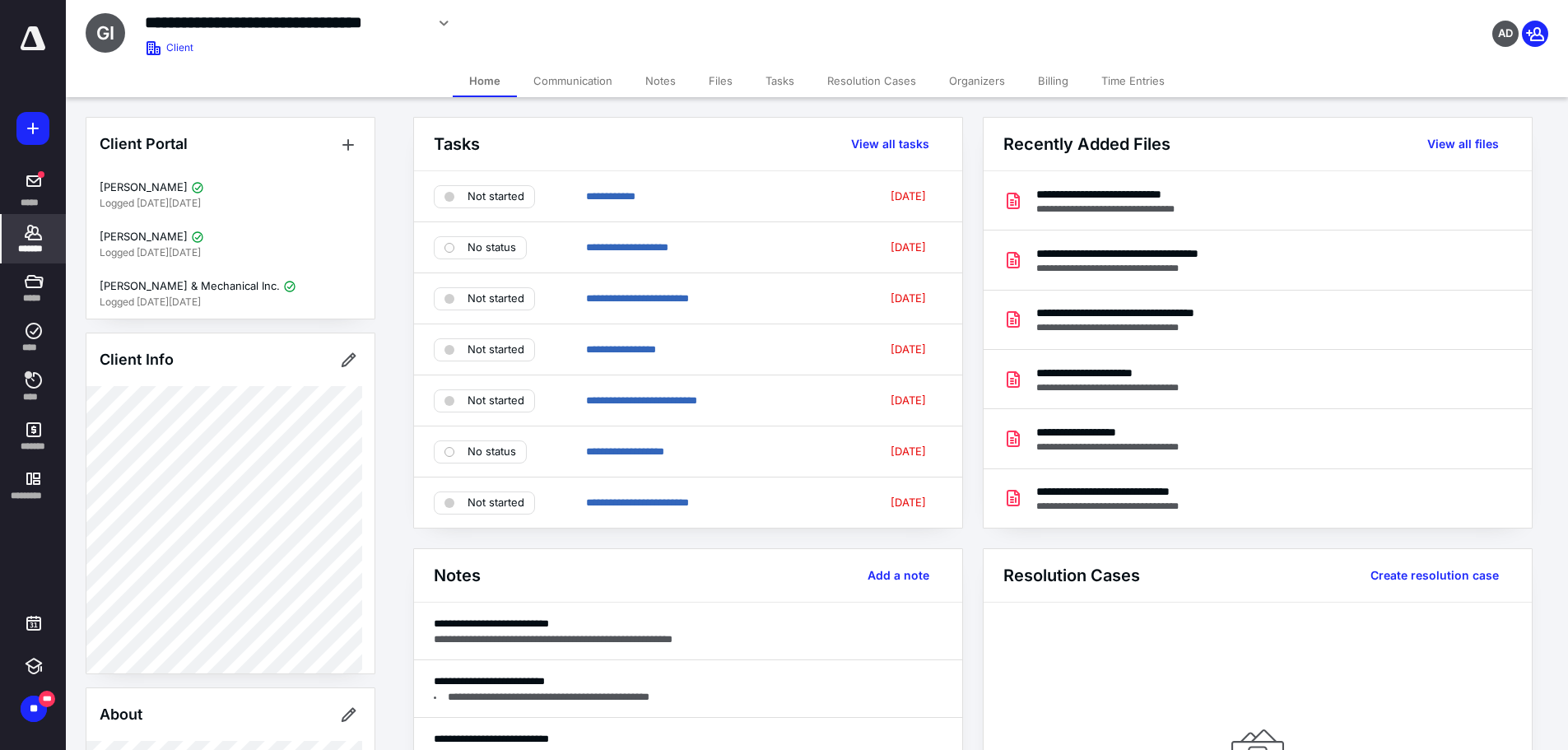 click on "Billing" at bounding box center (1053, 81) 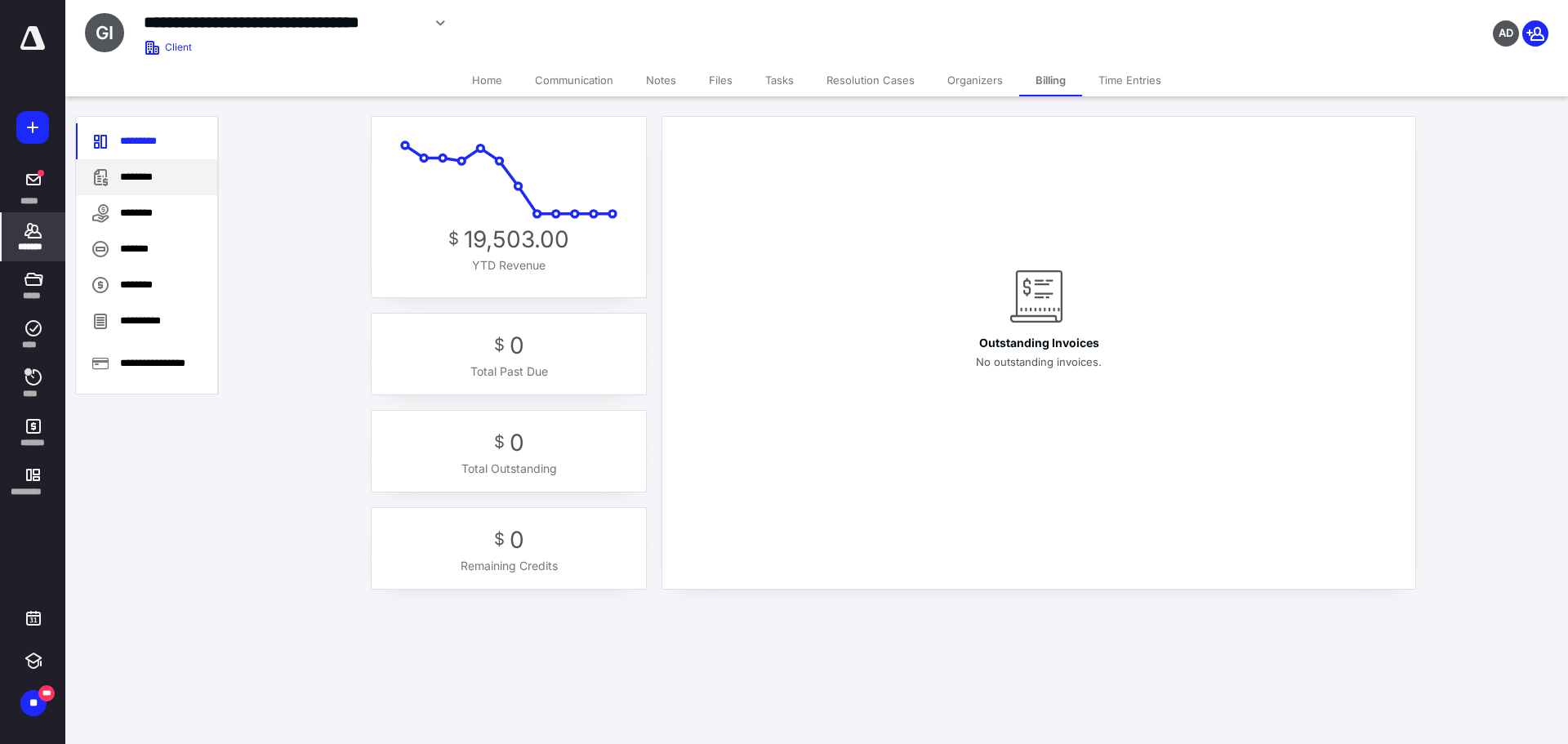 click 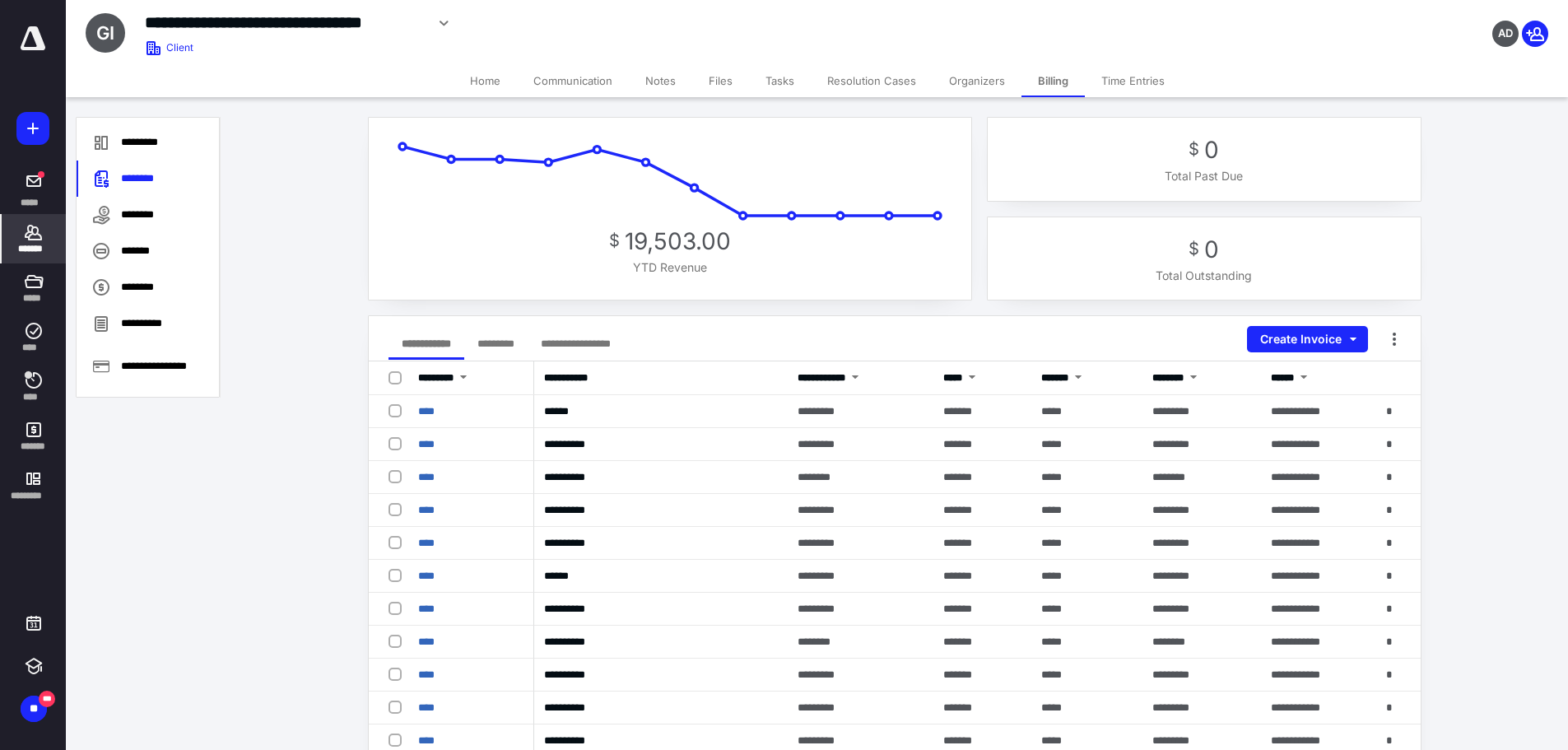 click 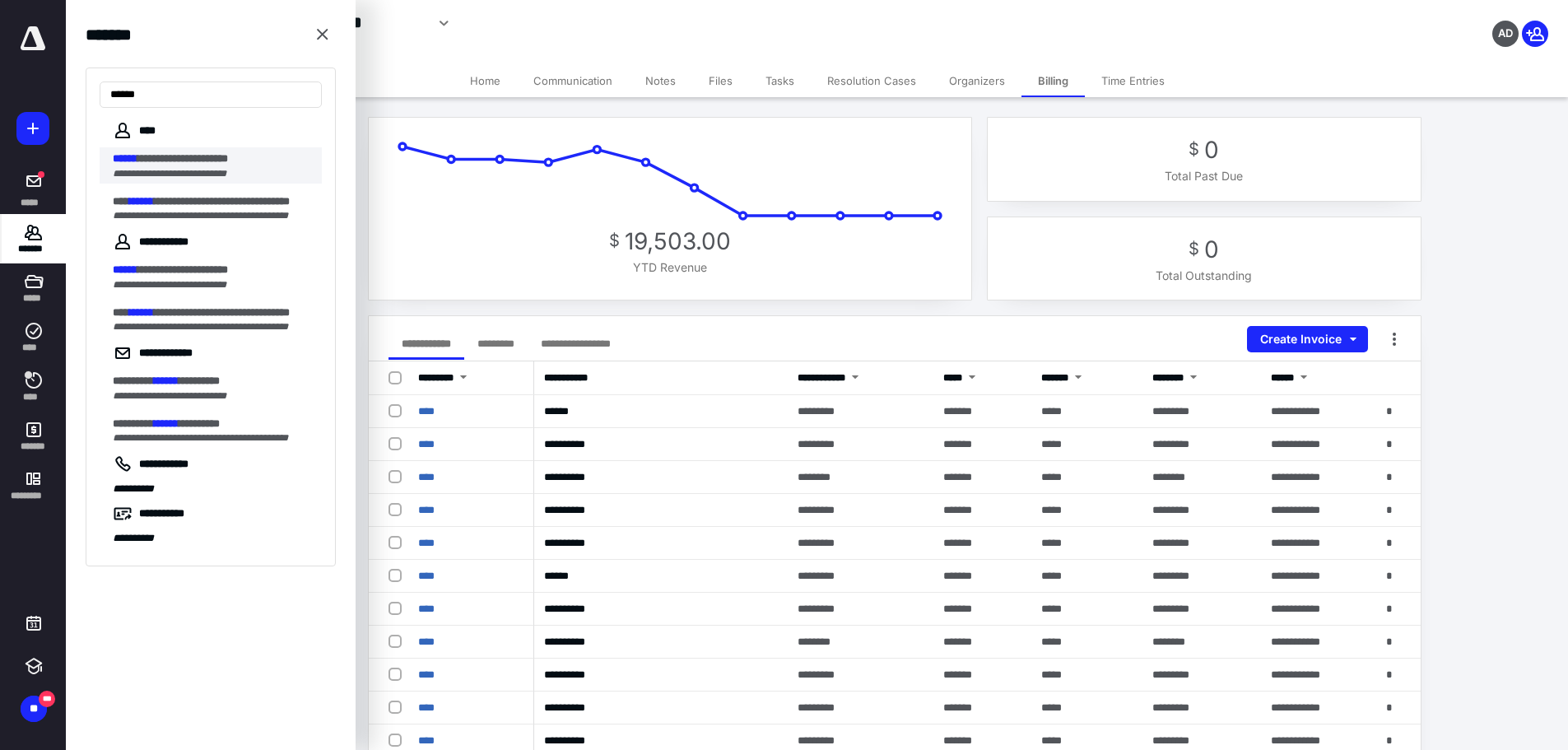 type on "******" 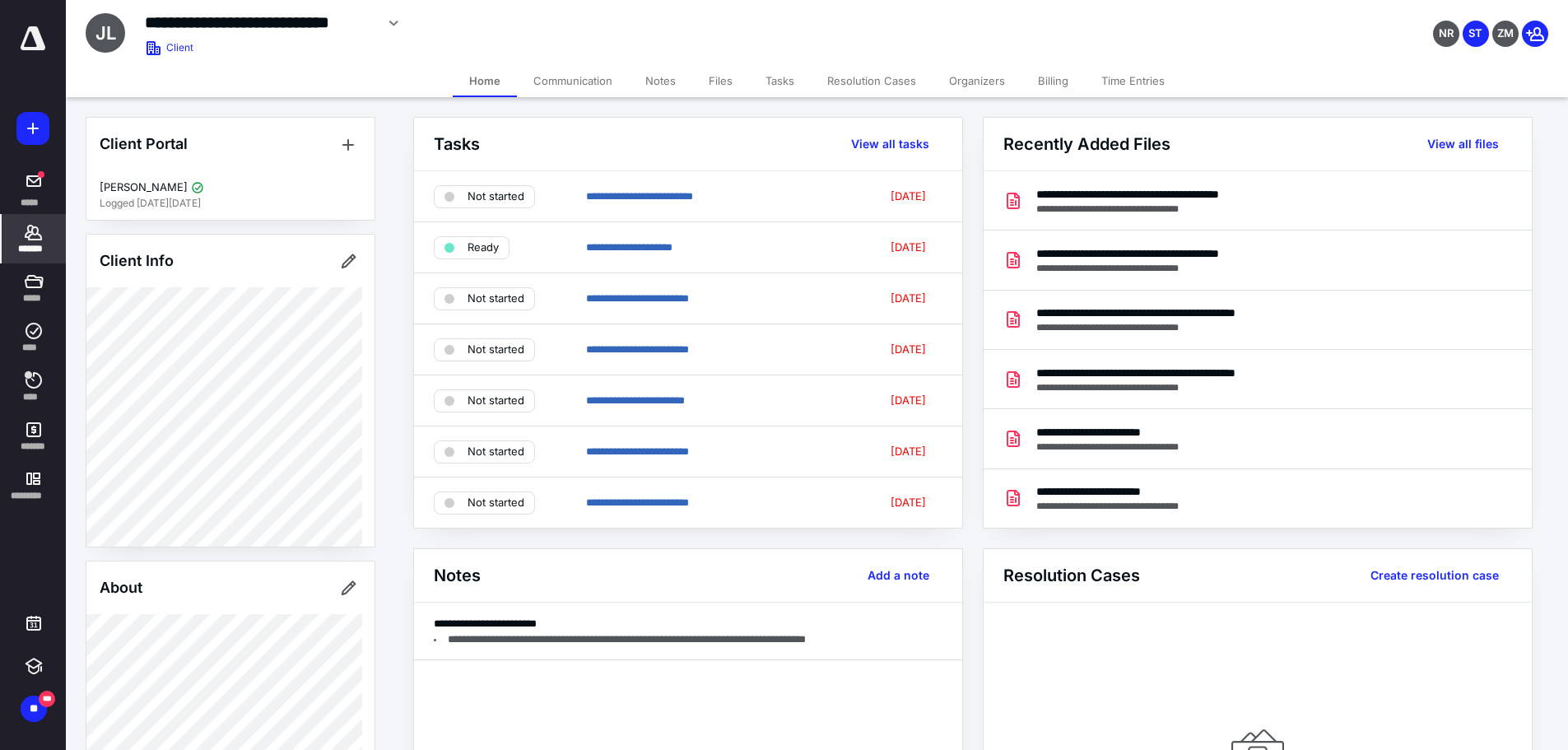 click on "Billing" at bounding box center [1053, 81] 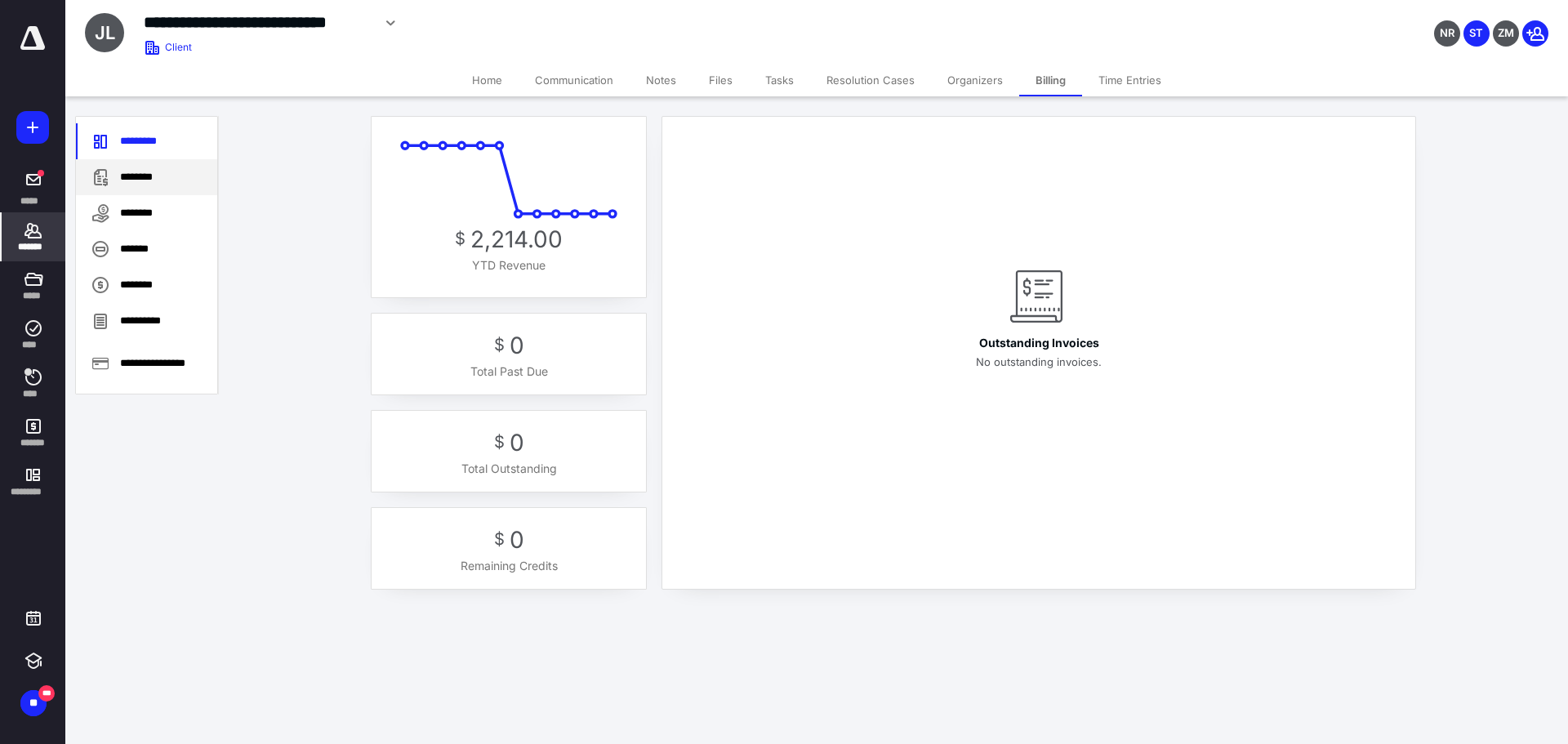 click on "********" at bounding box center (146, 177) 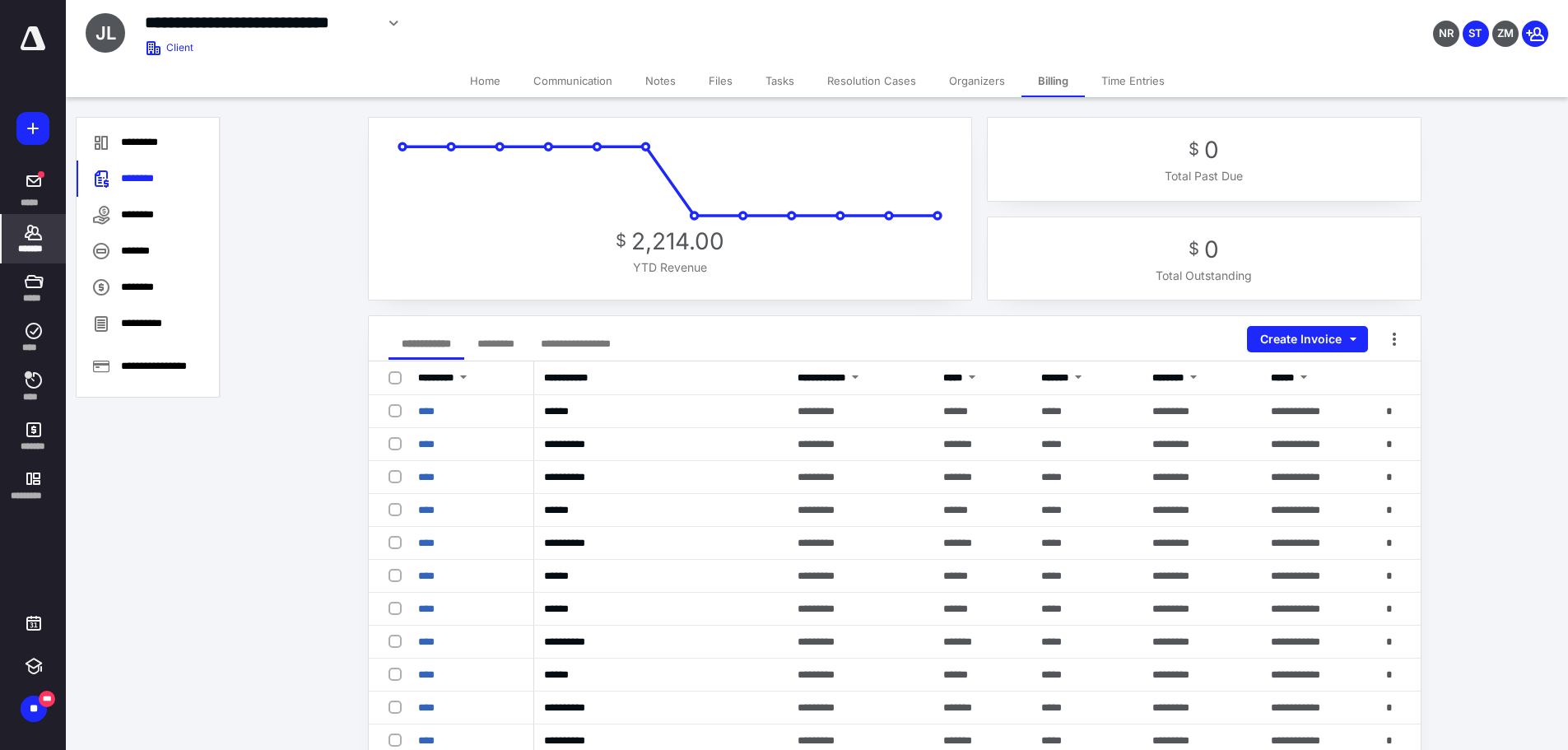 click 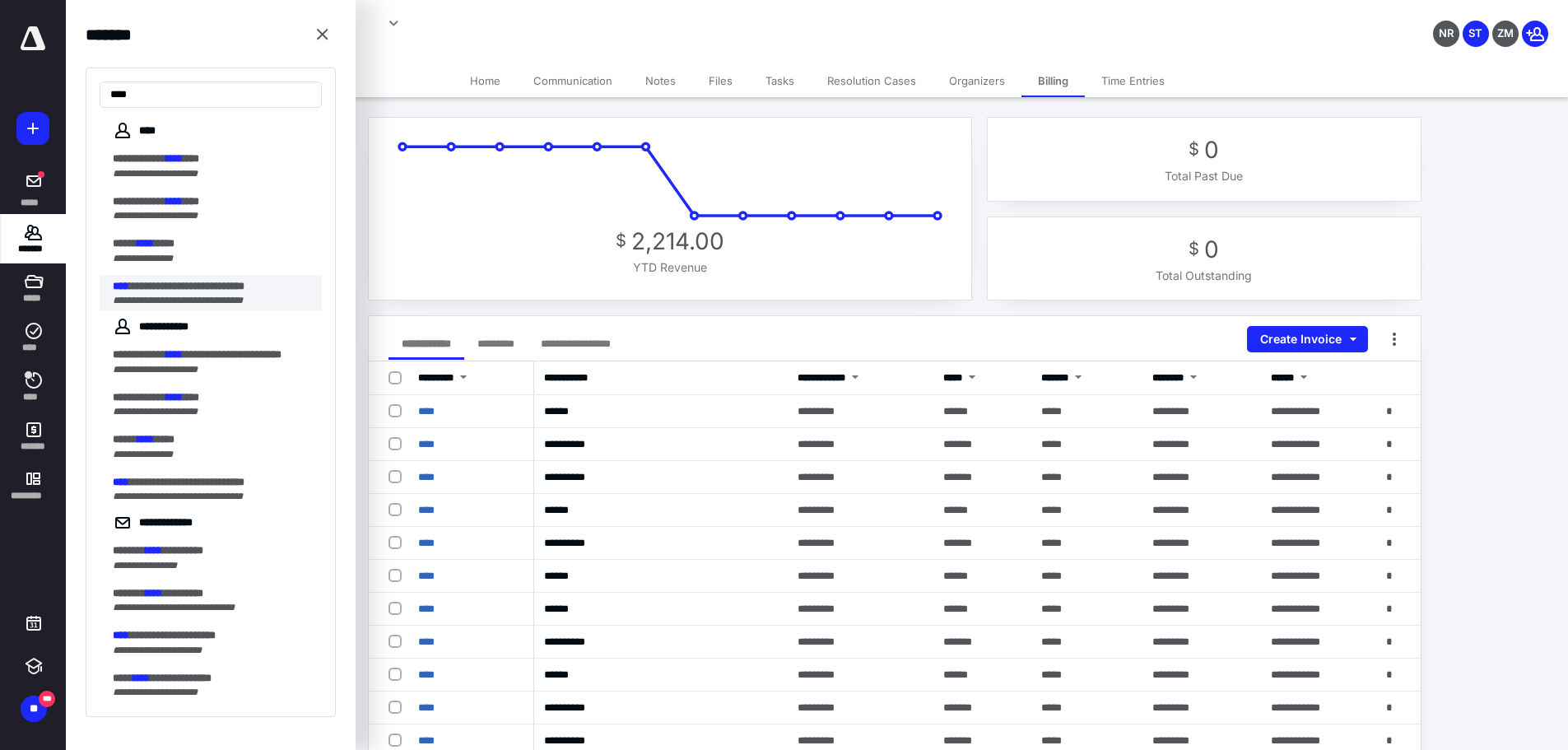 type on "****" 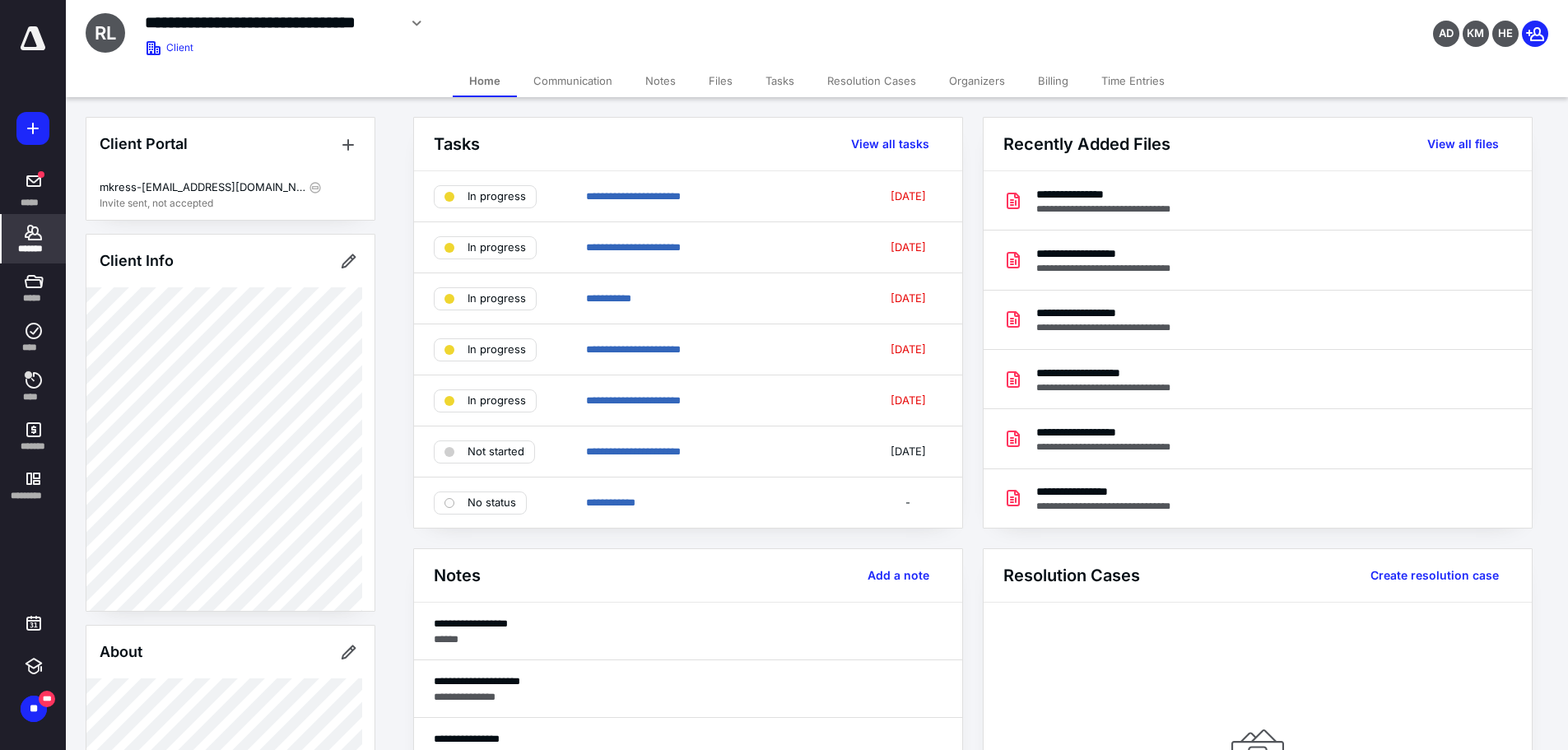 click on "Billing" at bounding box center (1053, 81) 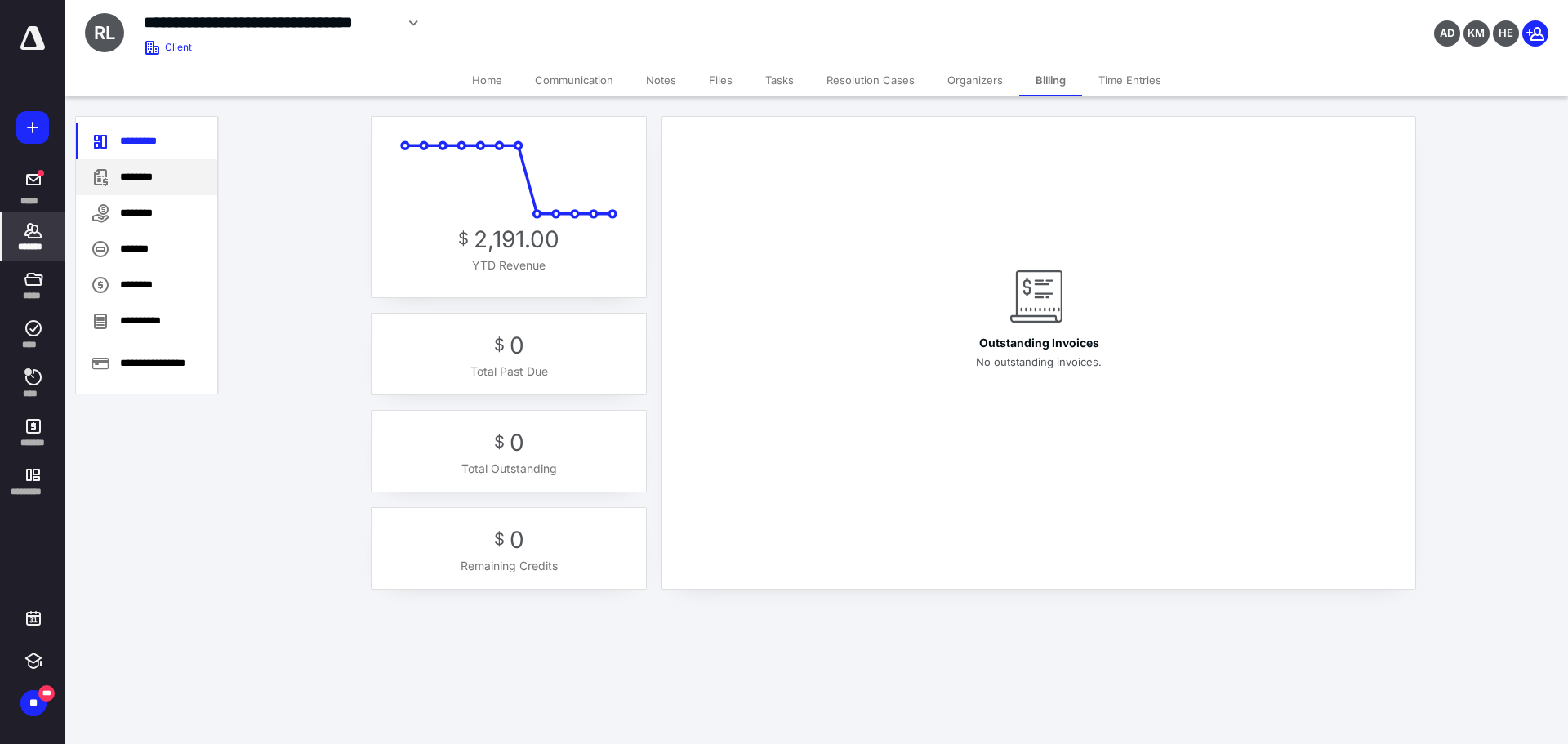 click on "********" at bounding box center (146, 177) 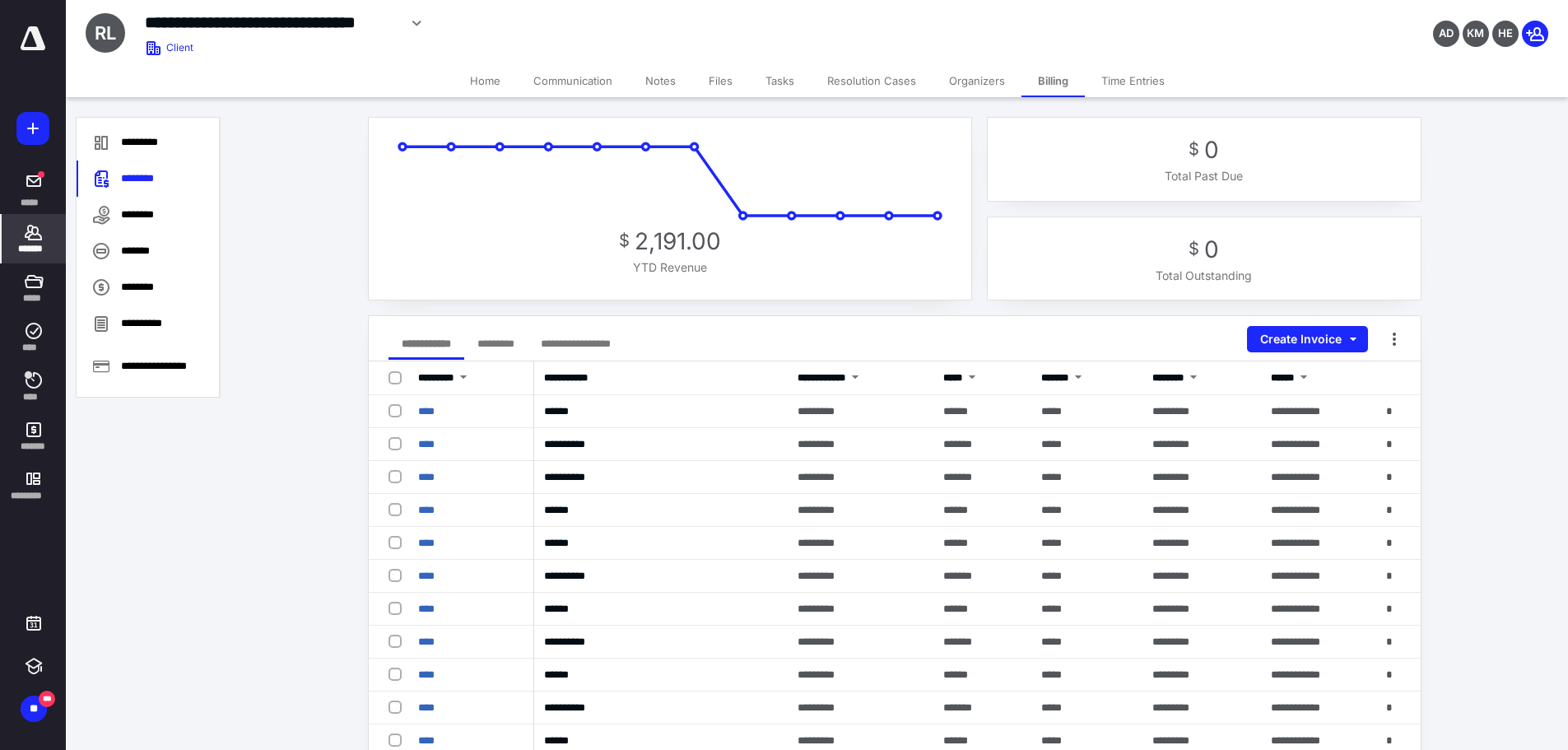 click 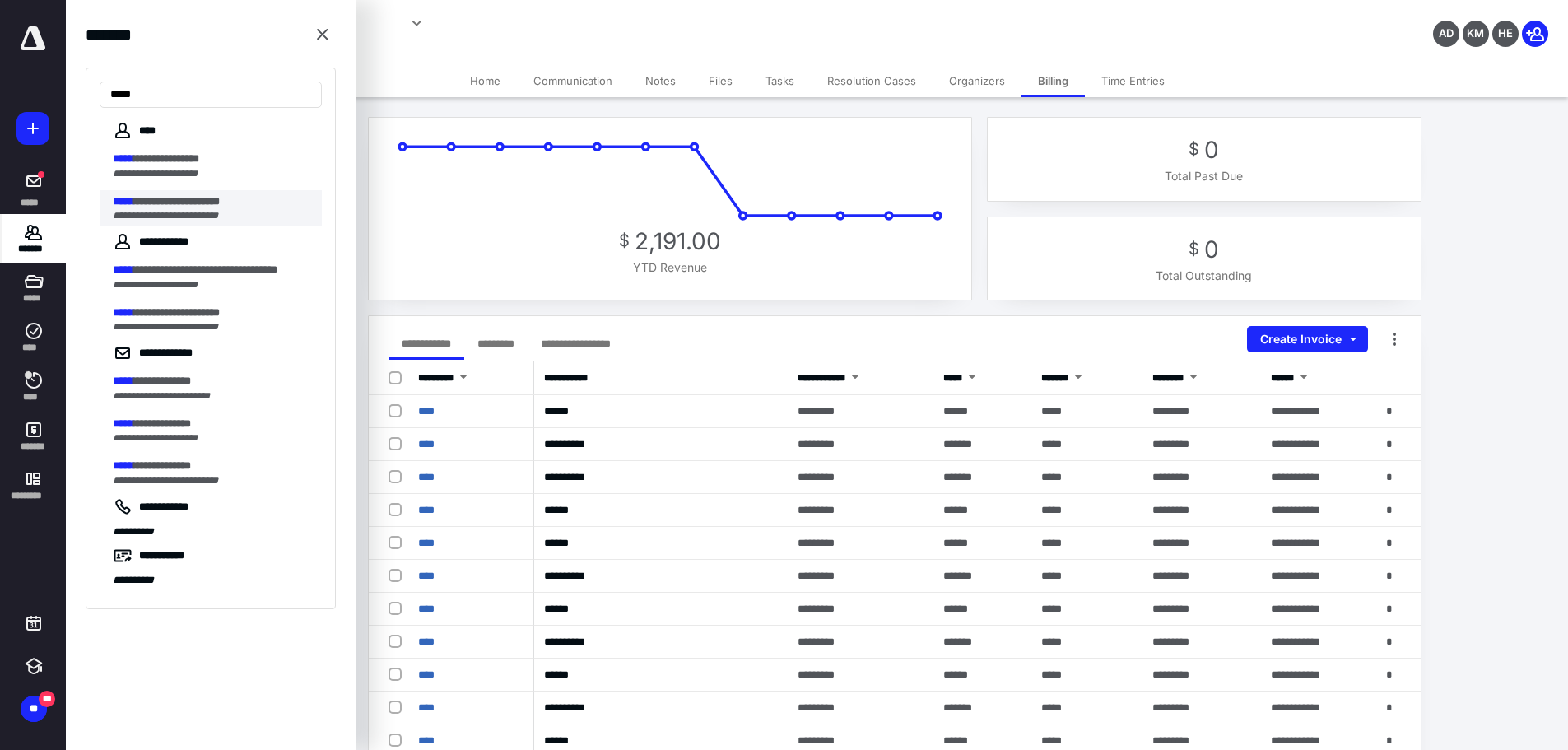 type on "*****" 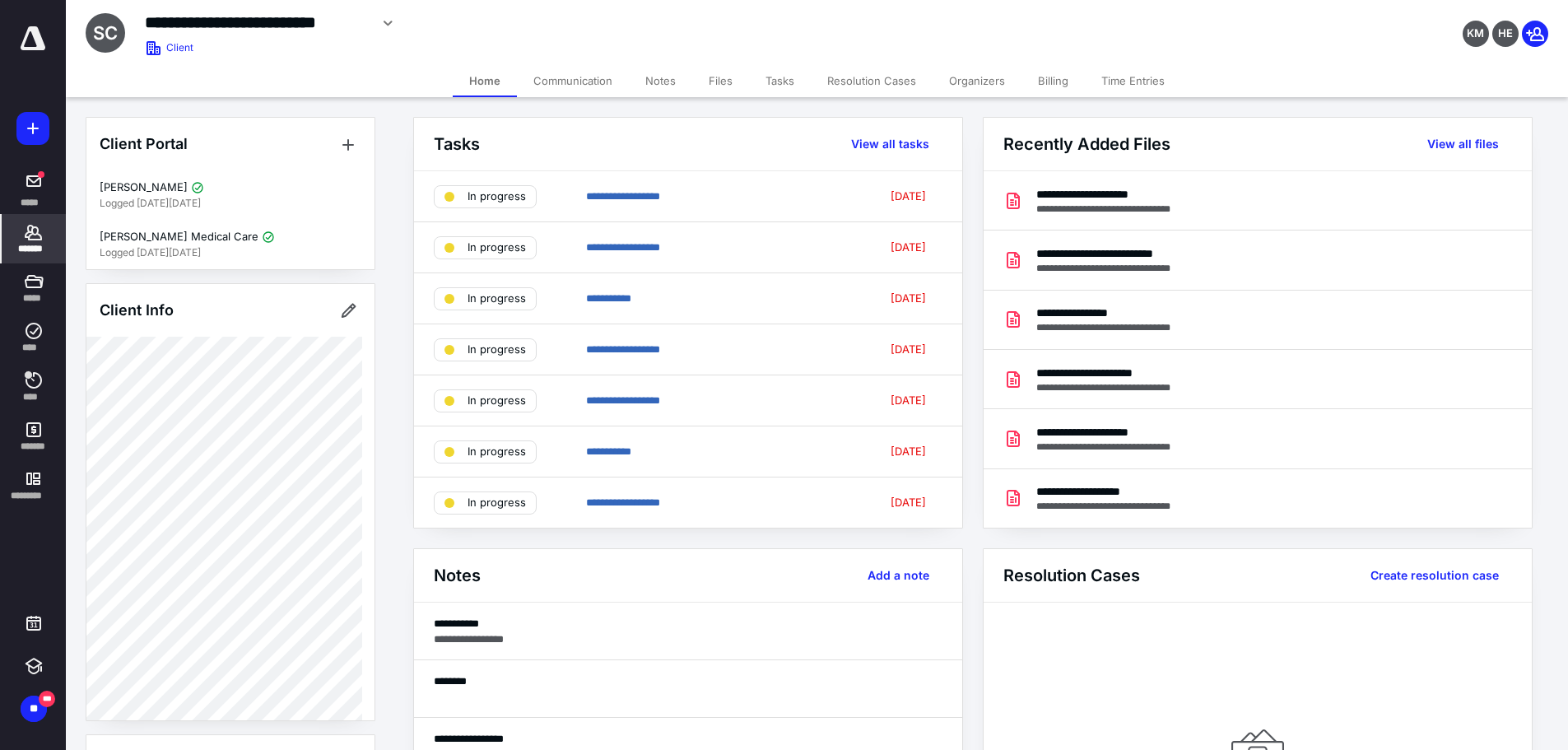 click on "Billing" at bounding box center [1053, 81] 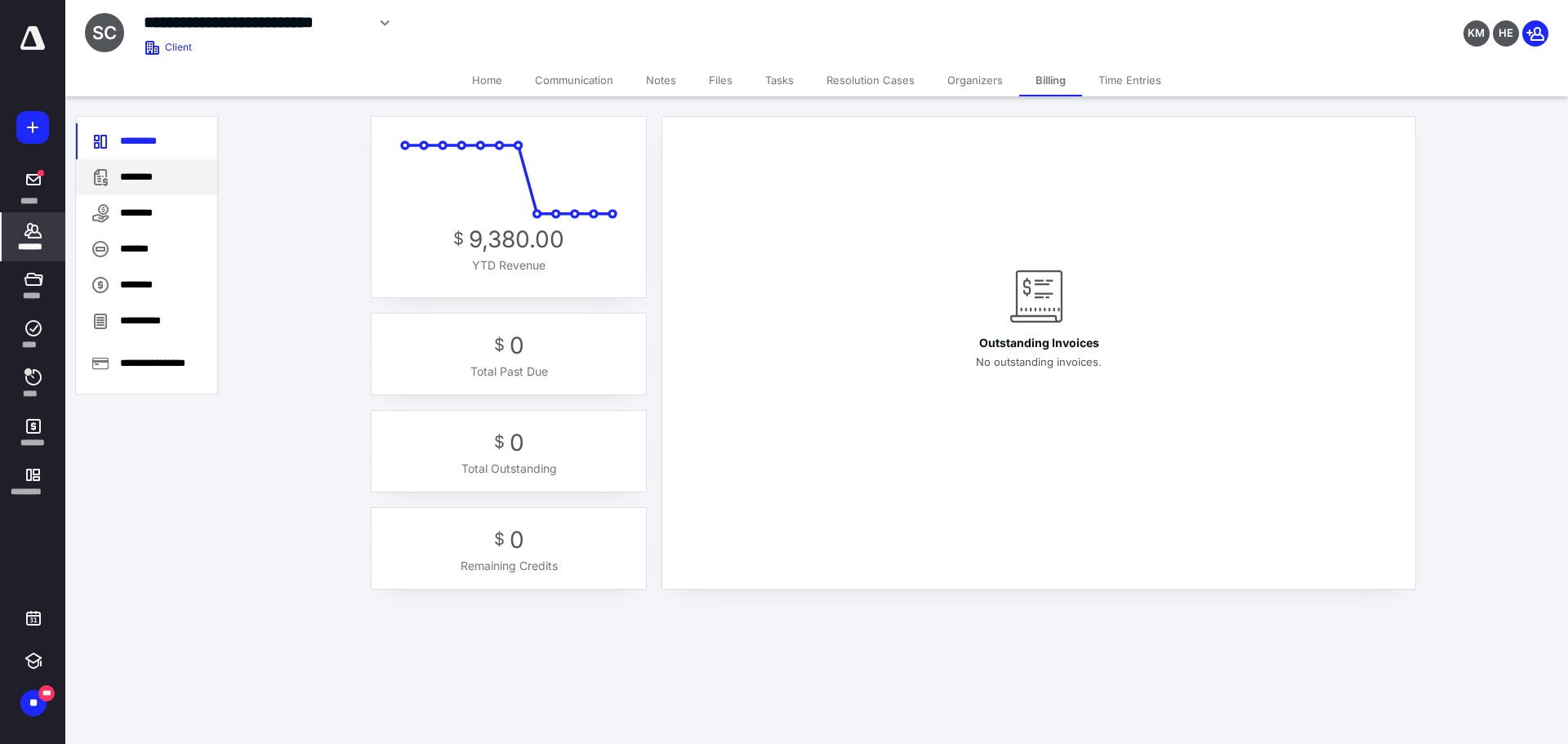 click on "********" at bounding box center (146, 177) 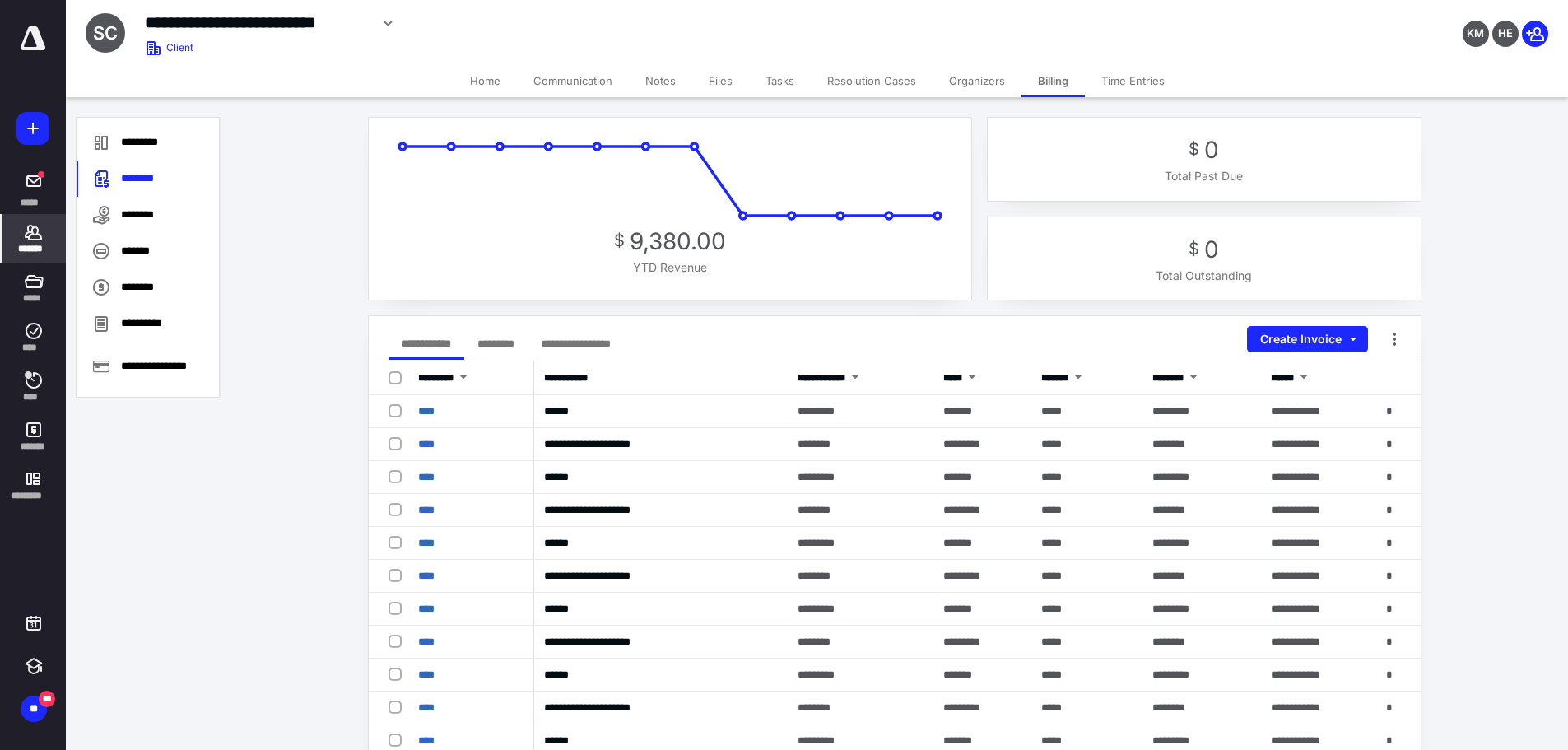 click on "*******" at bounding box center (34, 239) 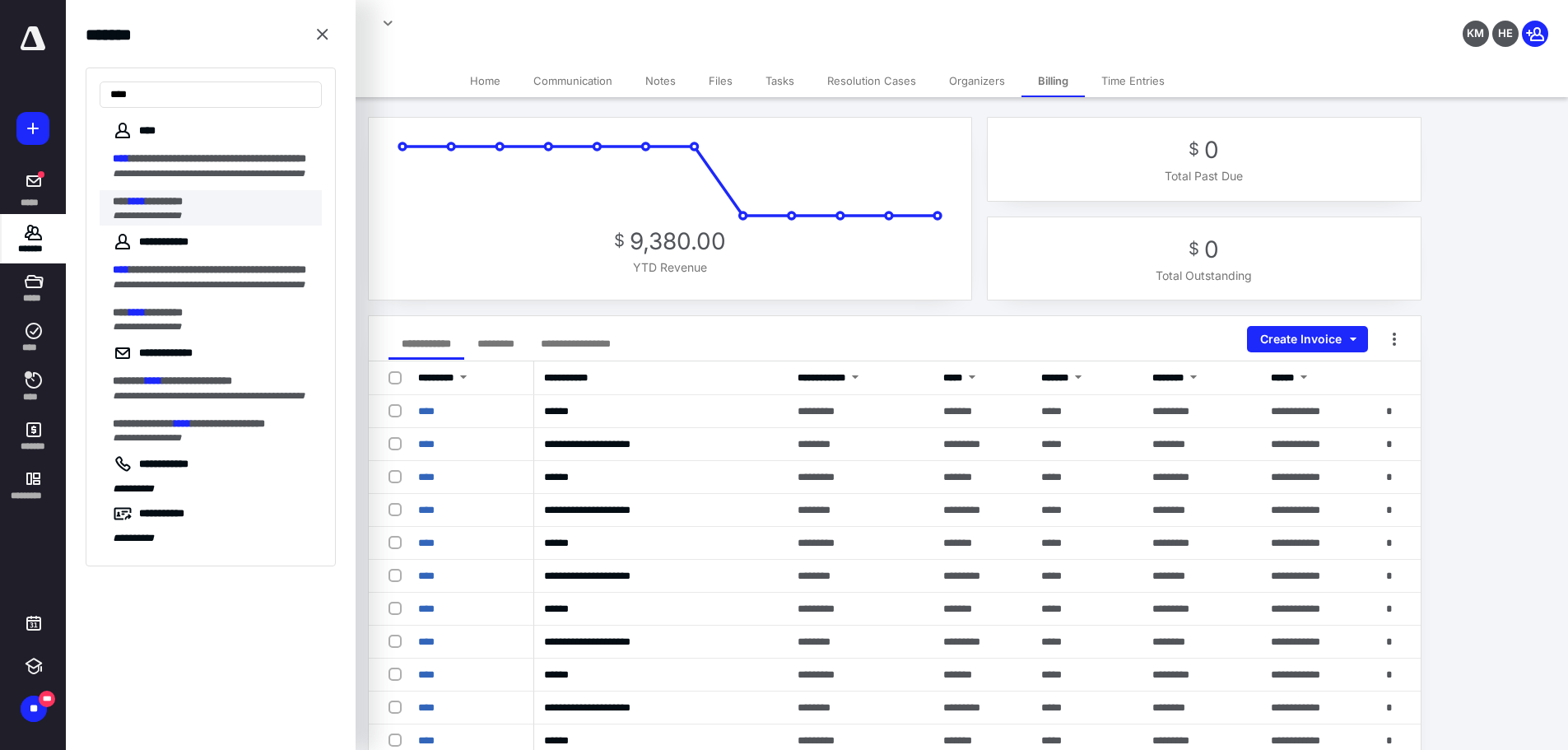 type on "****" 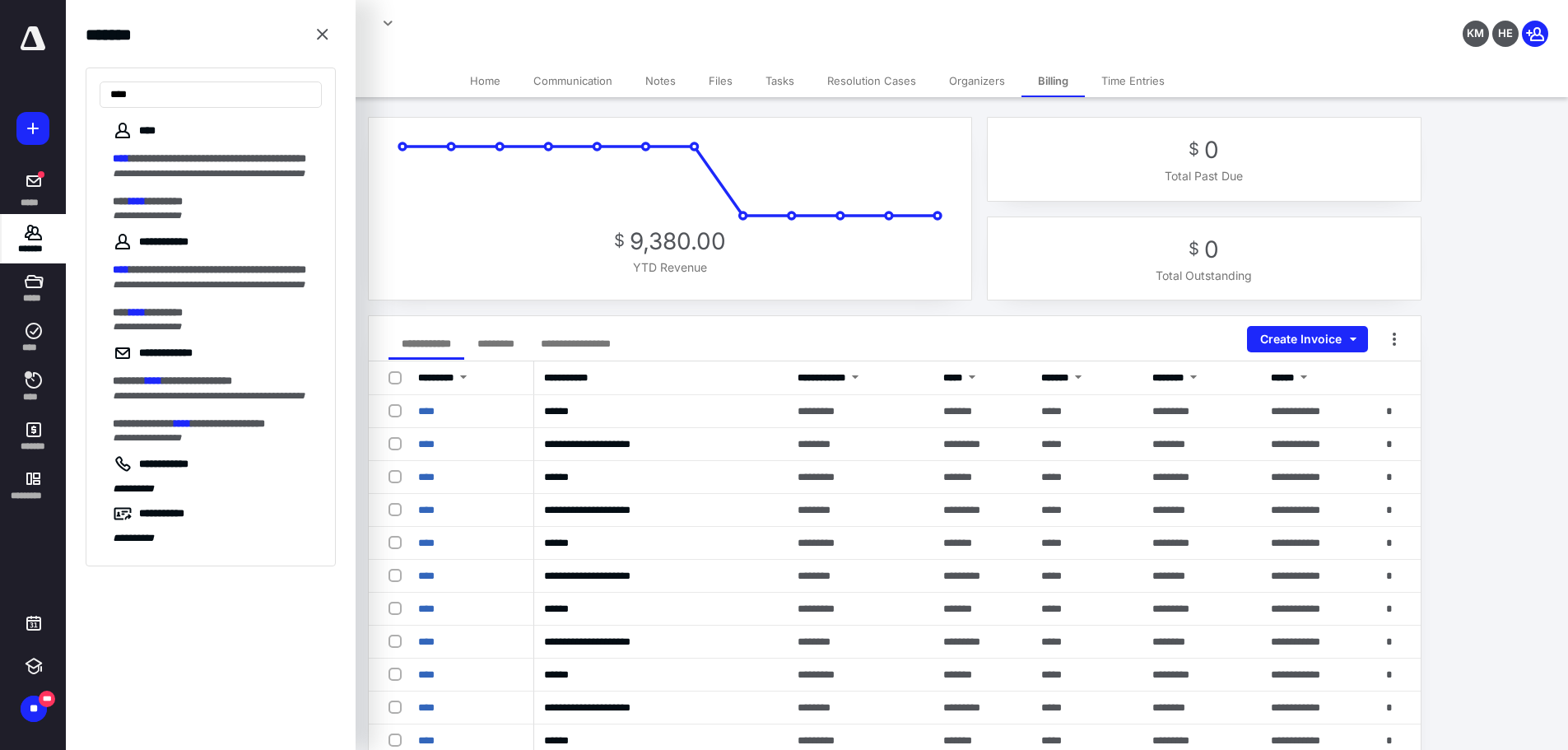 click on "**********" at bounding box center (147, 216) 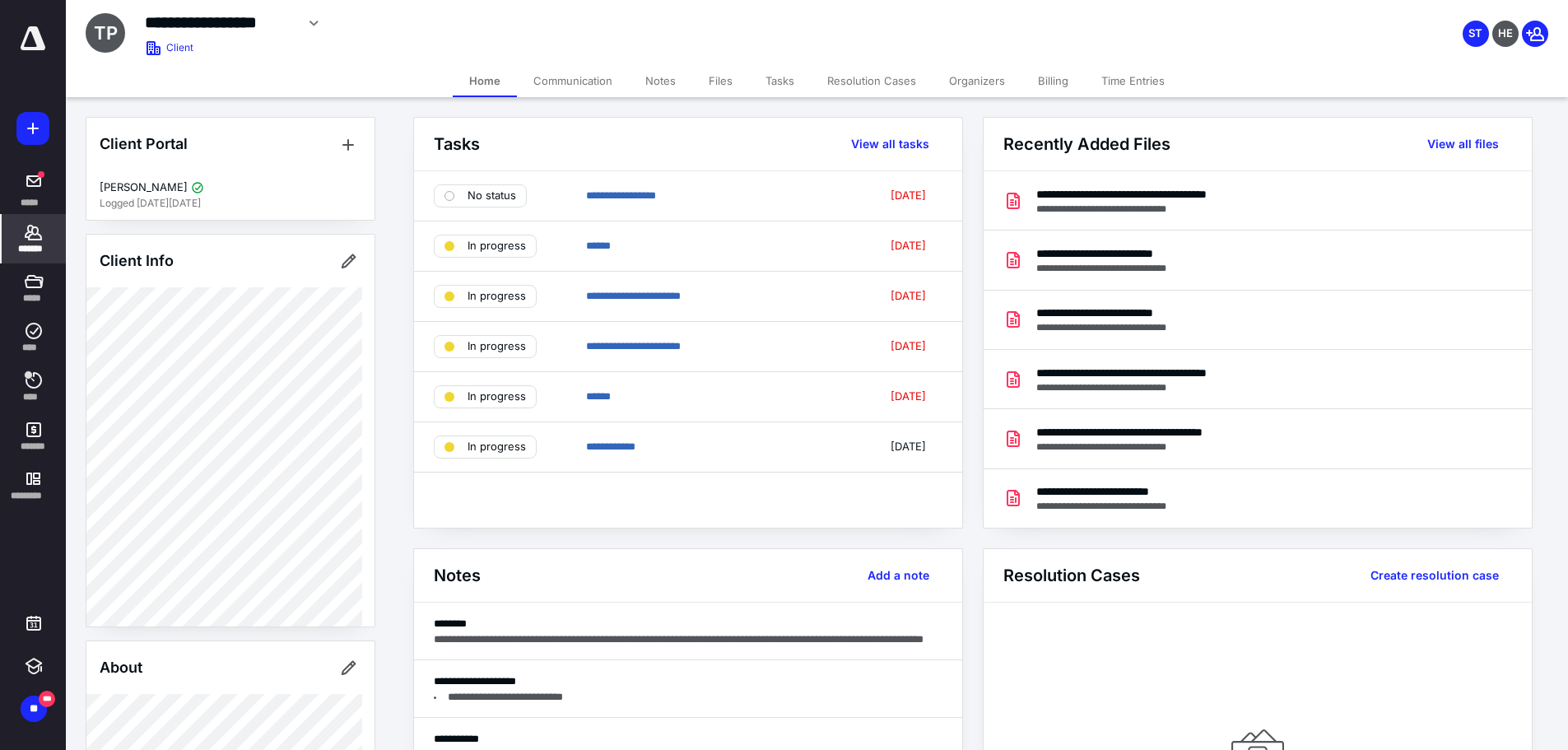 click on "Billing" at bounding box center (1053, 81) 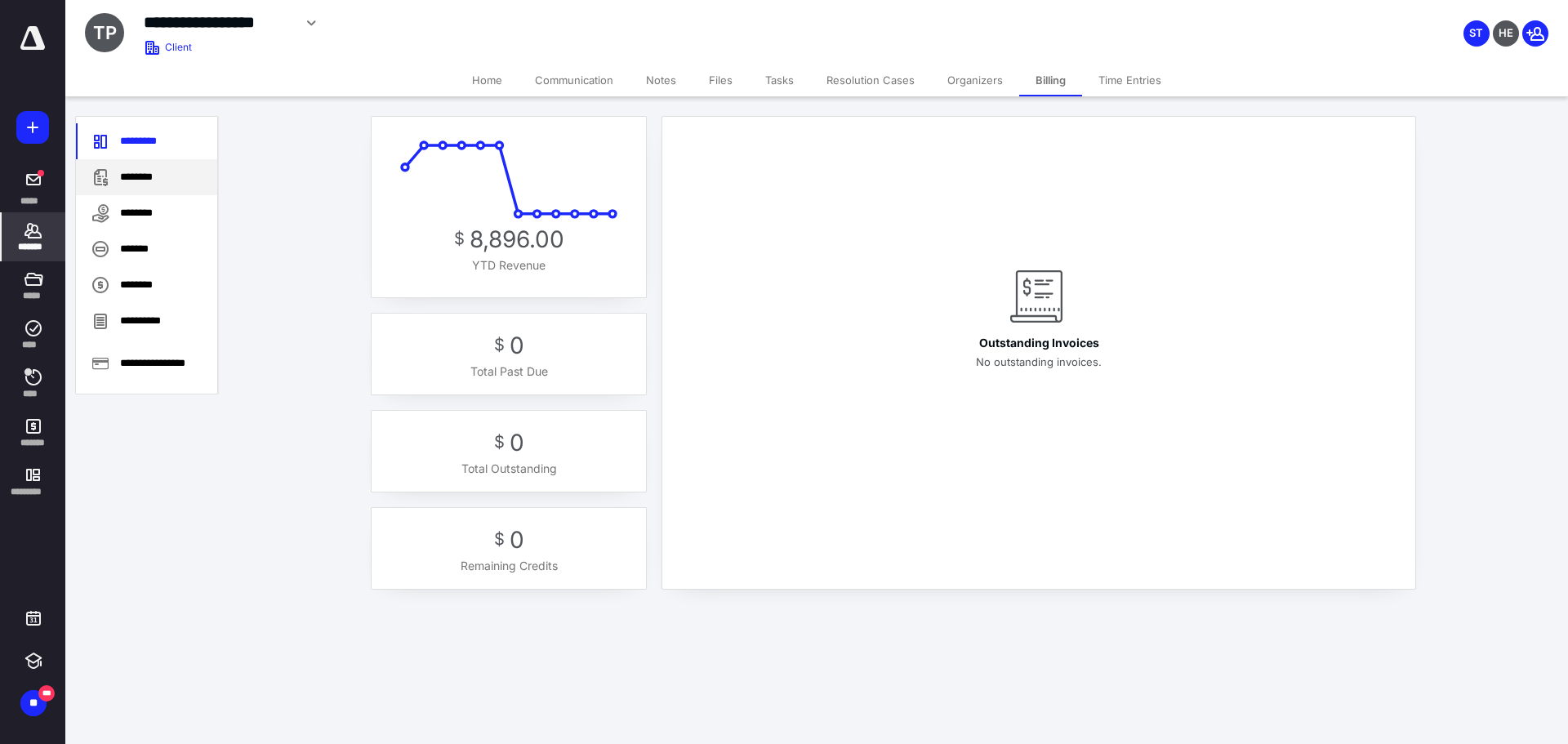 click on "********" at bounding box center [146, 177] 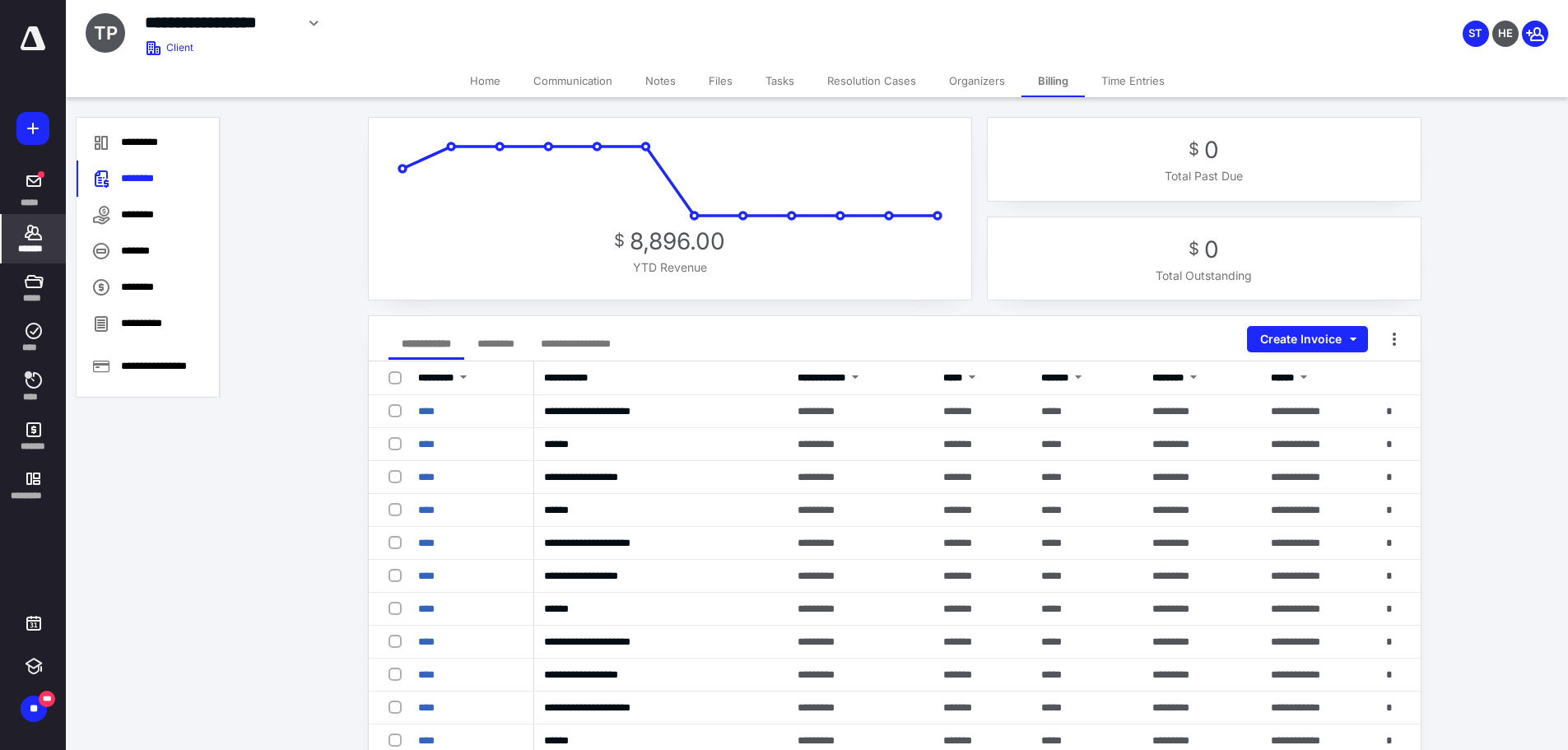 click on "*********" at bounding box center [496, 343] 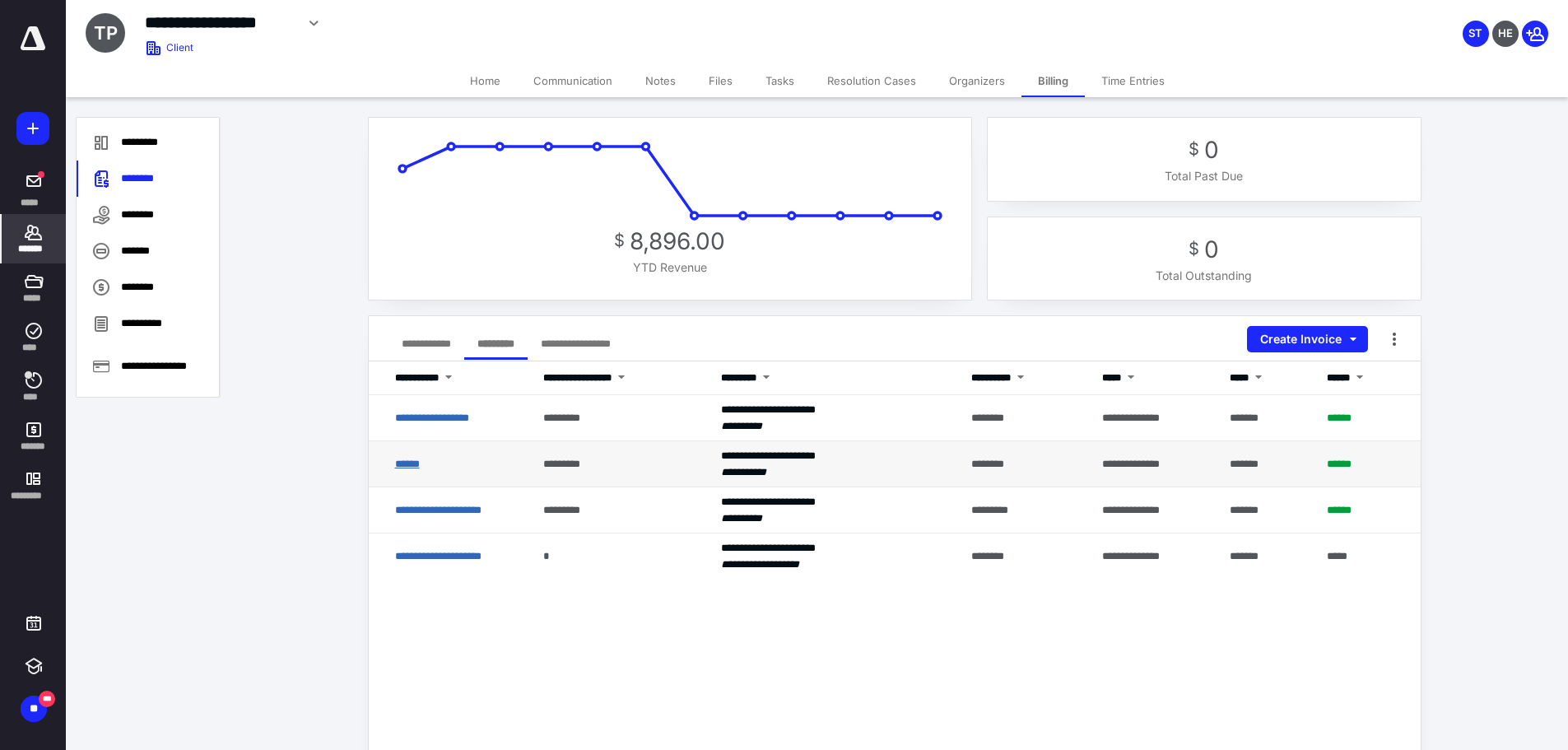click on "******" at bounding box center (407, 464) 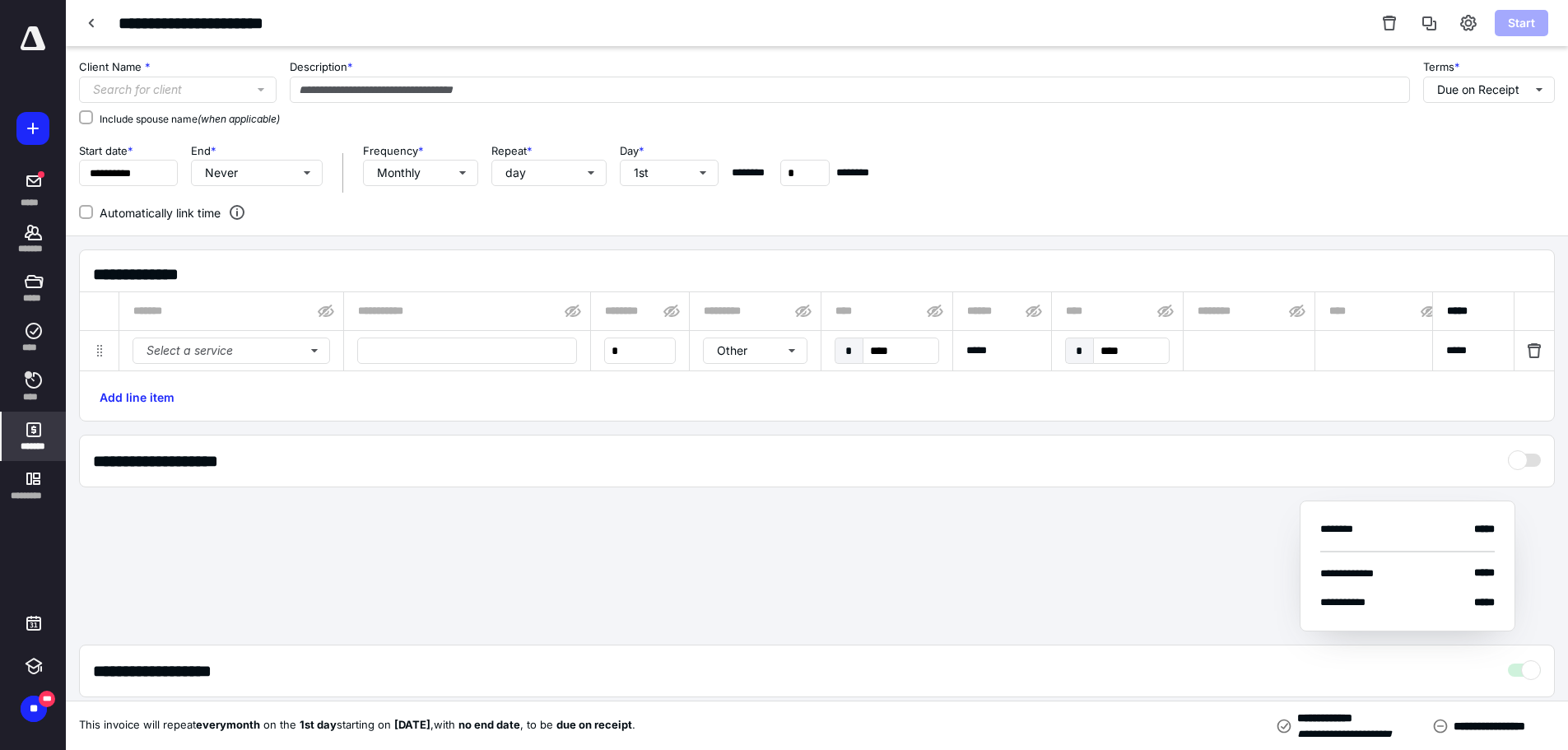 type on "******" 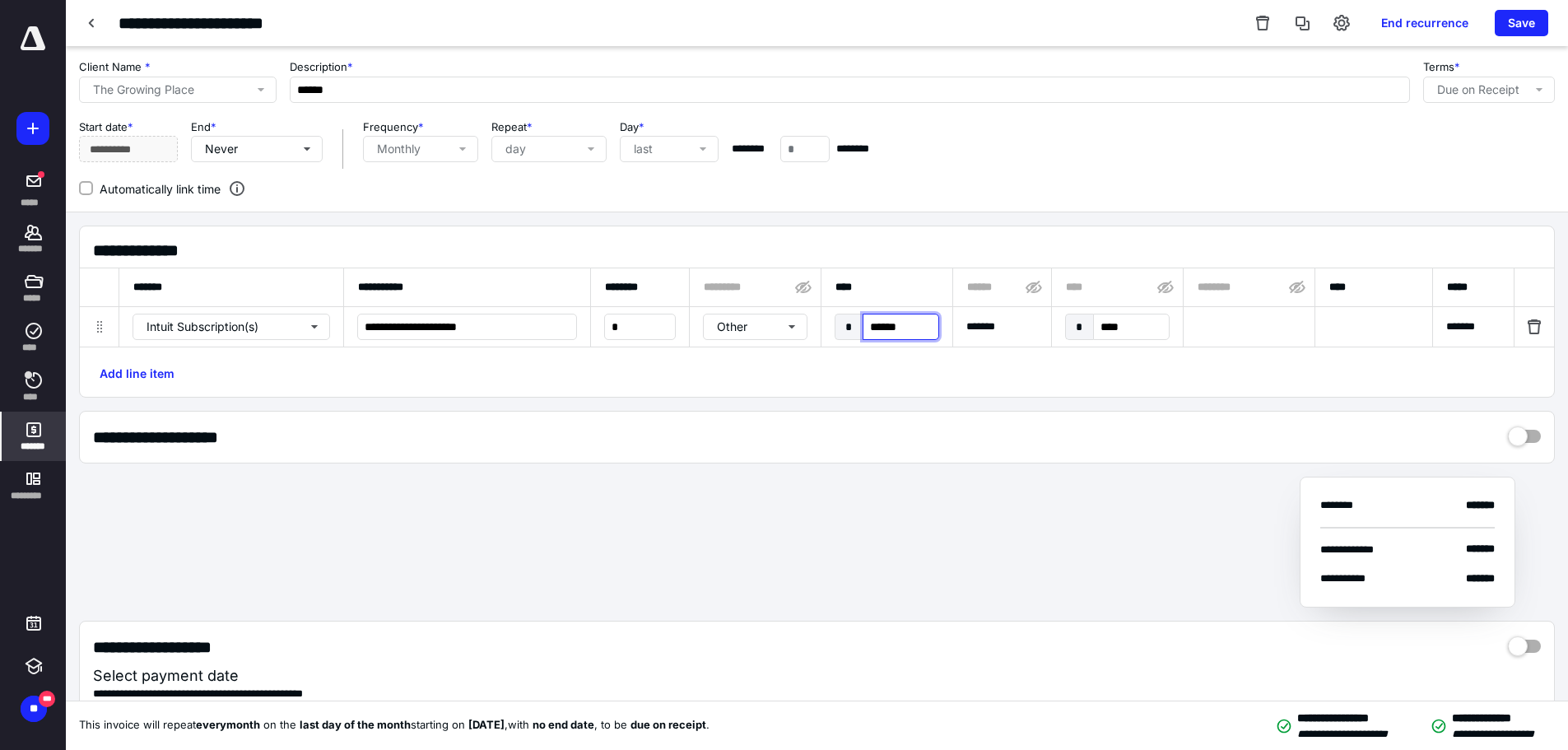 click on "******" at bounding box center [900, 327] 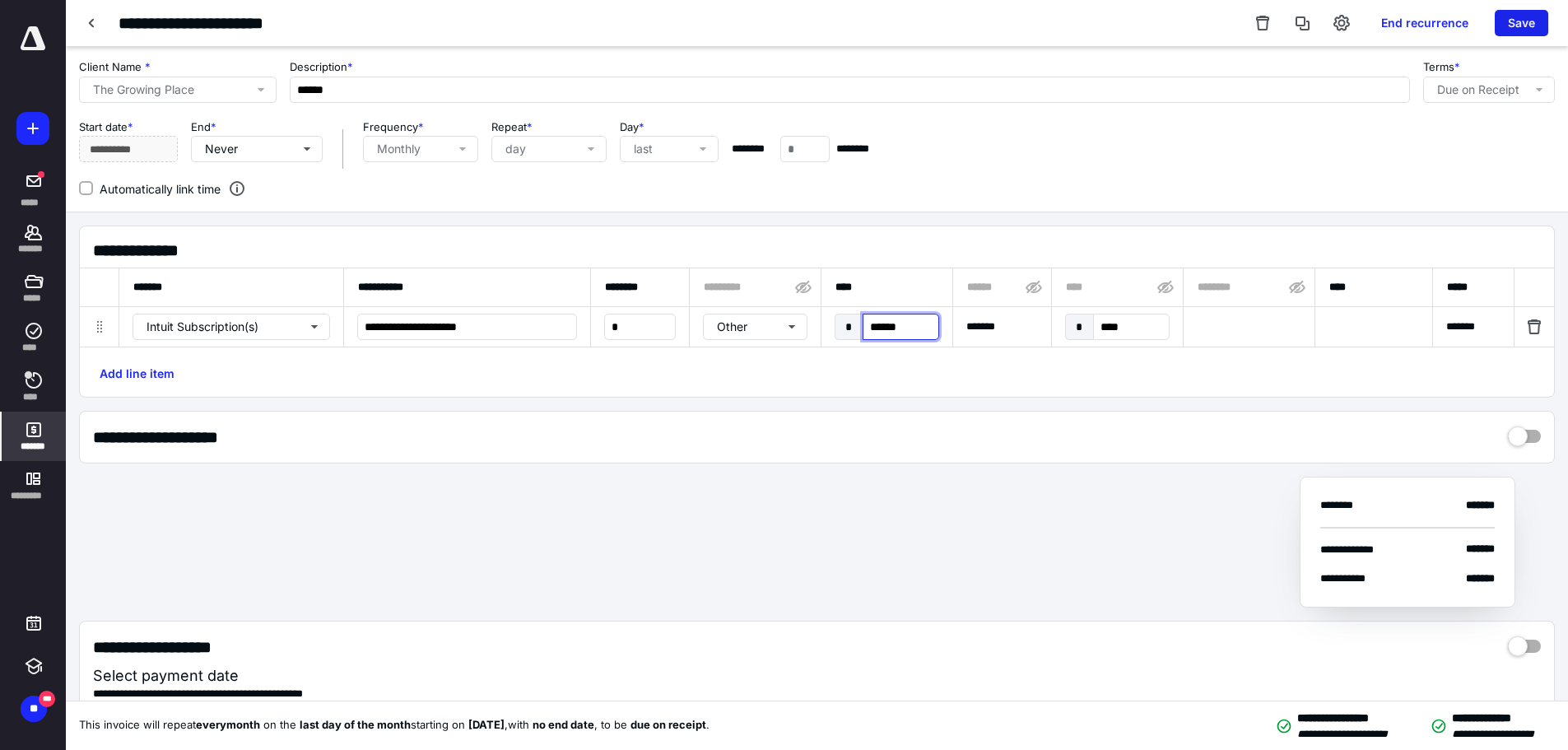 type on "******" 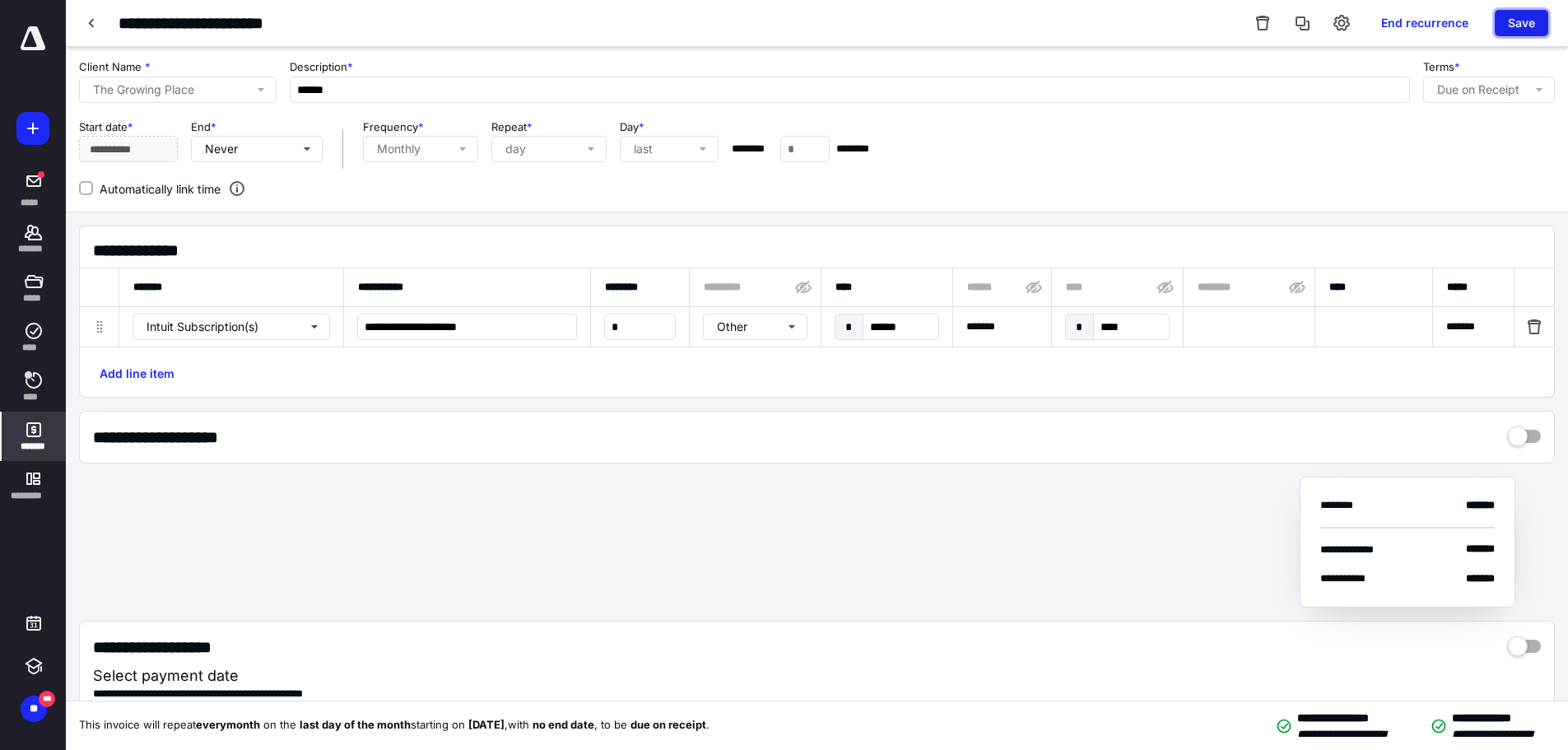 click on "Save" at bounding box center (1521, 23) 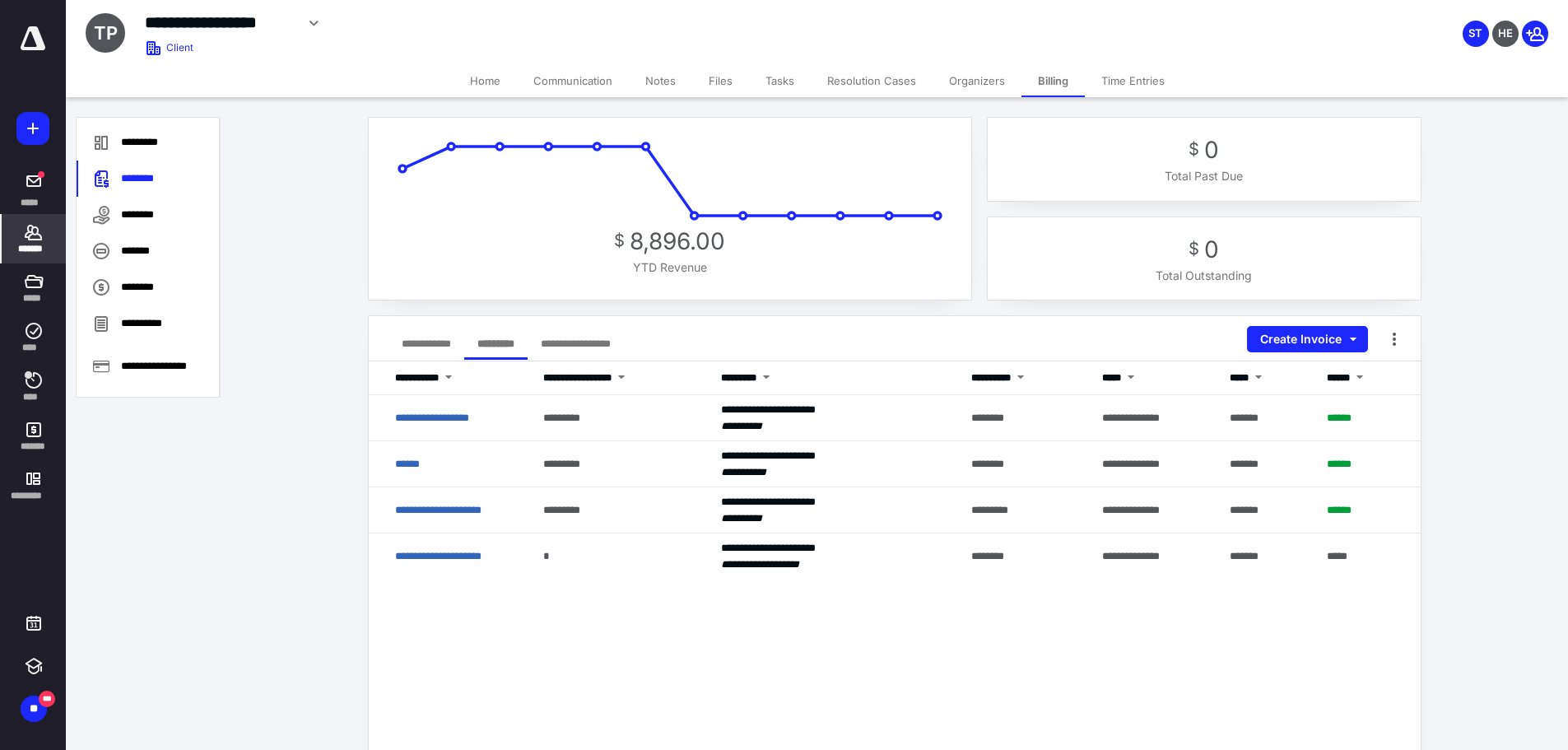 click 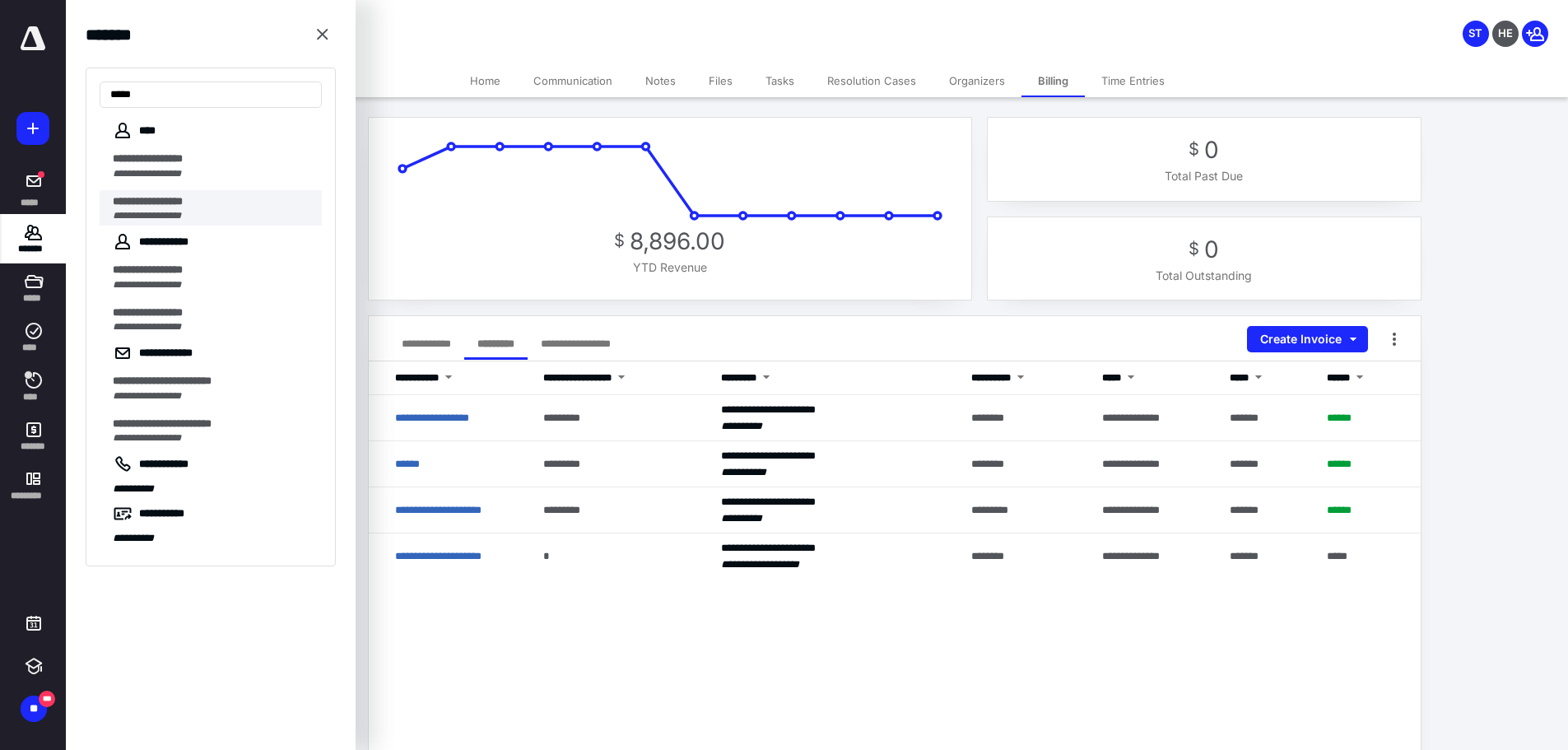 type on "****" 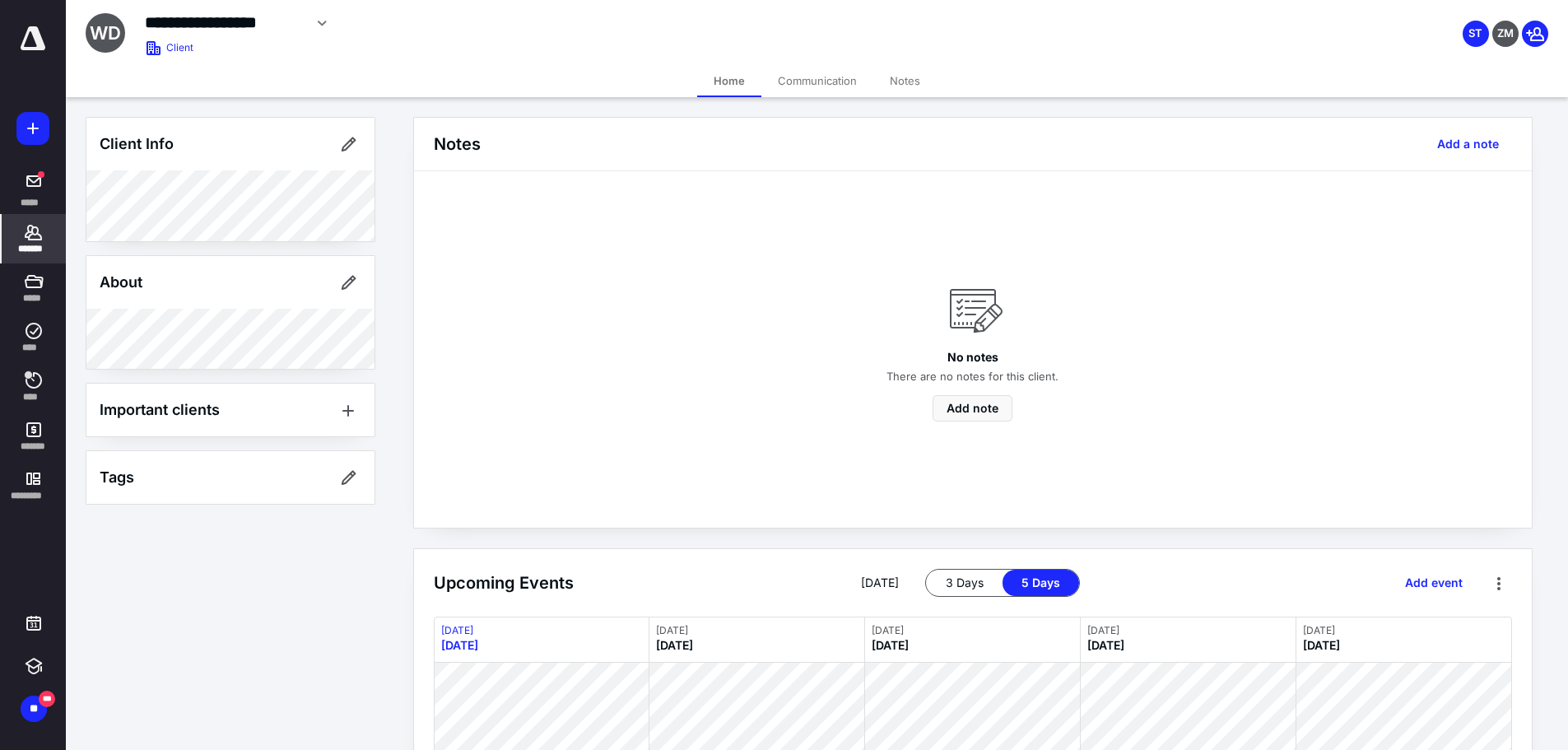 click on "*******" at bounding box center [34, 239] 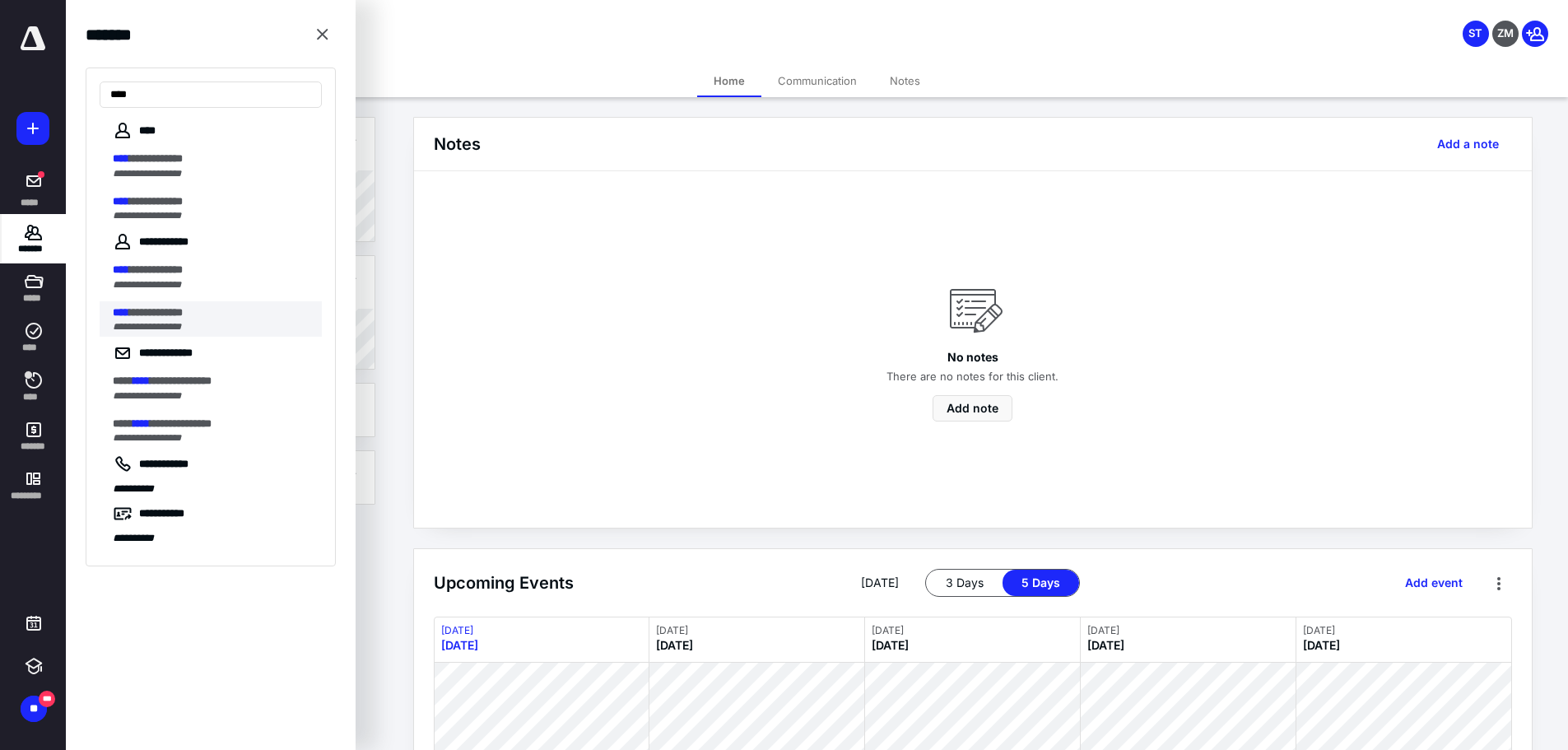 type on "****" 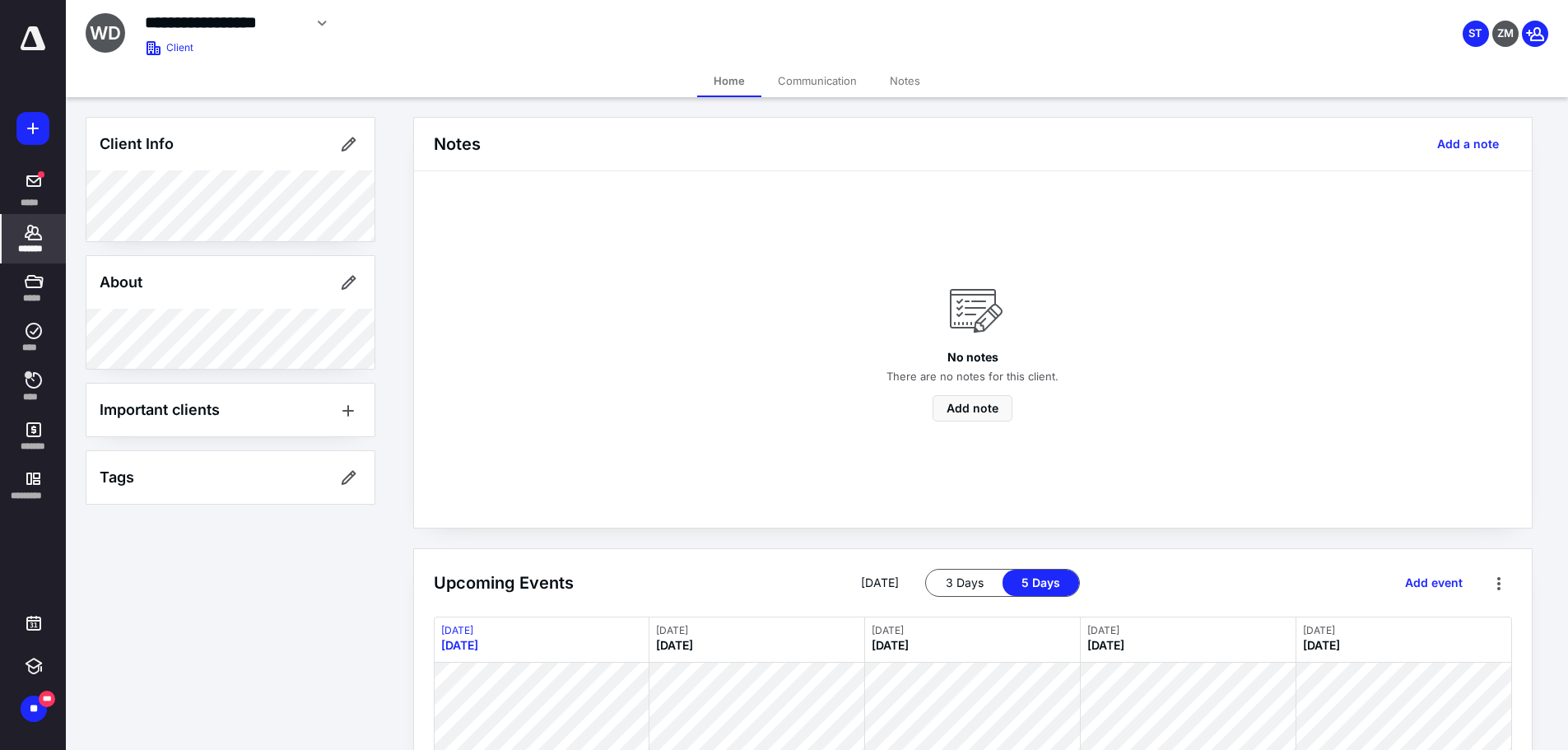 click on "*******" at bounding box center [34, 249] 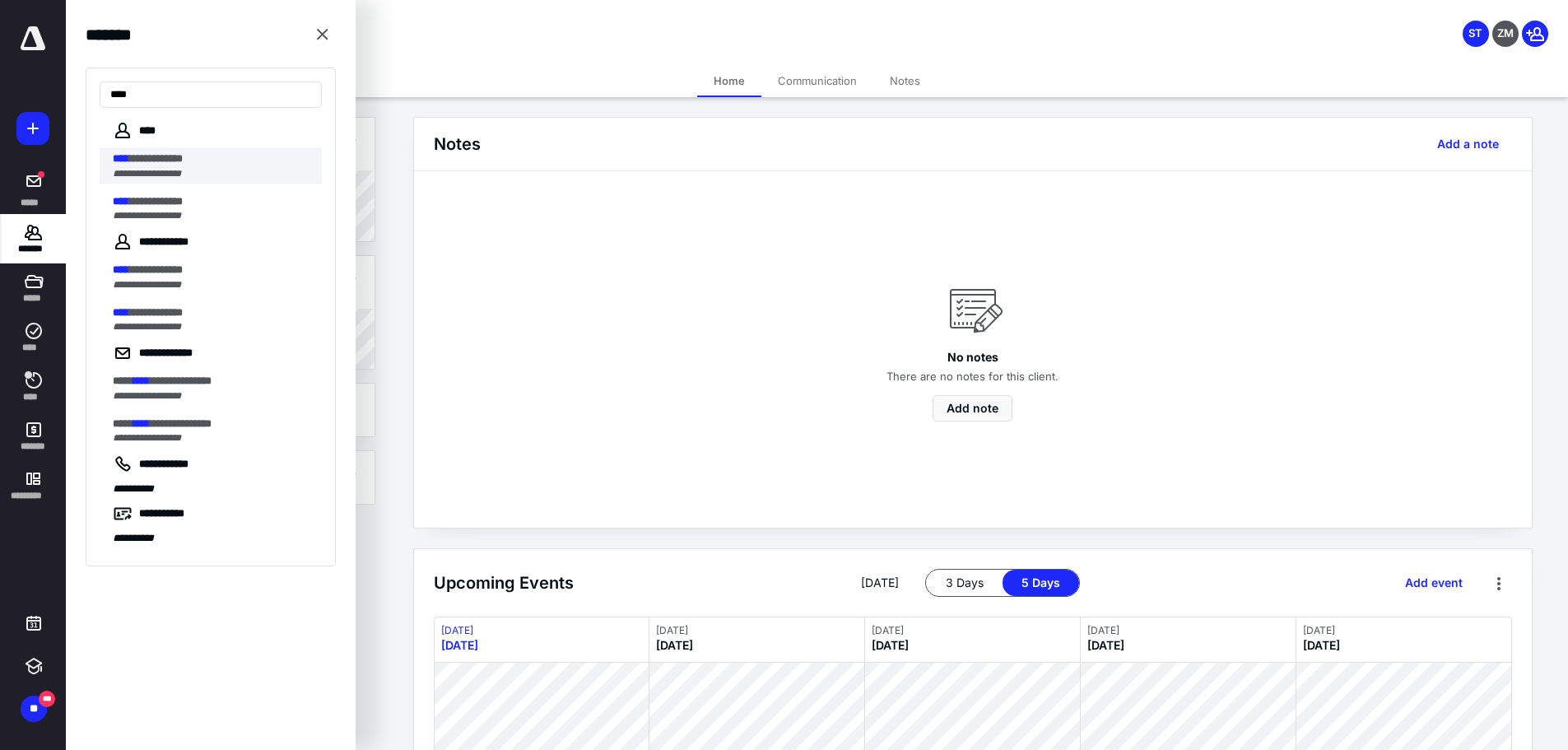 type on "****" 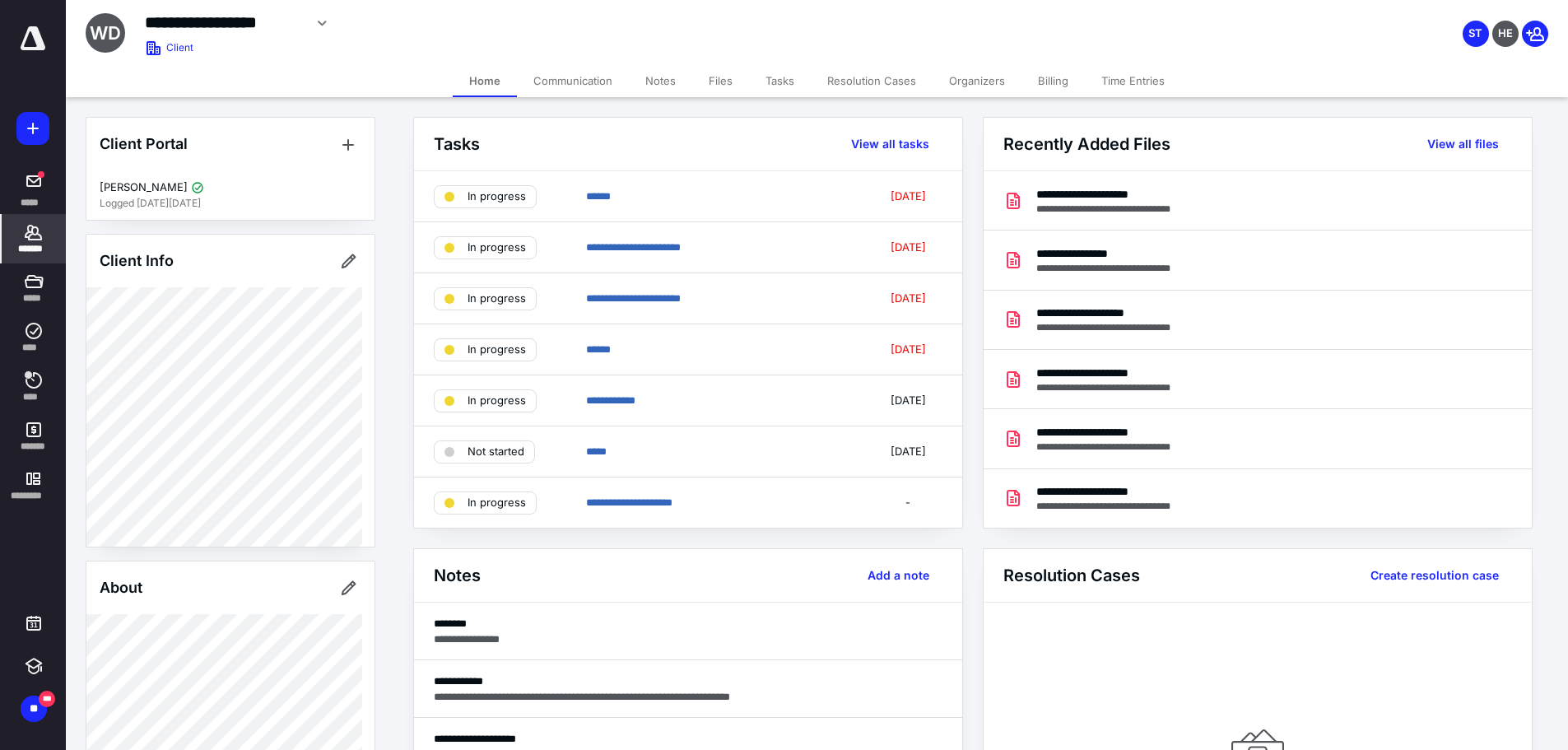 click on "Billing" at bounding box center (1053, 81) 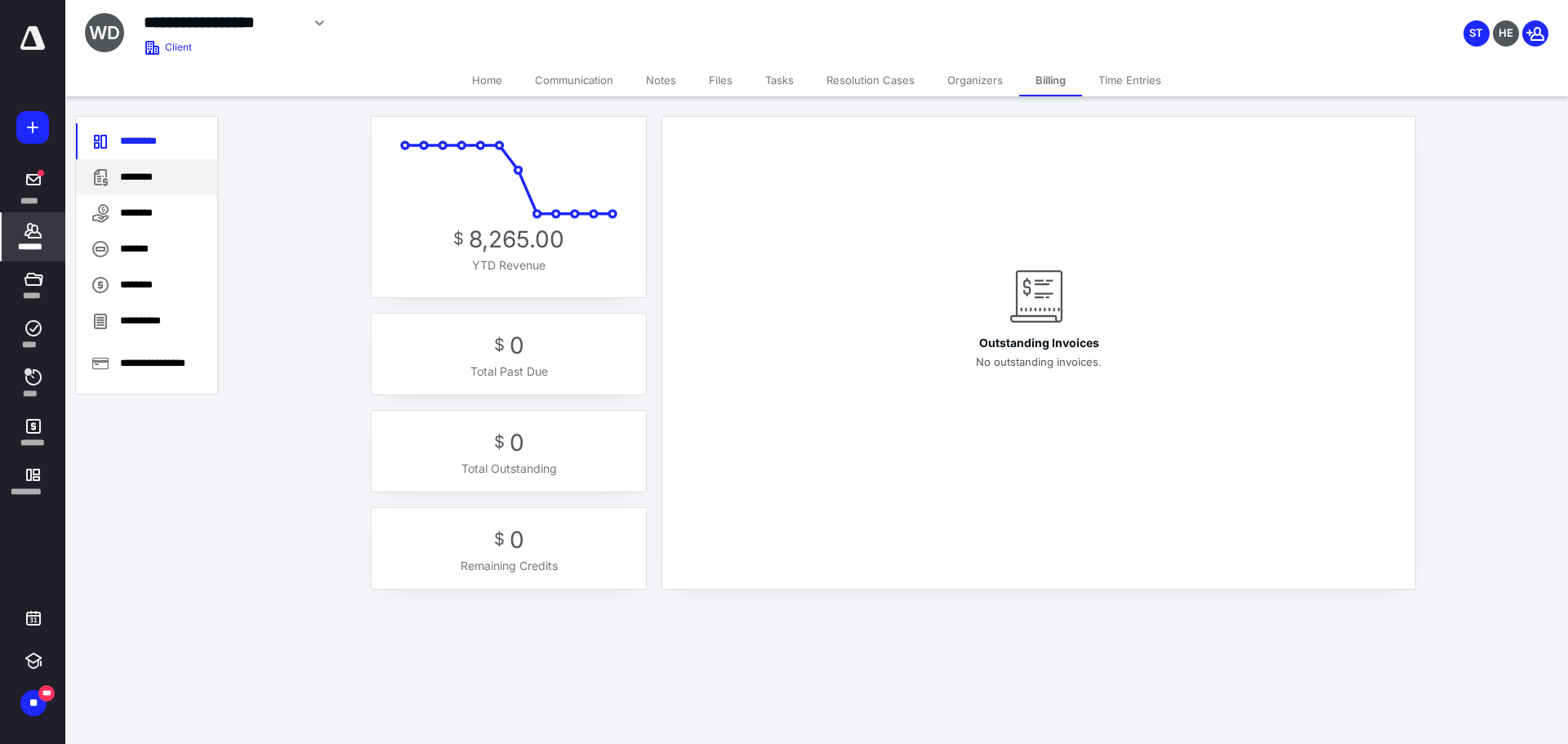 click on "********" at bounding box center (146, 177) 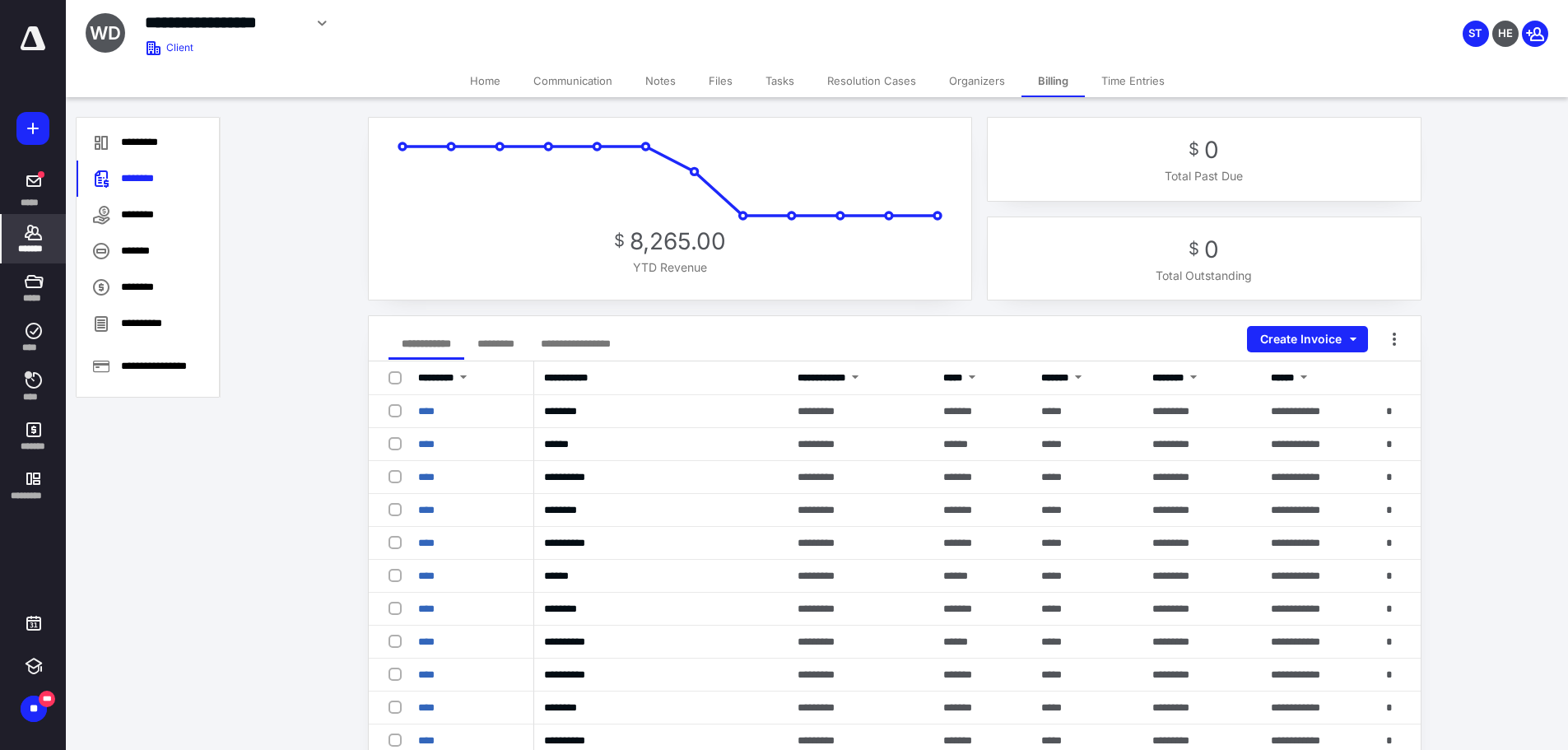 click on "*******" at bounding box center (34, 249) 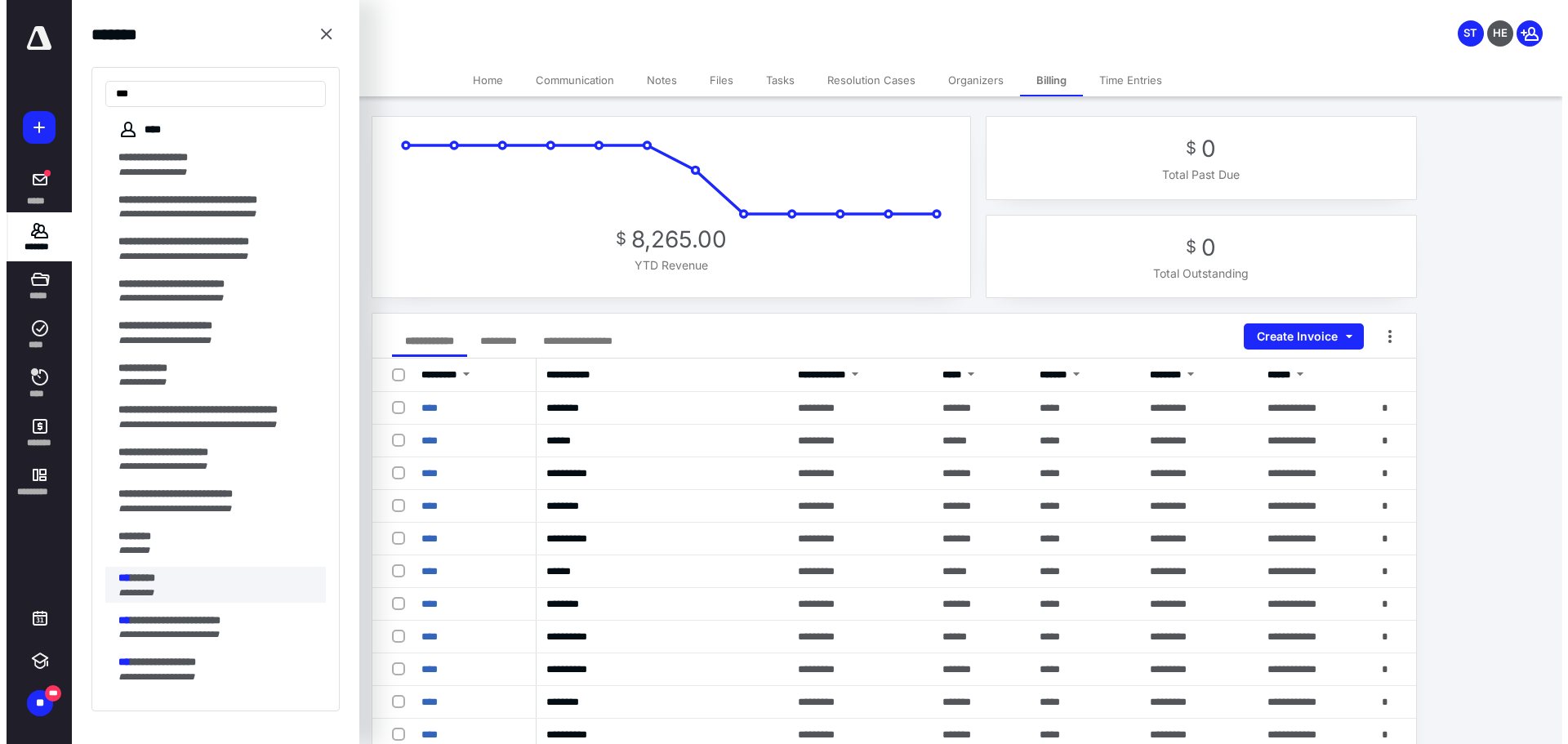scroll, scrollTop: 82, scrollLeft: 0, axis: vertical 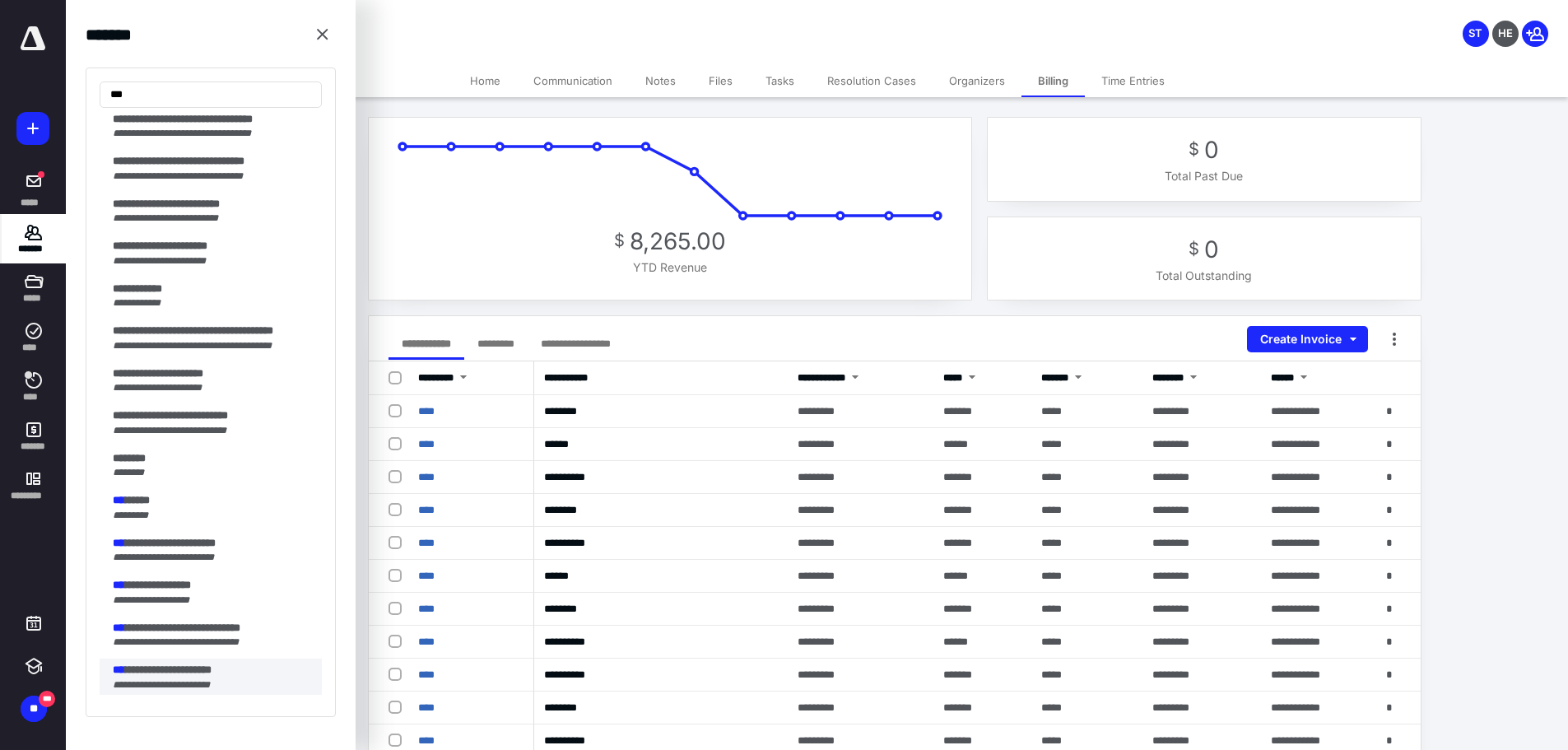 type on "***" 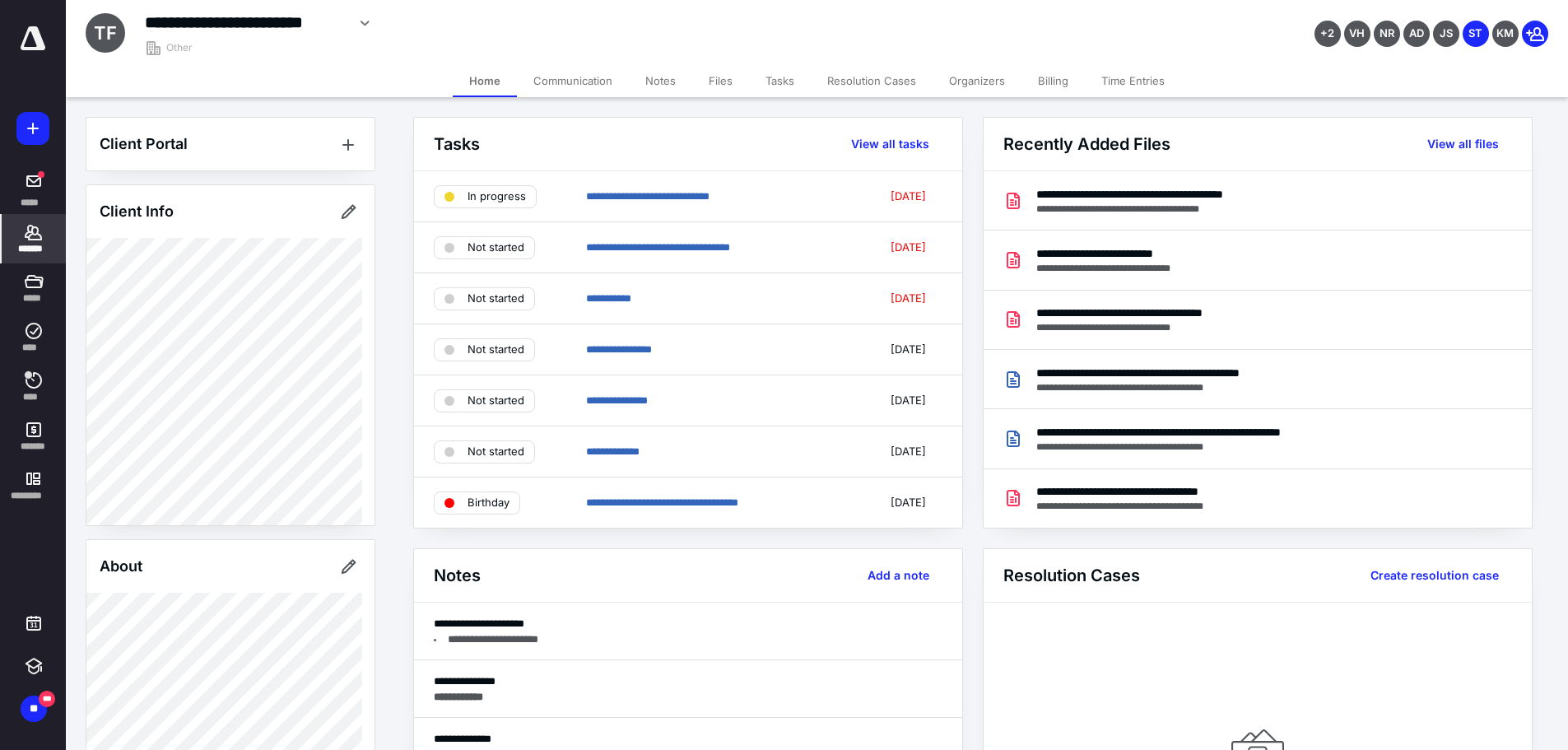 click on "Tasks" at bounding box center (779, 81) 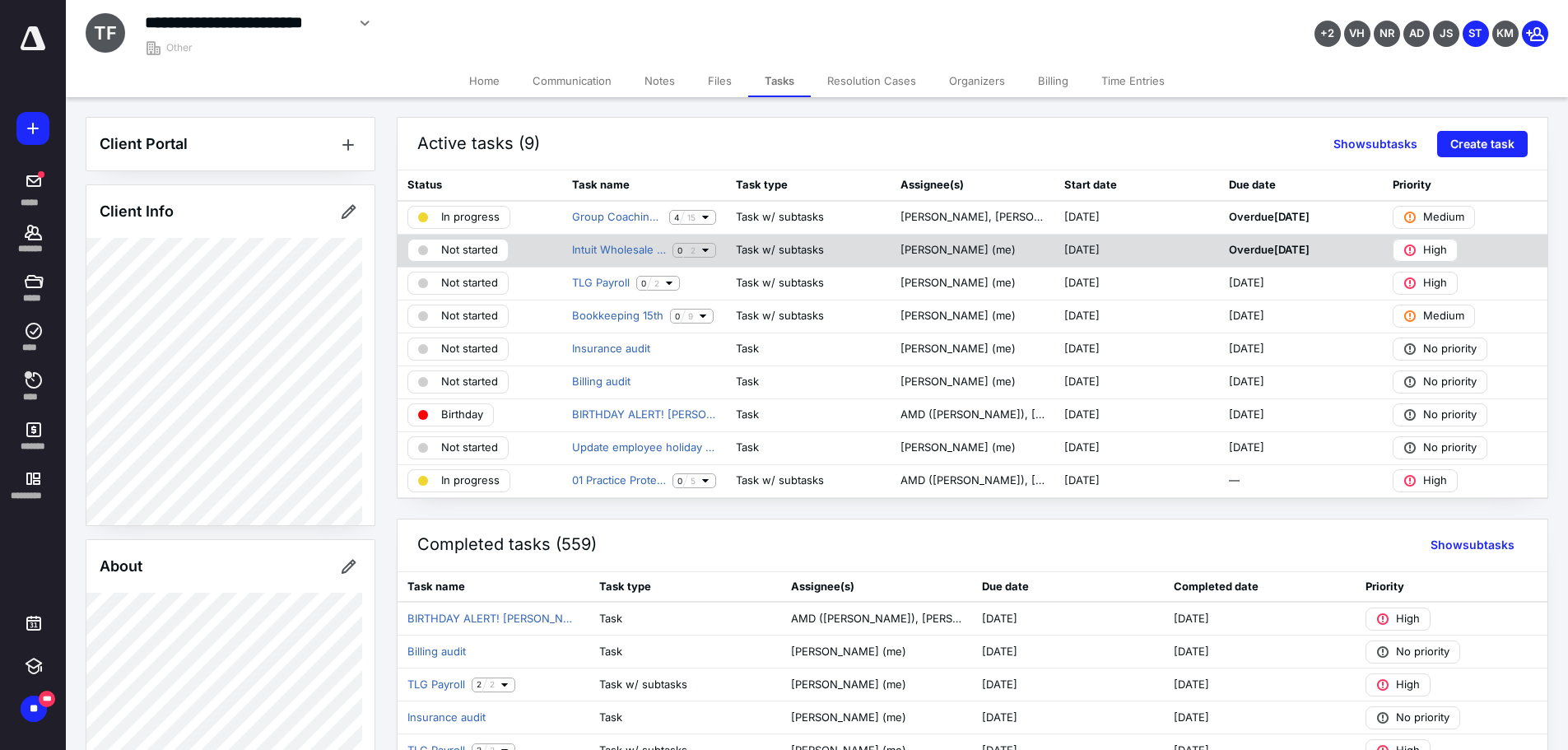 click on "Not started" at bounding box center (469, 250) 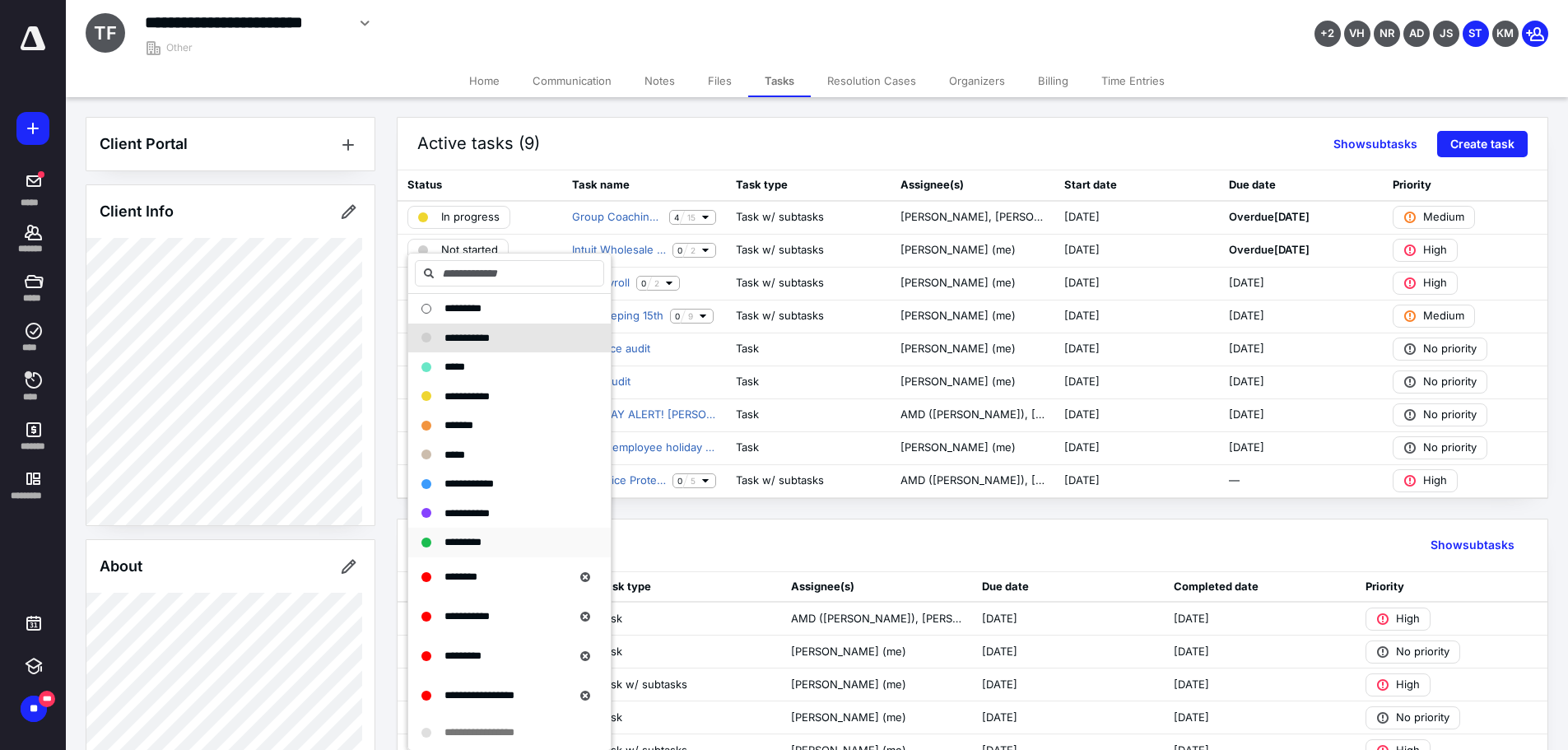 click on "*********" at bounding box center [463, 542] 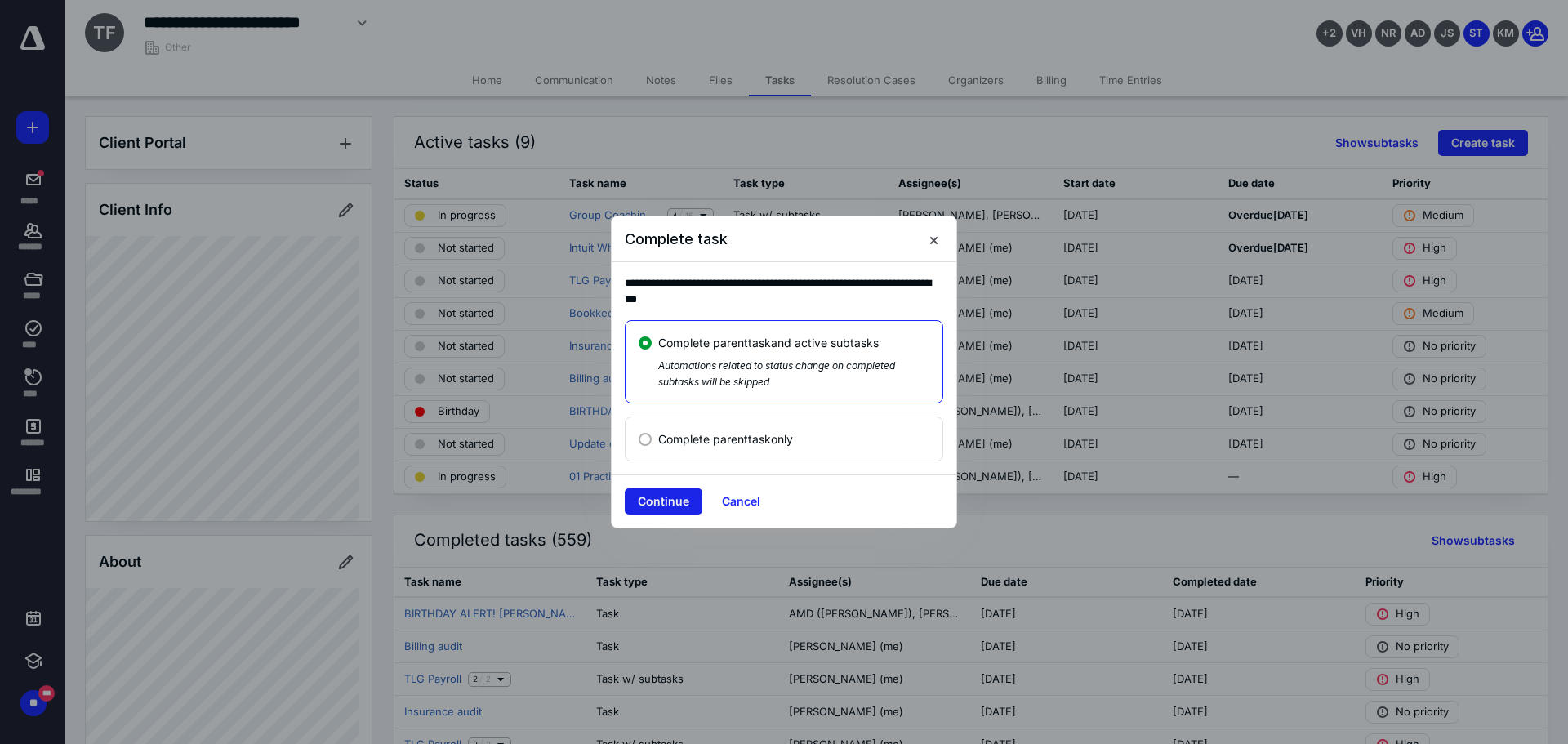 click on "Continue" at bounding box center (663, 501) 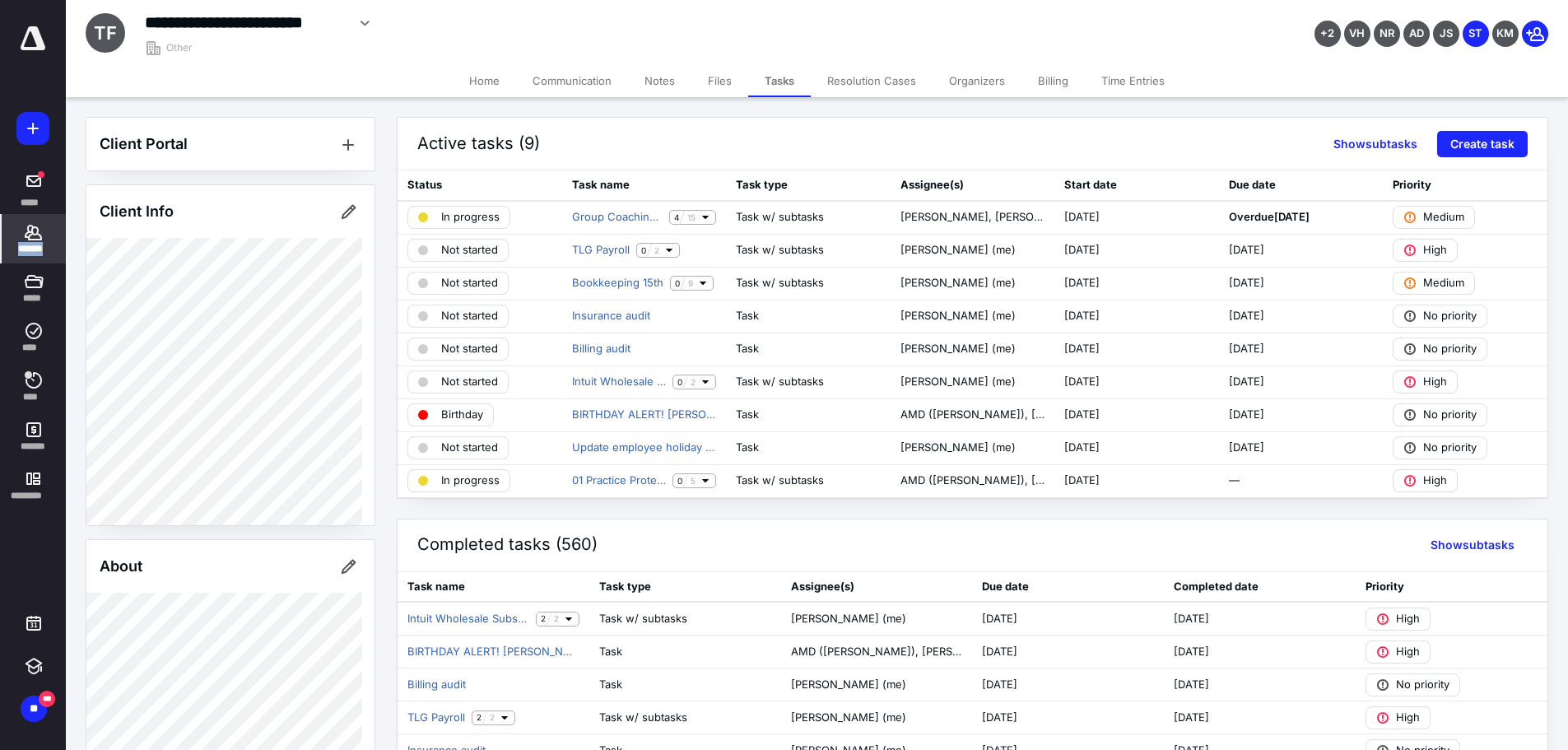 click on "*******" at bounding box center [34, 239] 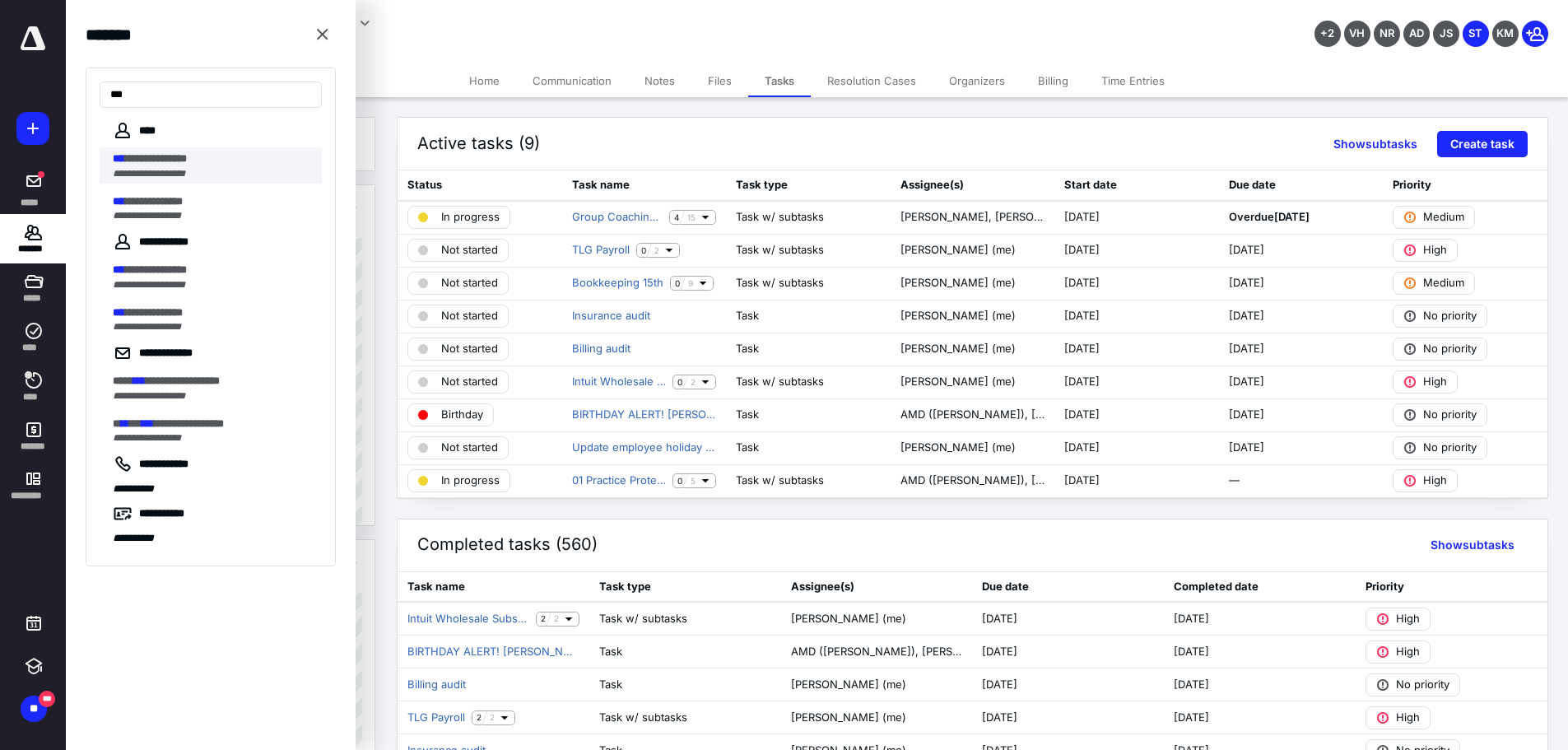 type on "***" 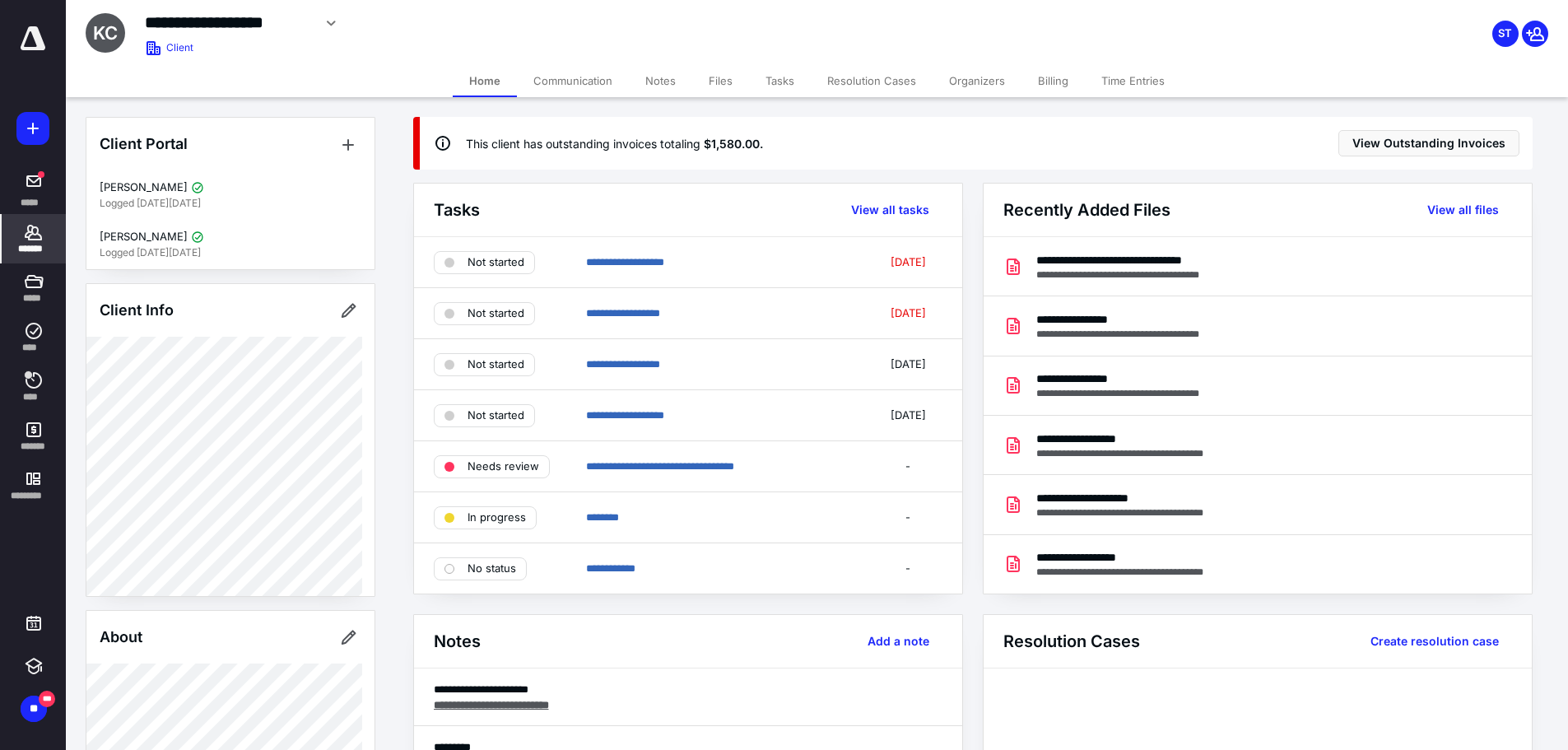 click on "Billing" at bounding box center [1053, 81] 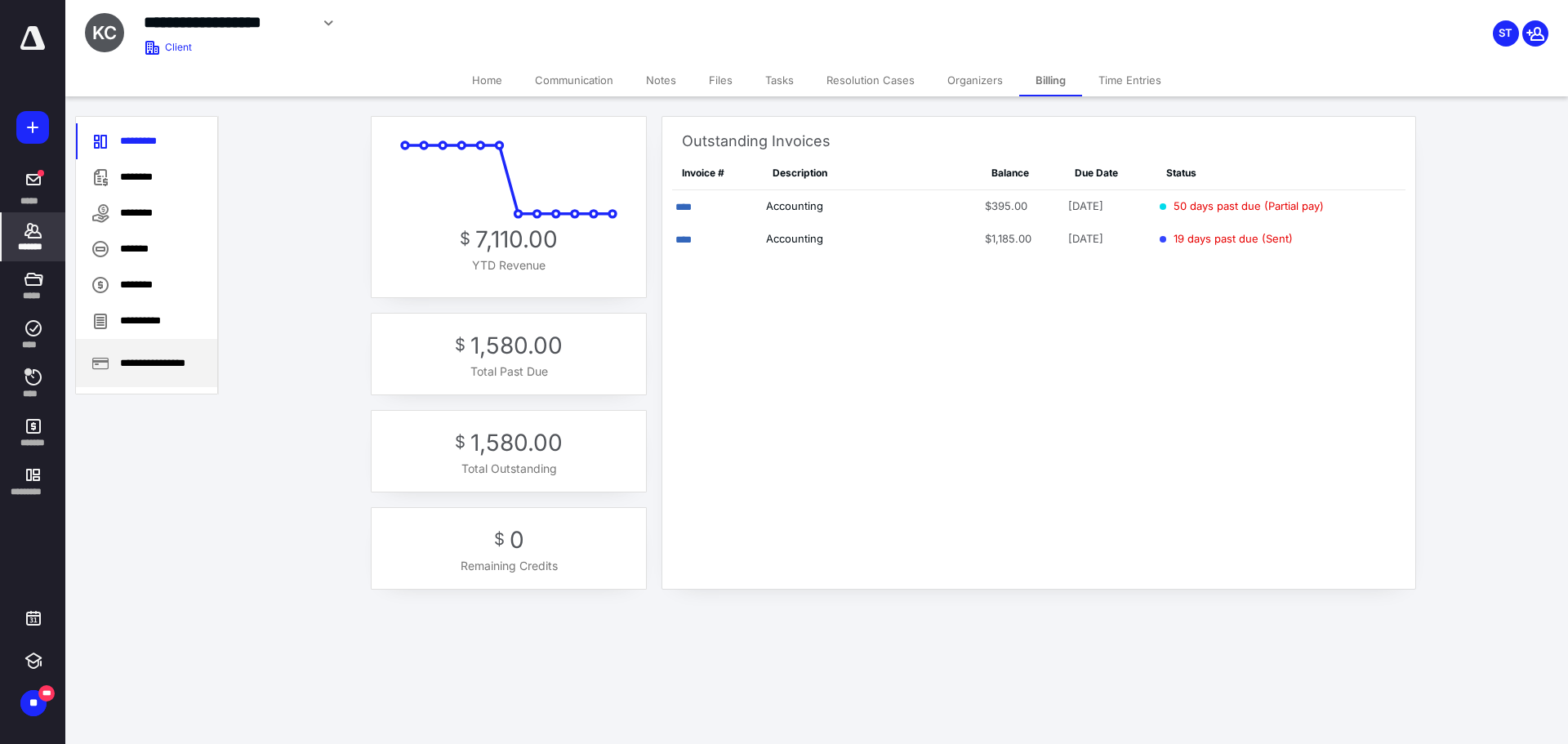 click on "**********" at bounding box center (146, 363) 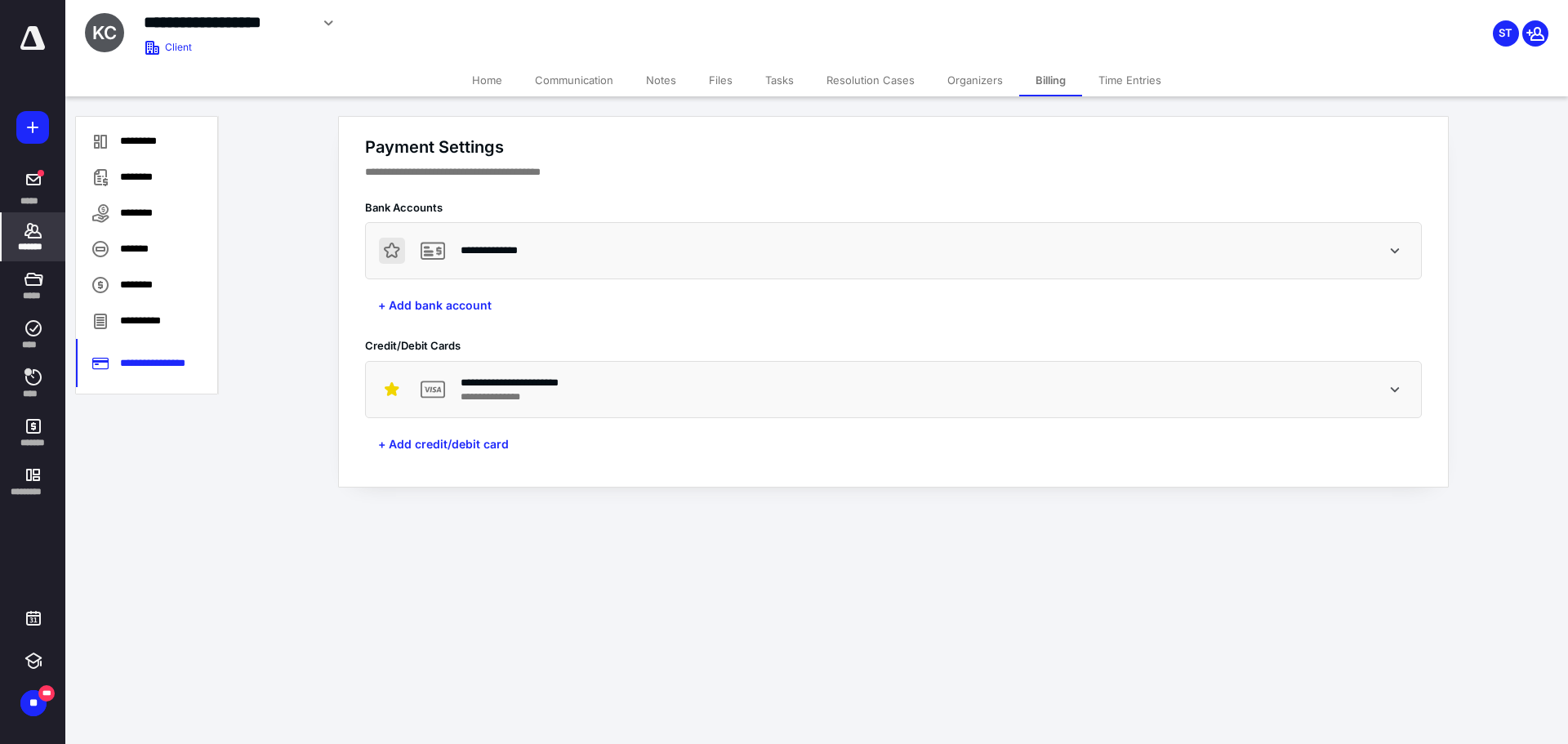 click at bounding box center (392, 251) 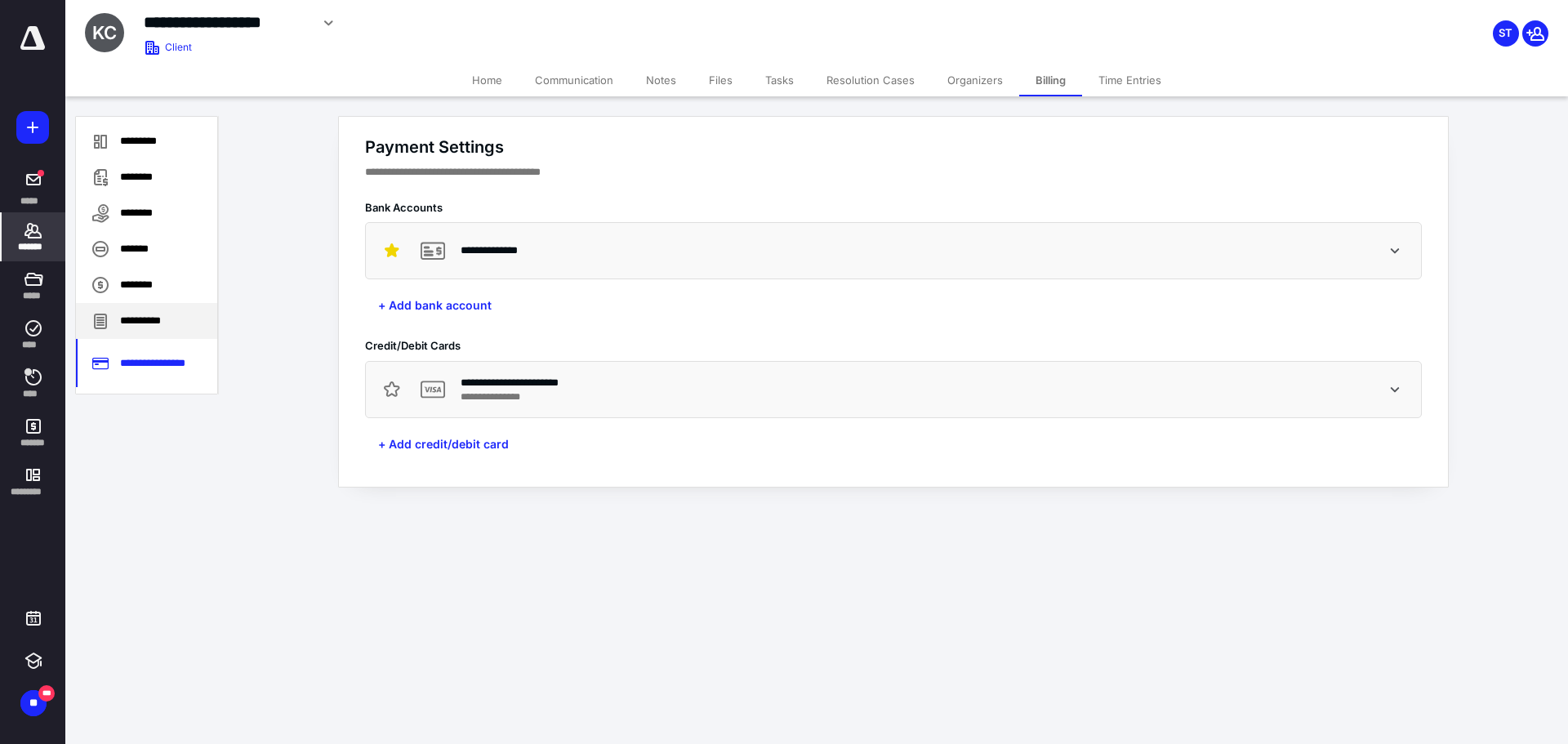 click on "**********" at bounding box center (146, 321) 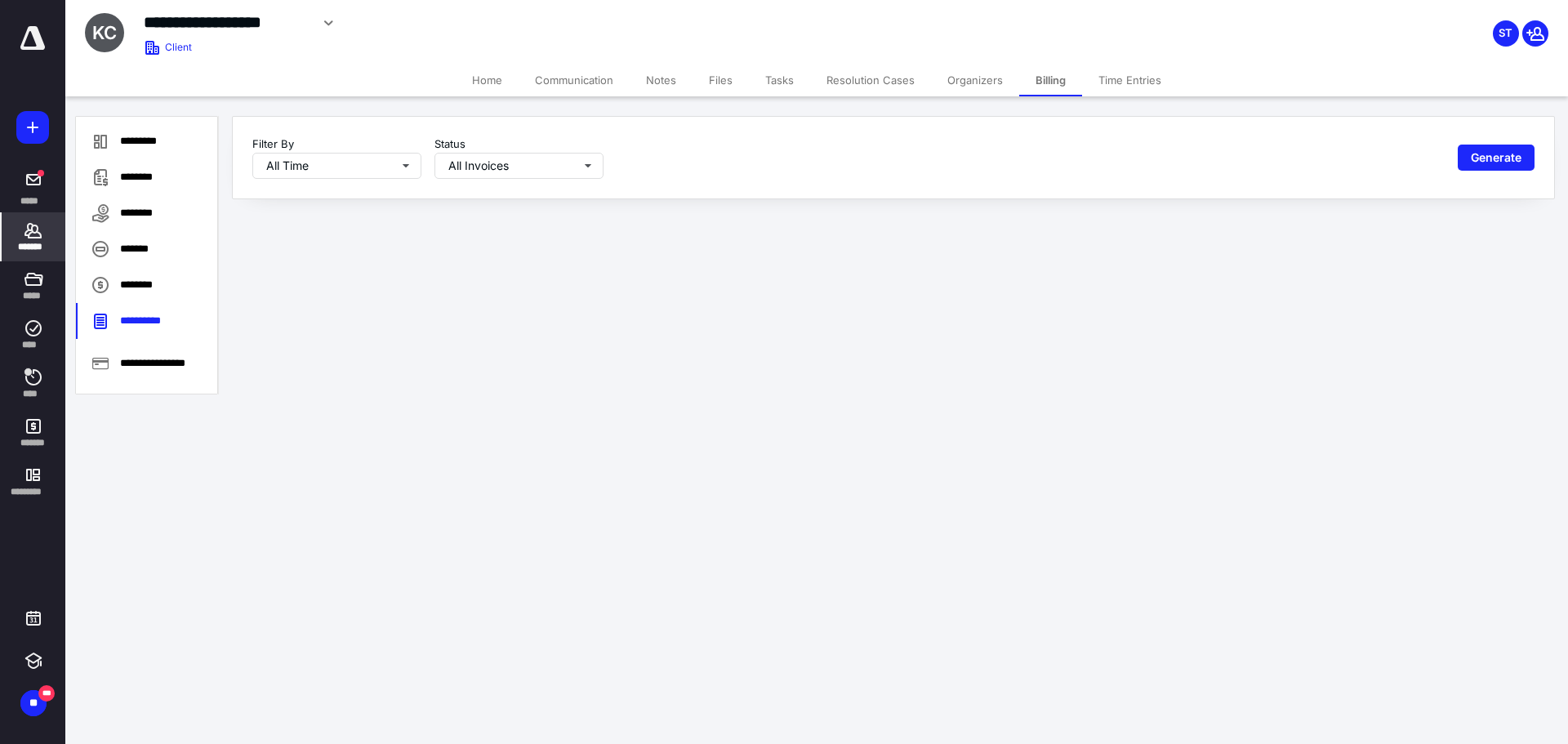 click on "*******" at bounding box center (33, 237) 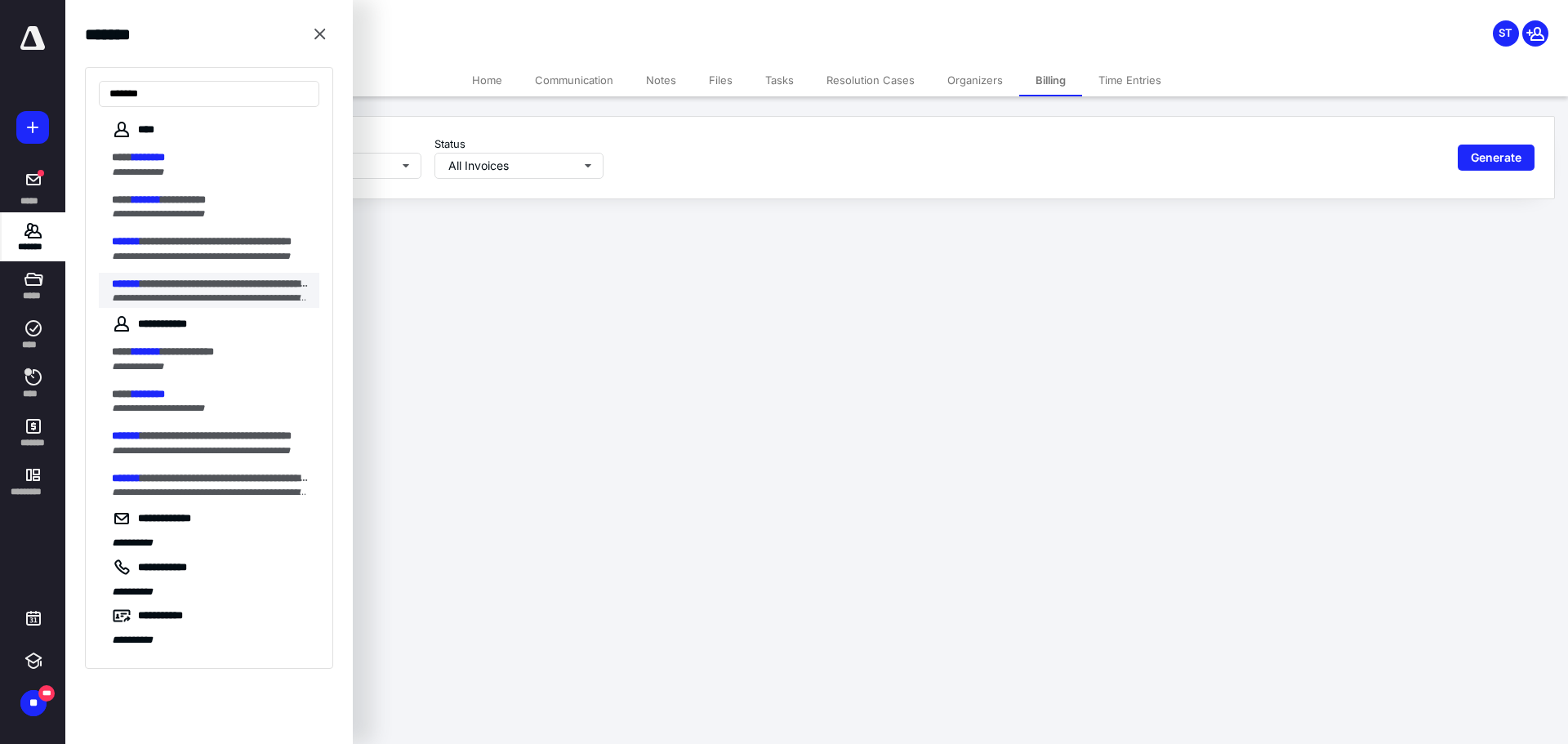 type on "*******" 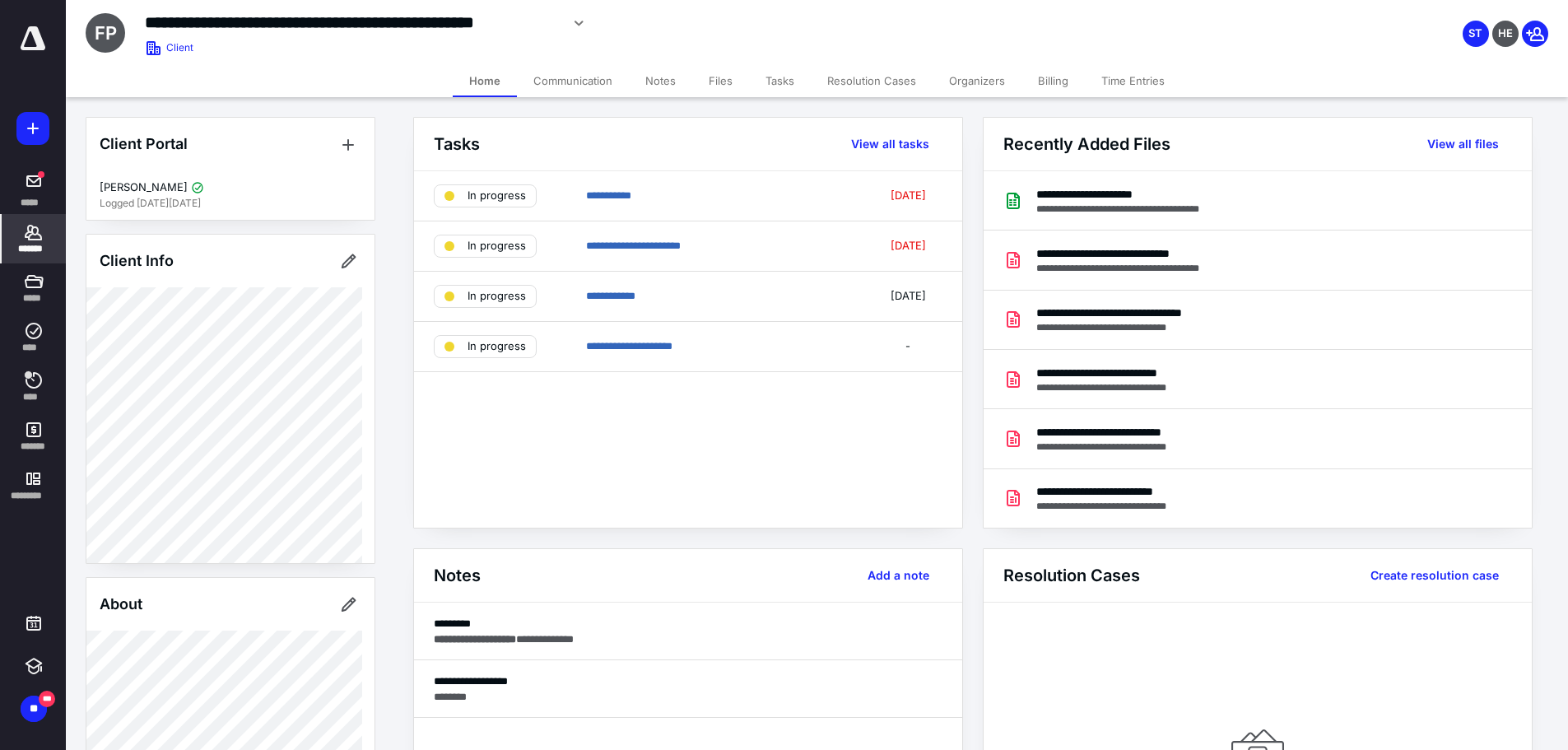 click on "Files" at bounding box center (720, 81) 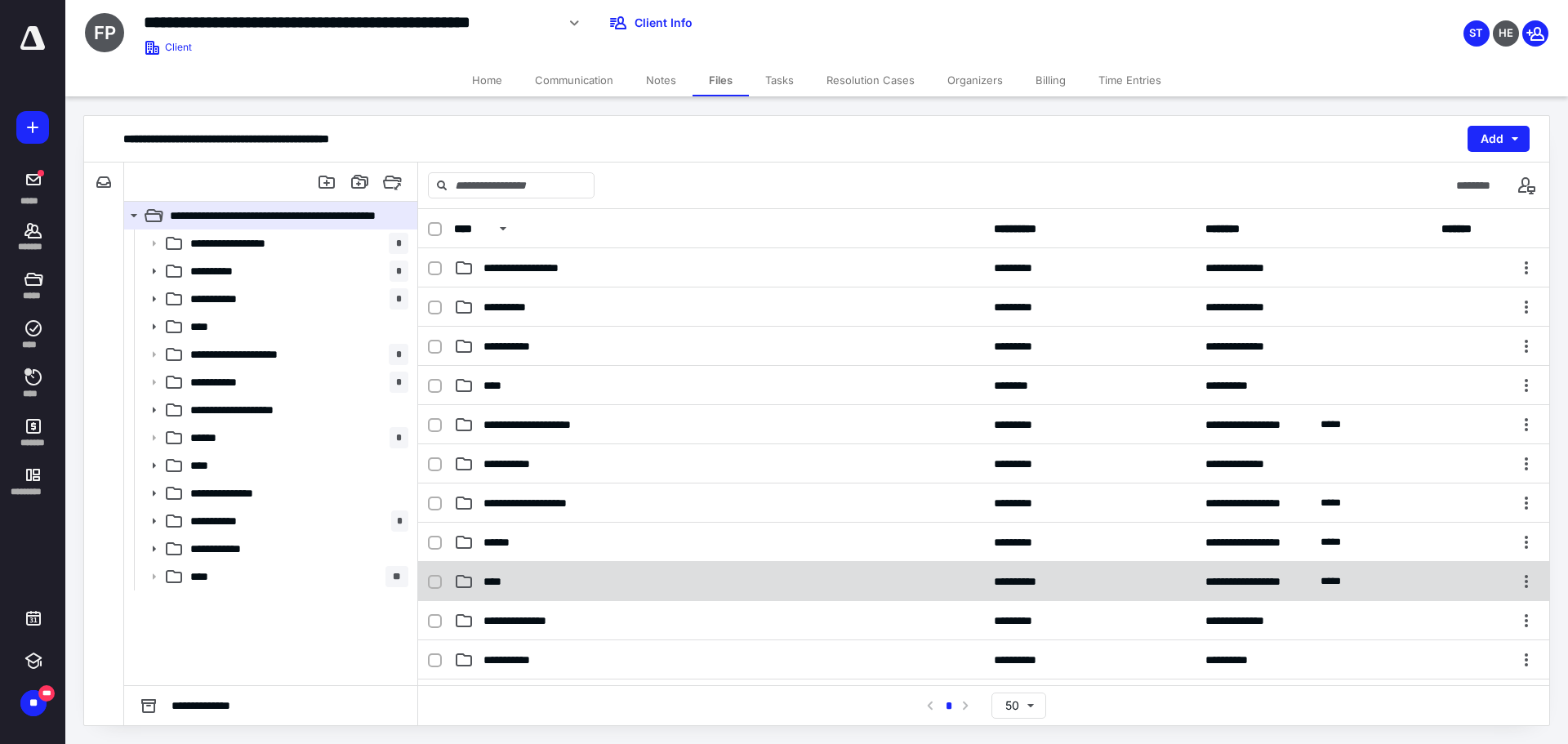 click on "****" at bounding box center (719, 581) 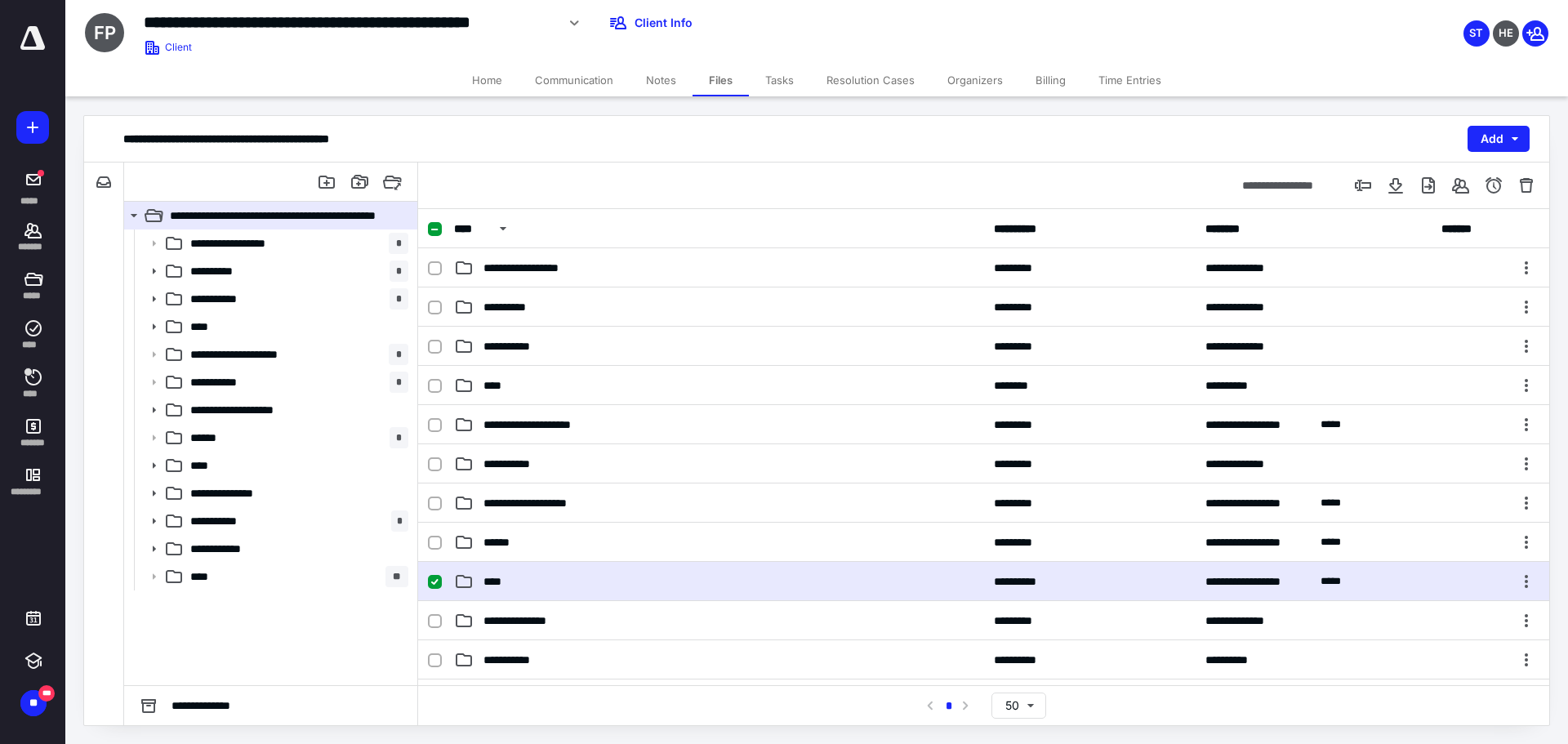 click on "****" at bounding box center (719, 581) 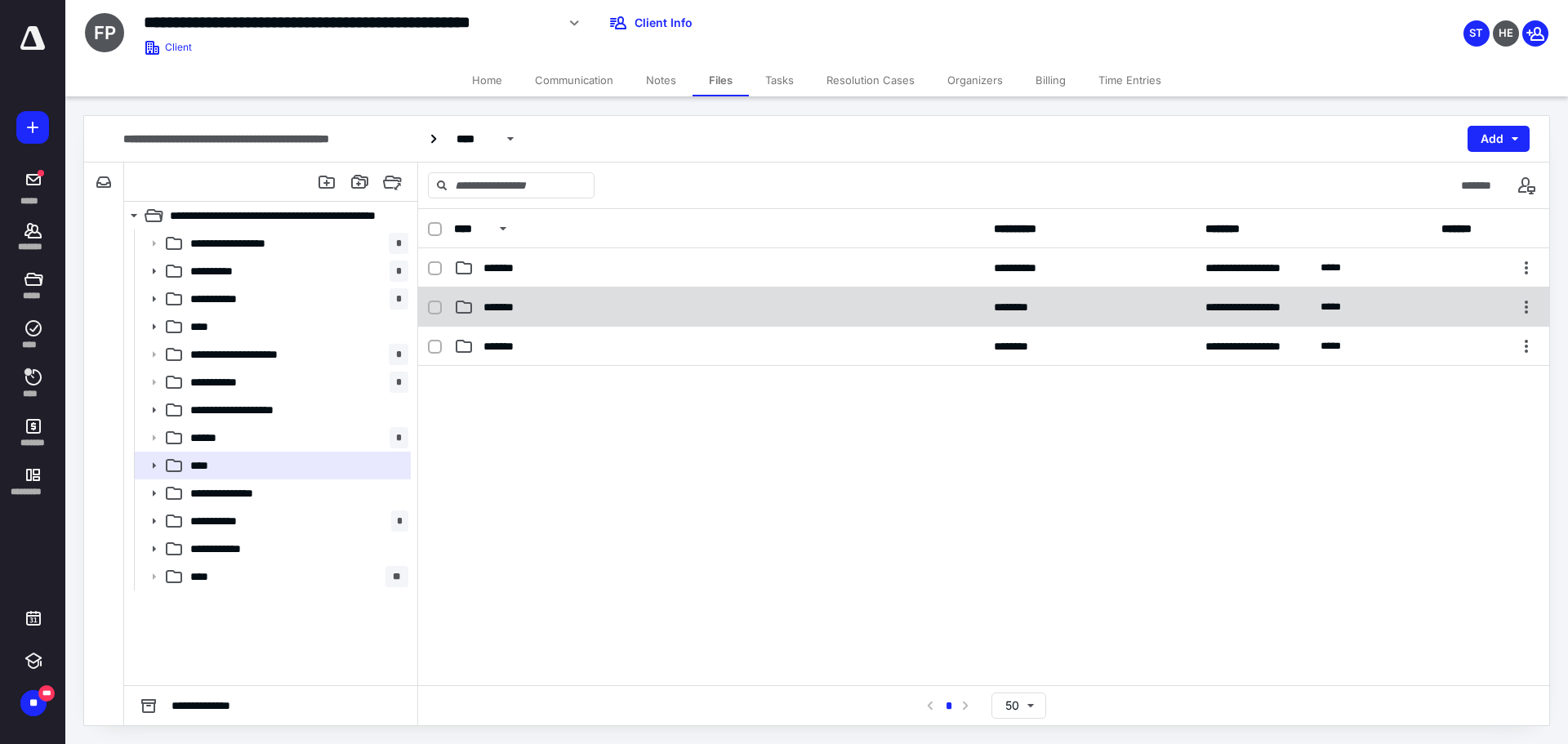 click on "*******" at bounding box center (507, 307) 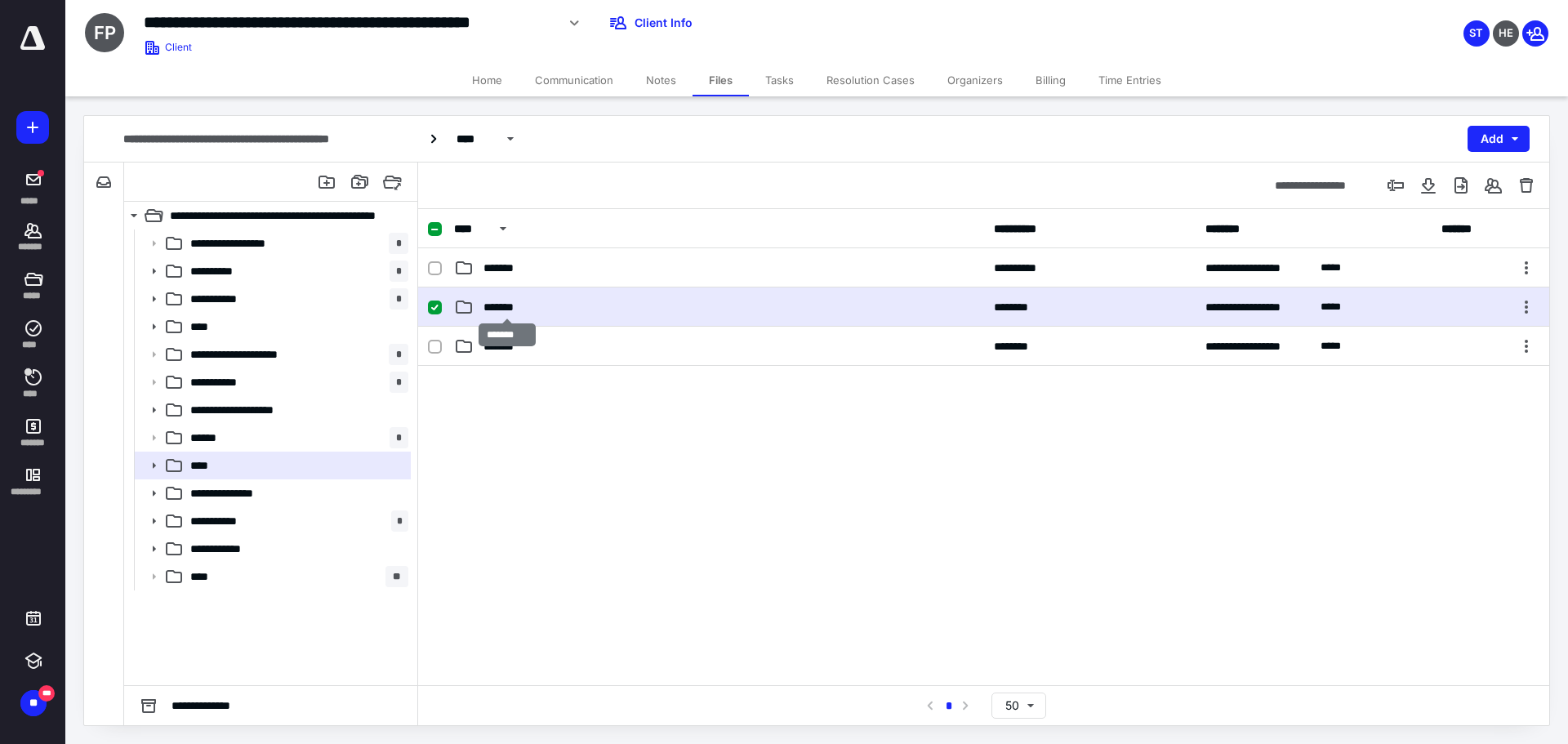 click on "*******" at bounding box center (507, 307) 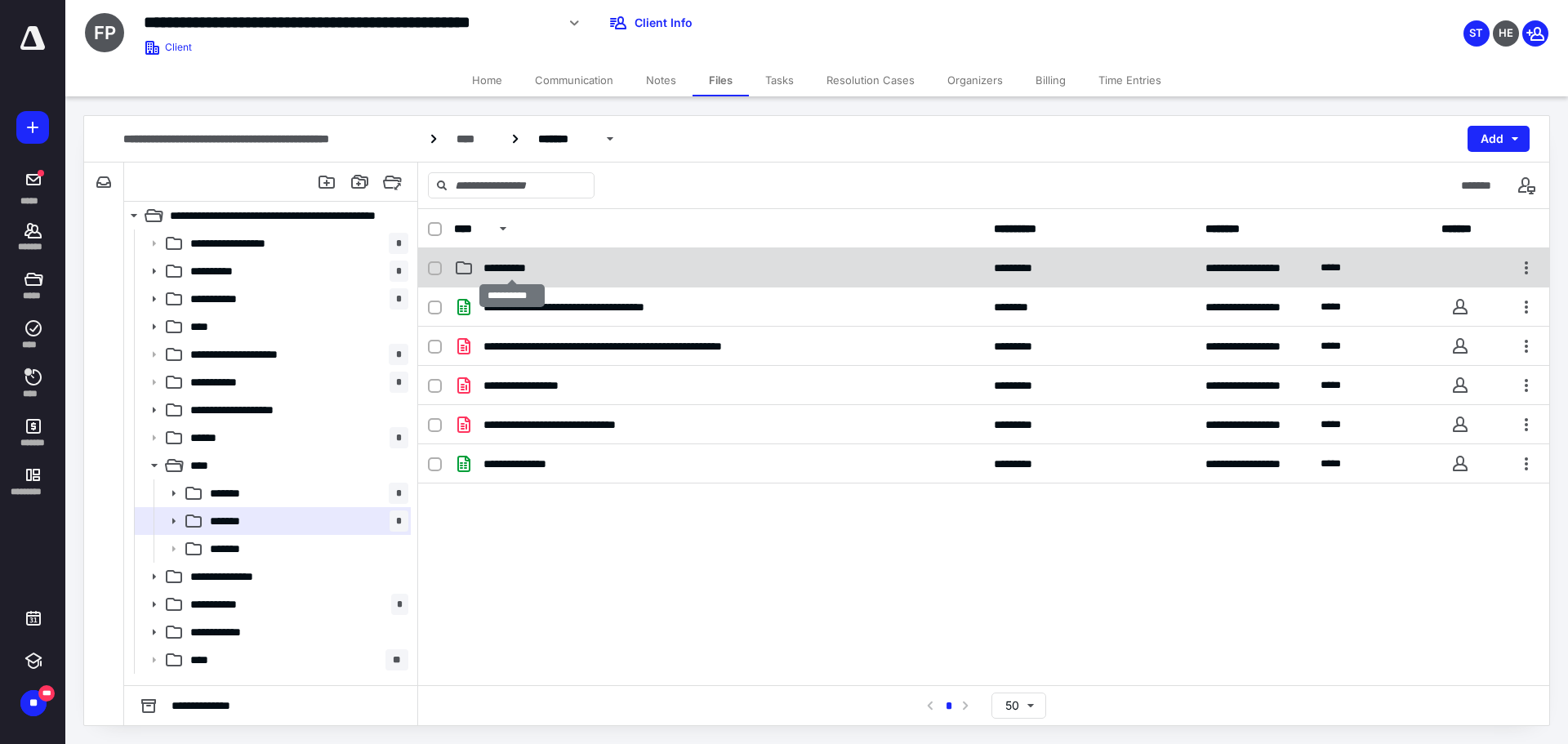 click on "**********" at bounding box center (511, 268) 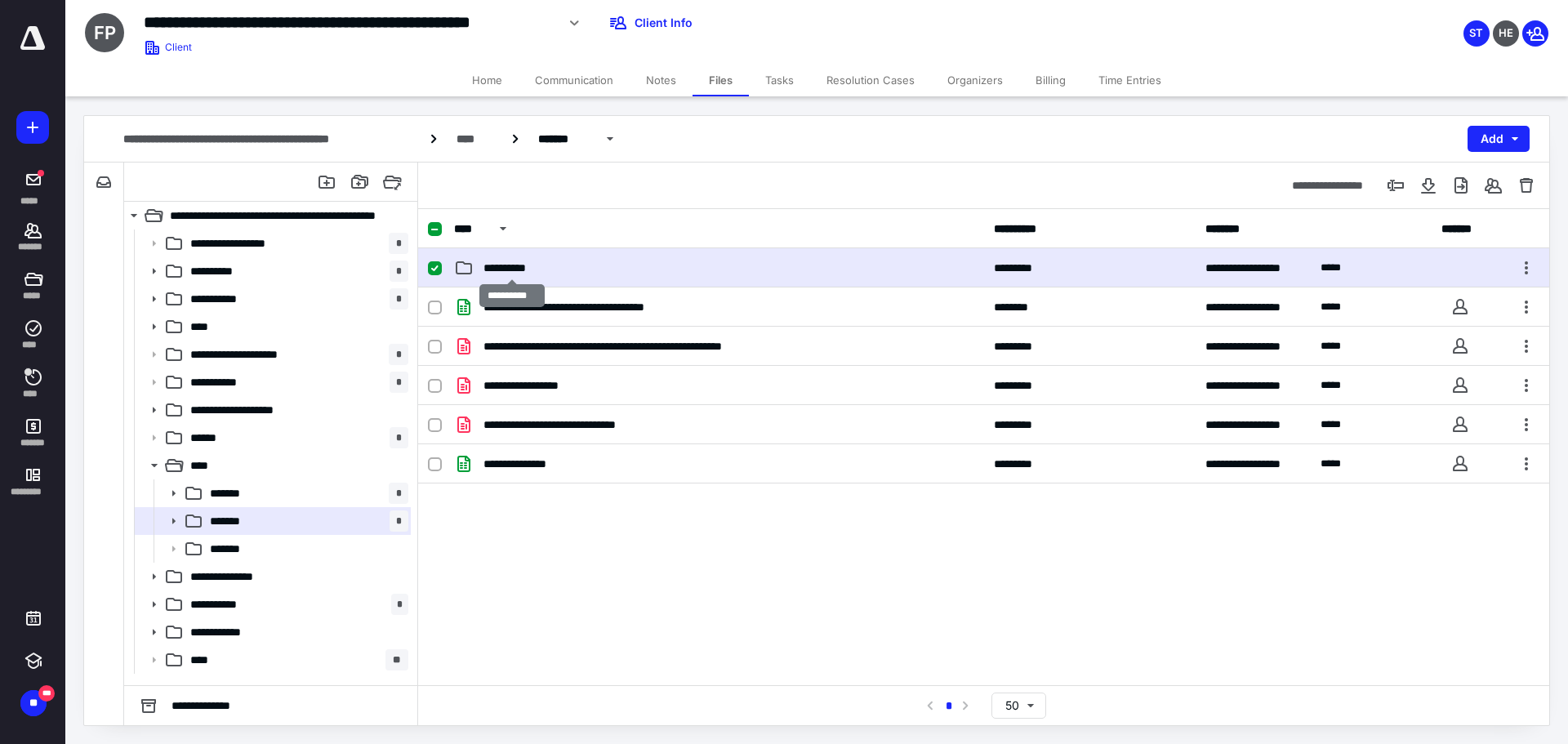 click on "**********" at bounding box center [511, 268] 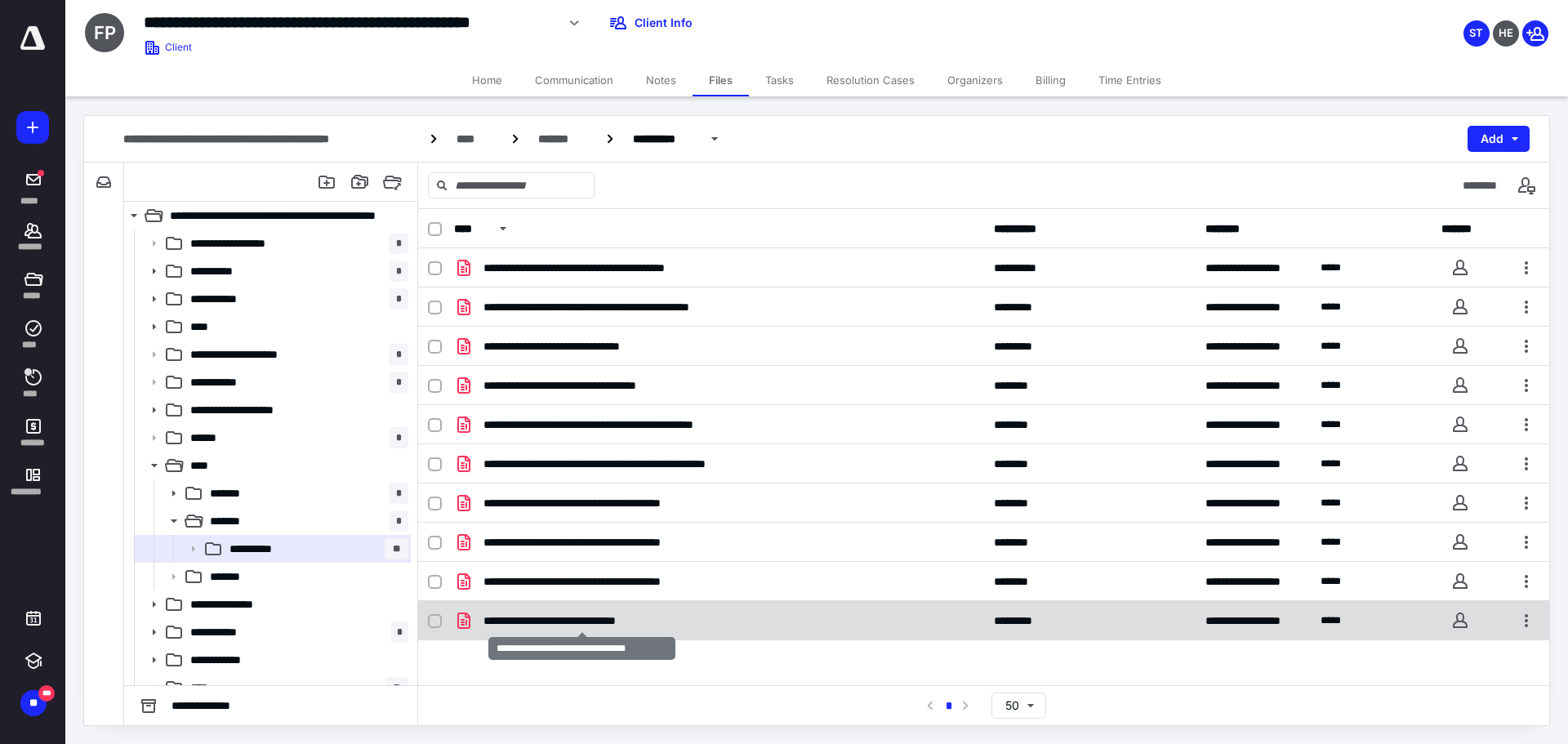click on "**********" at bounding box center (581, 621) 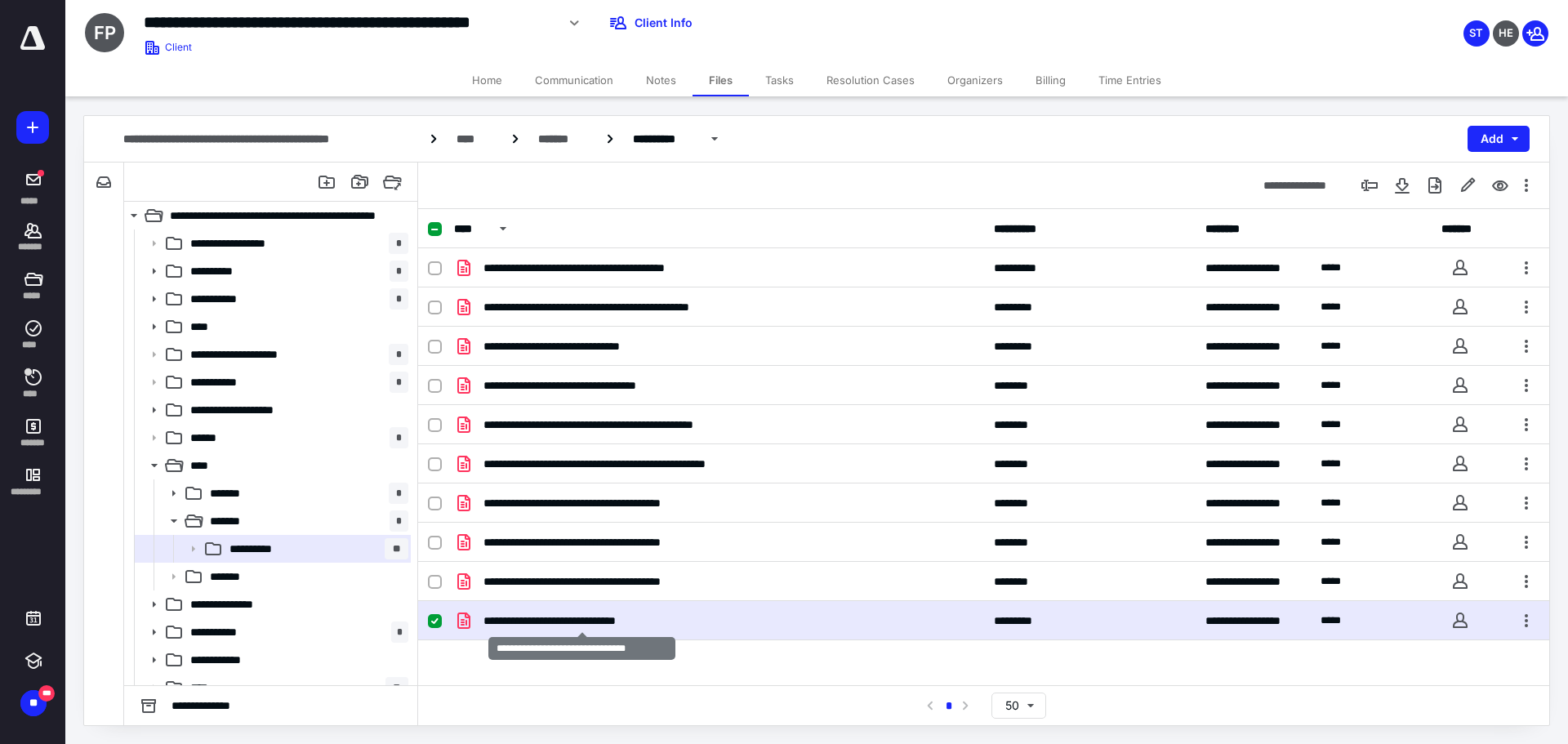 click on "**********" at bounding box center [581, 621] 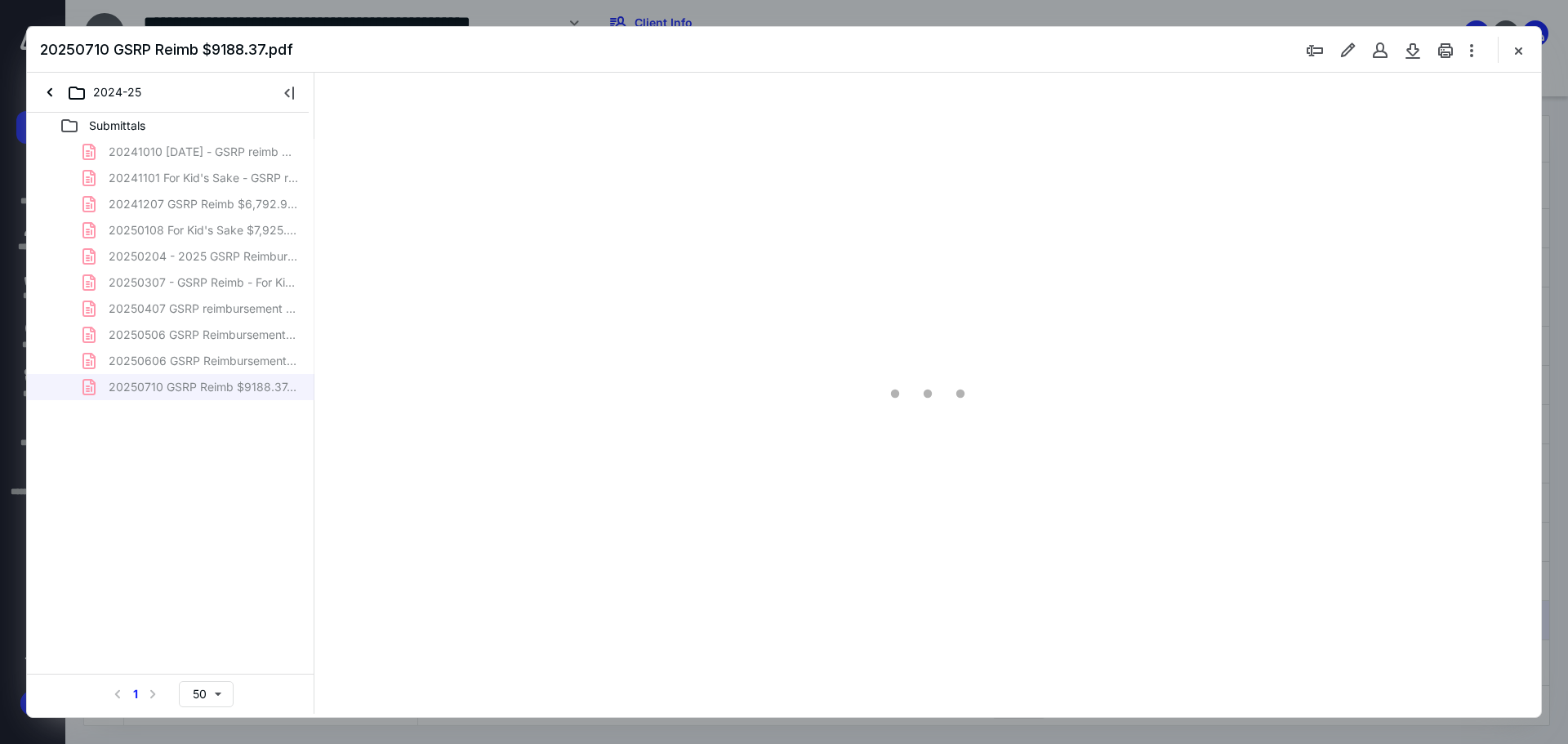 scroll, scrollTop: 0, scrollLeft: 0, axis: both 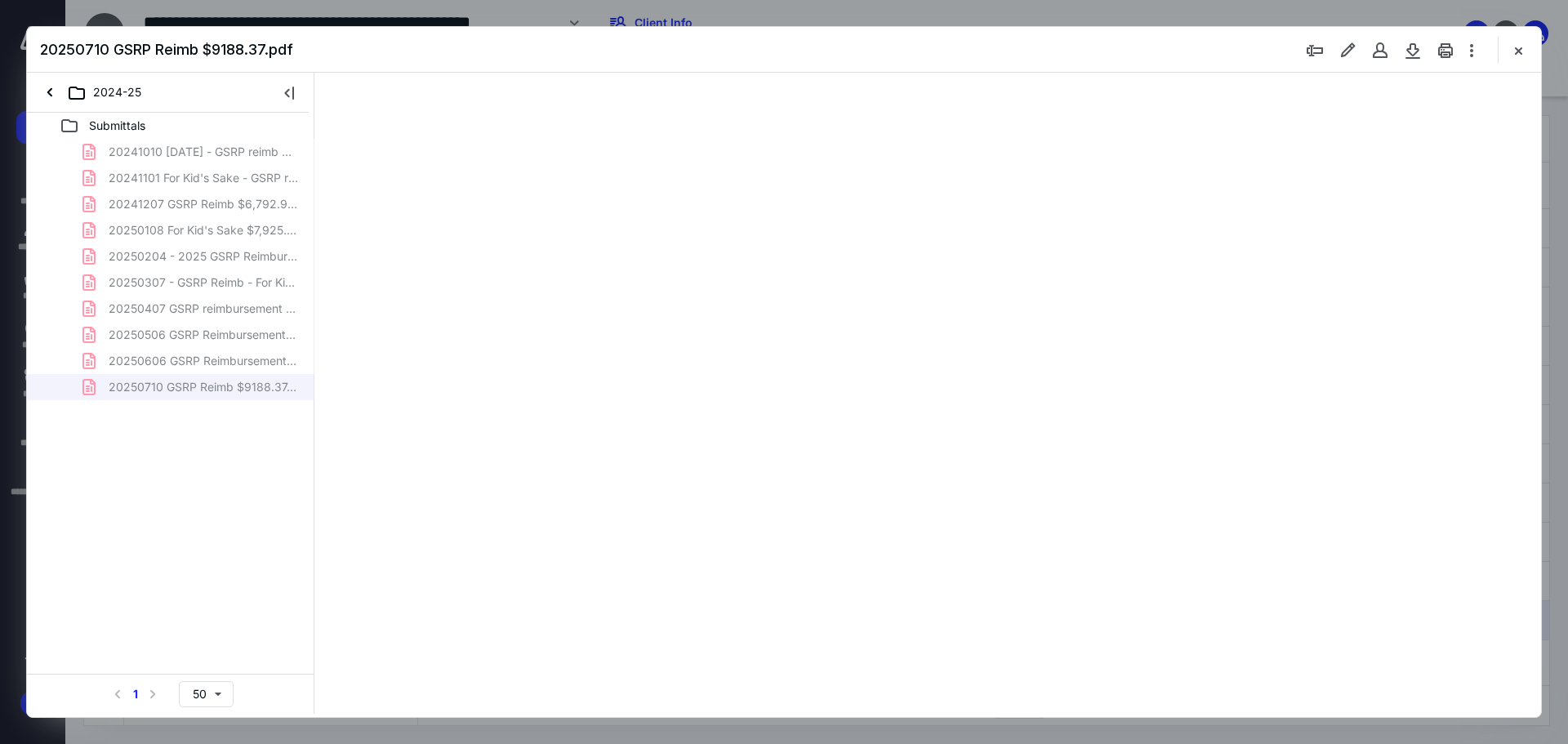 type on "241" 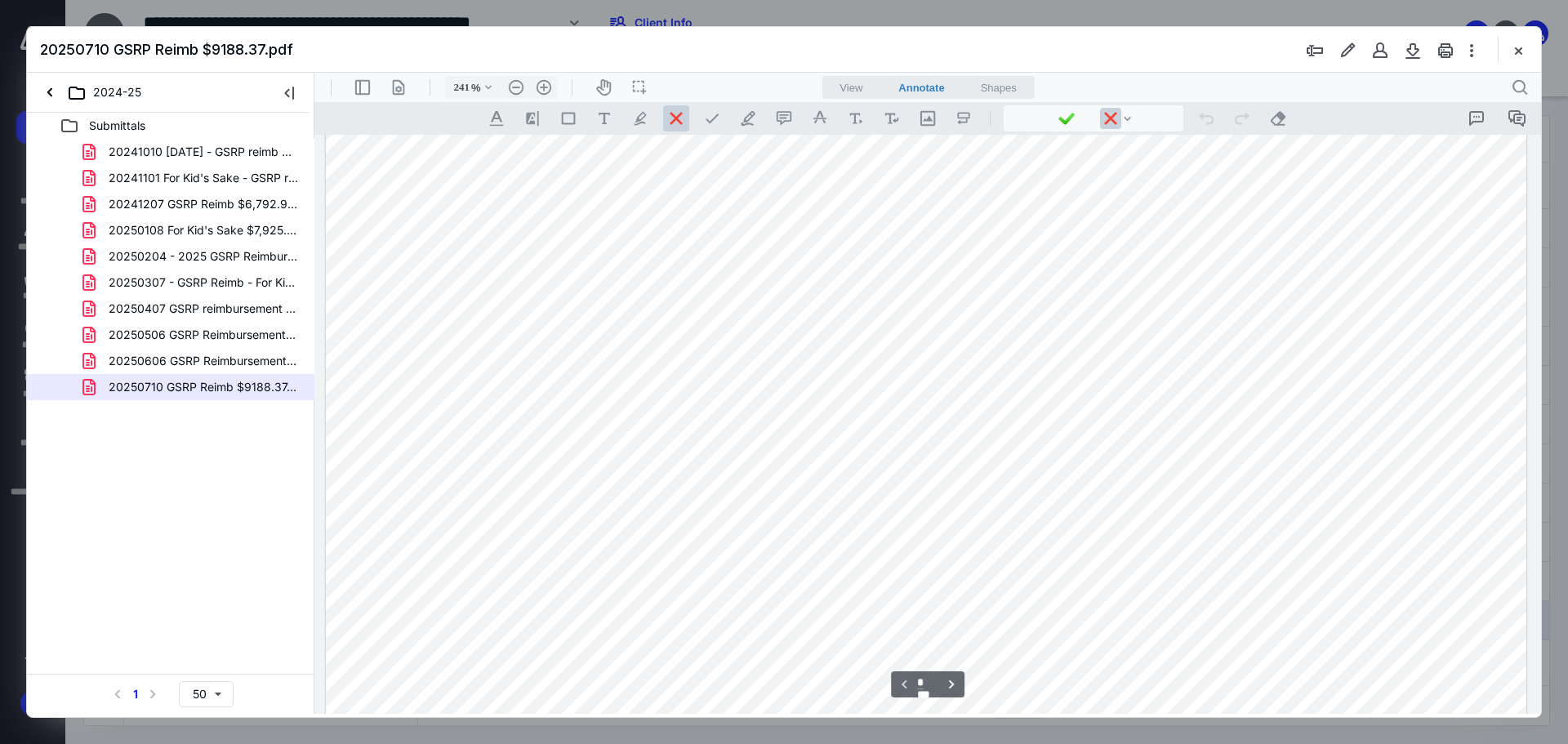 scroll, scrollTop: 1050, scrollLeft: 0, axis: vertical 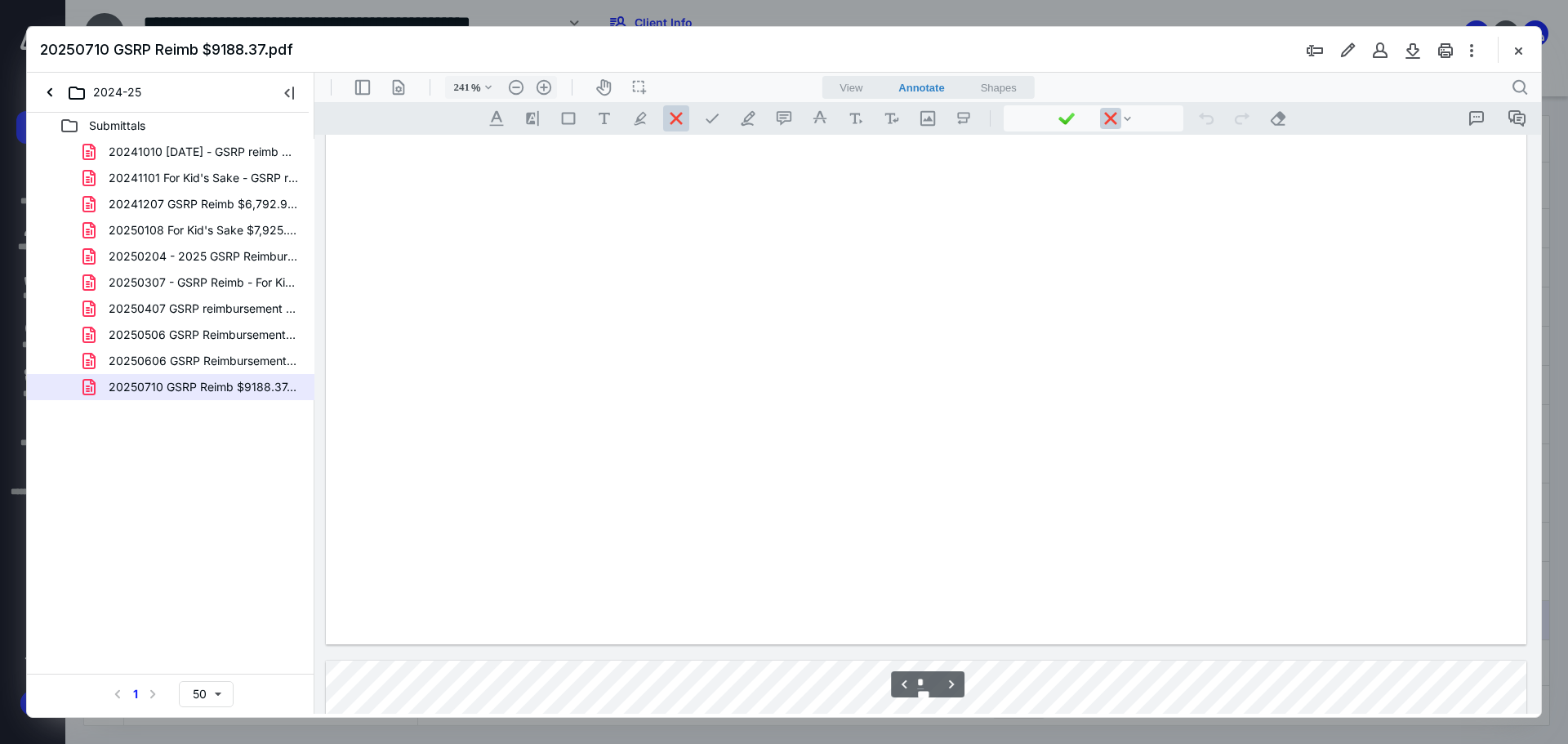 type on "*" 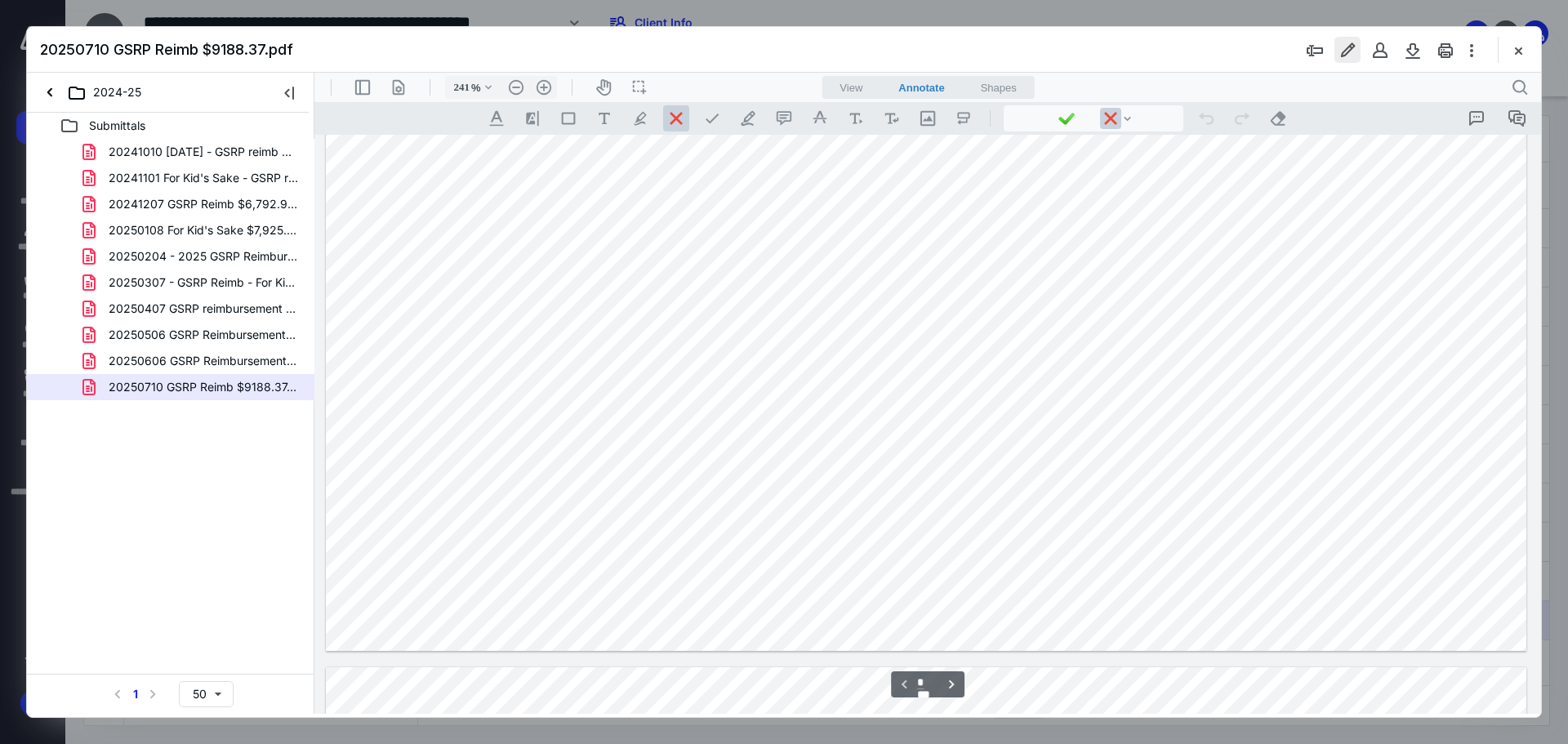 click at bounding box center (1348, 50) 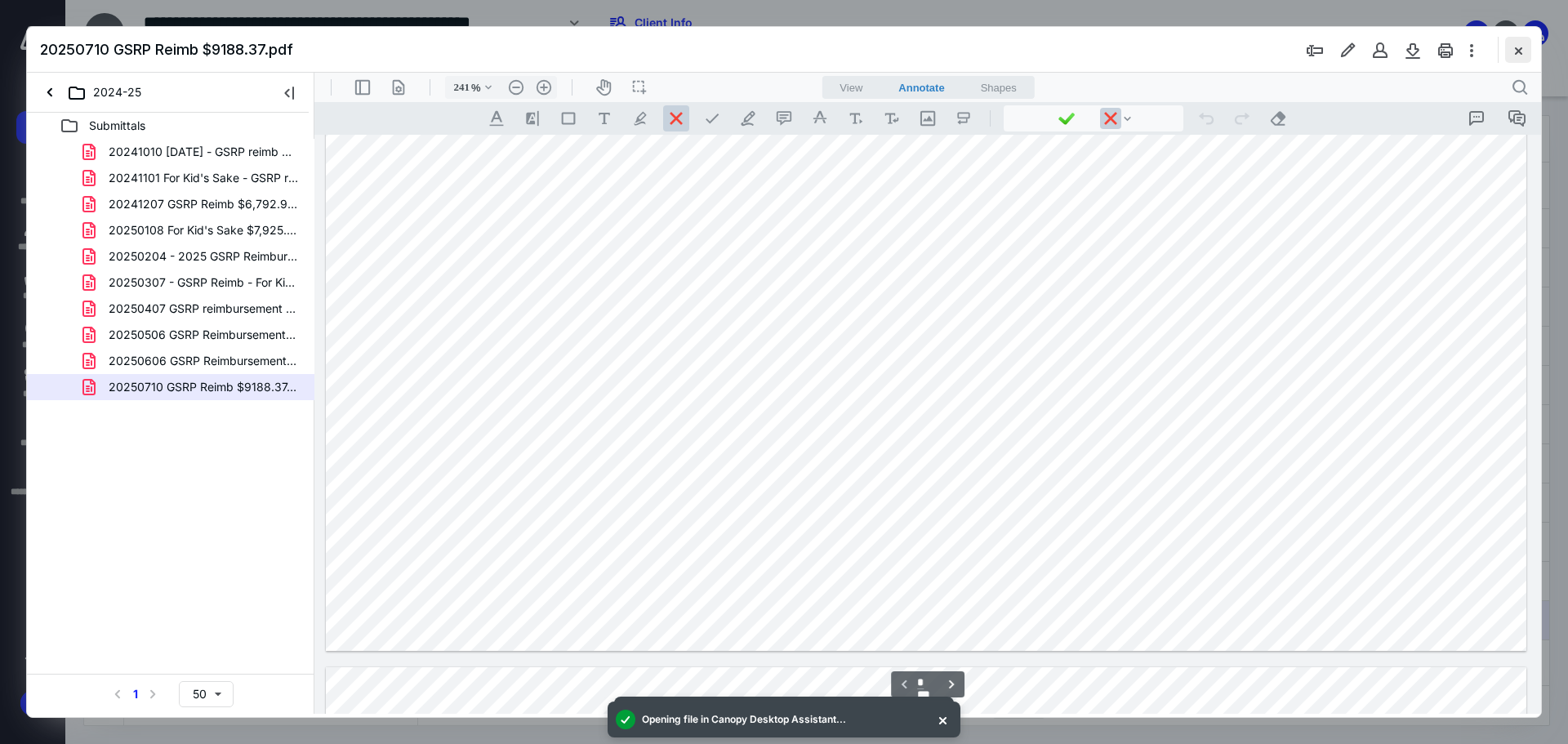 click at bounding box center [1518, 50] 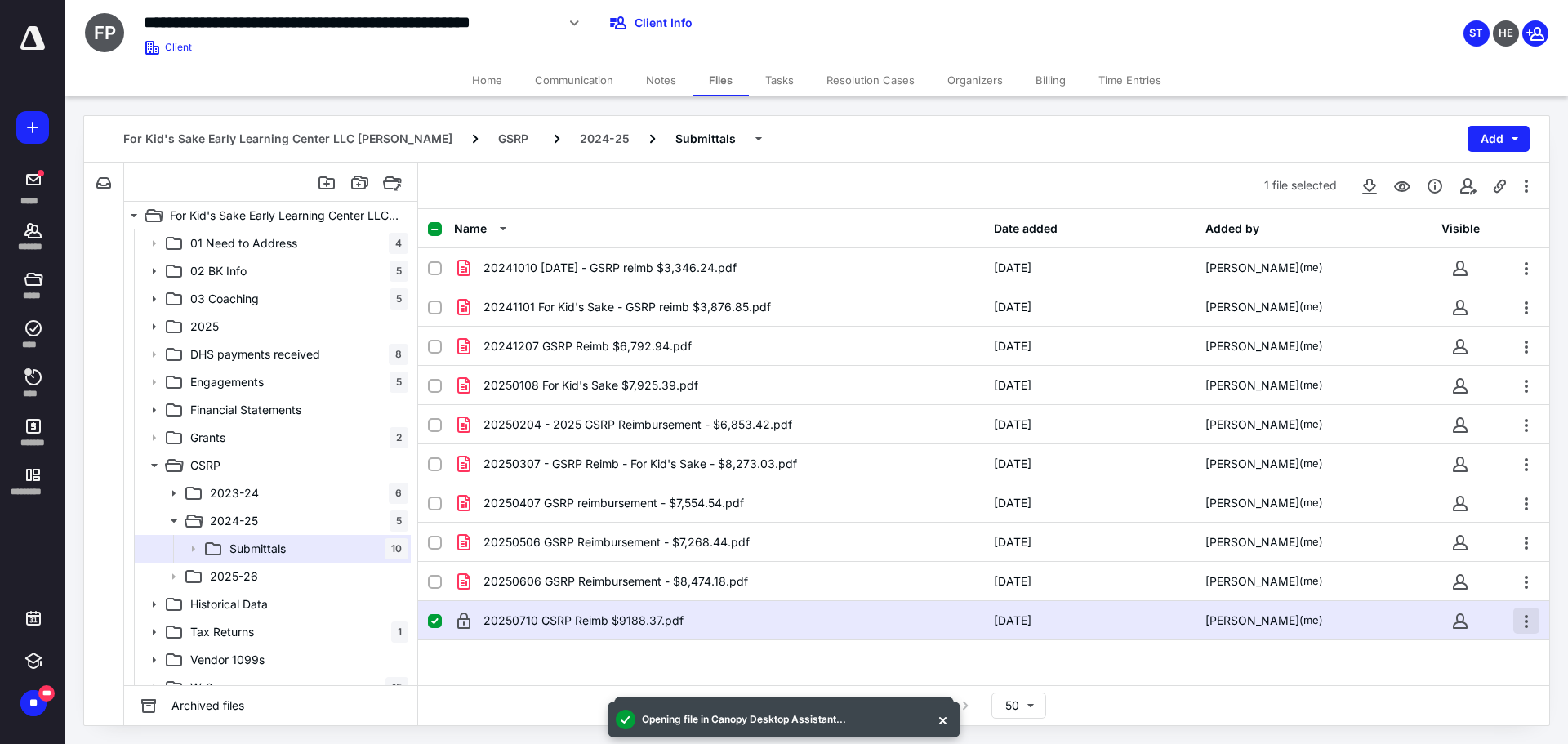click at bounding box center (1526, 621) 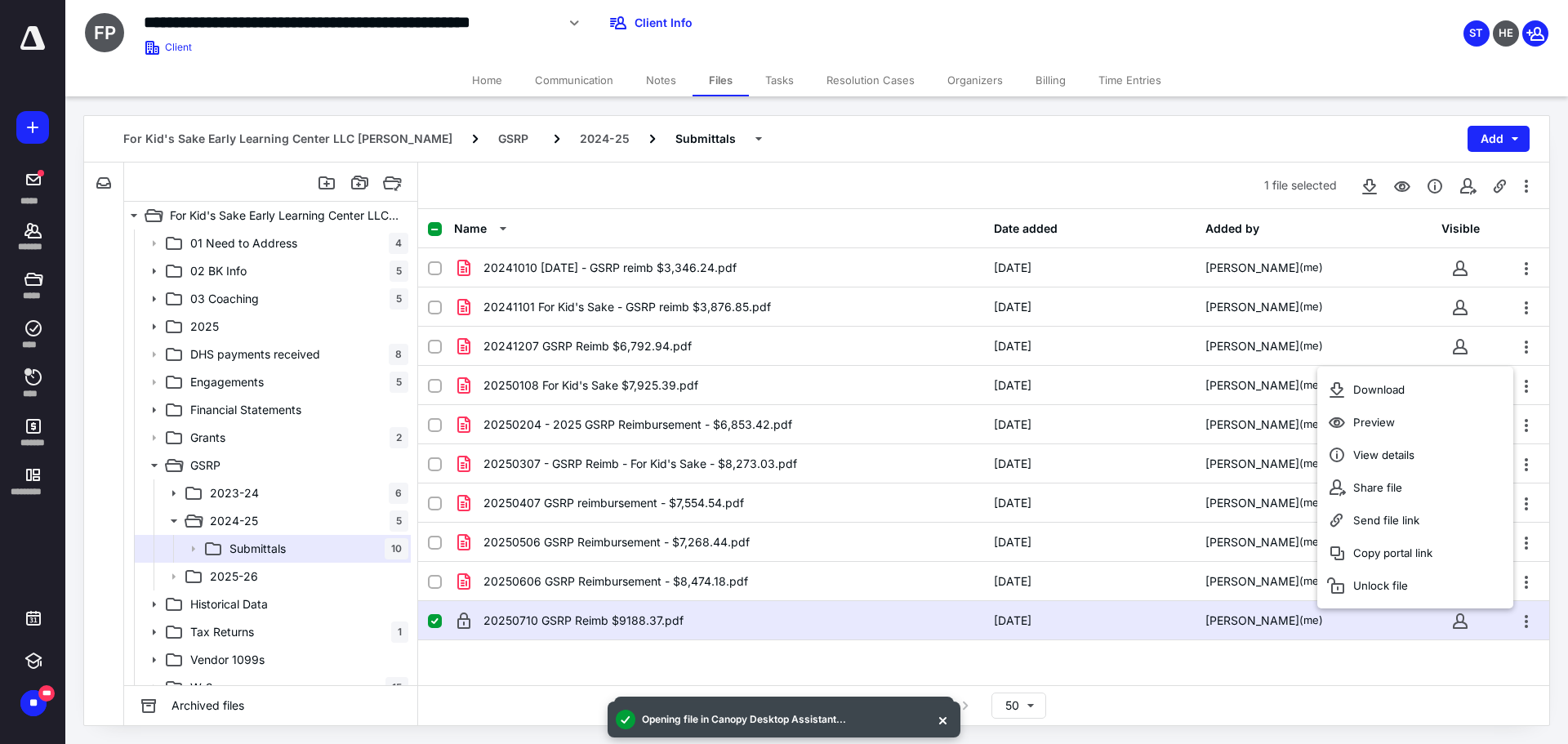 click on "Select a page number for more results 1 50" at bounding box center [983, 705] 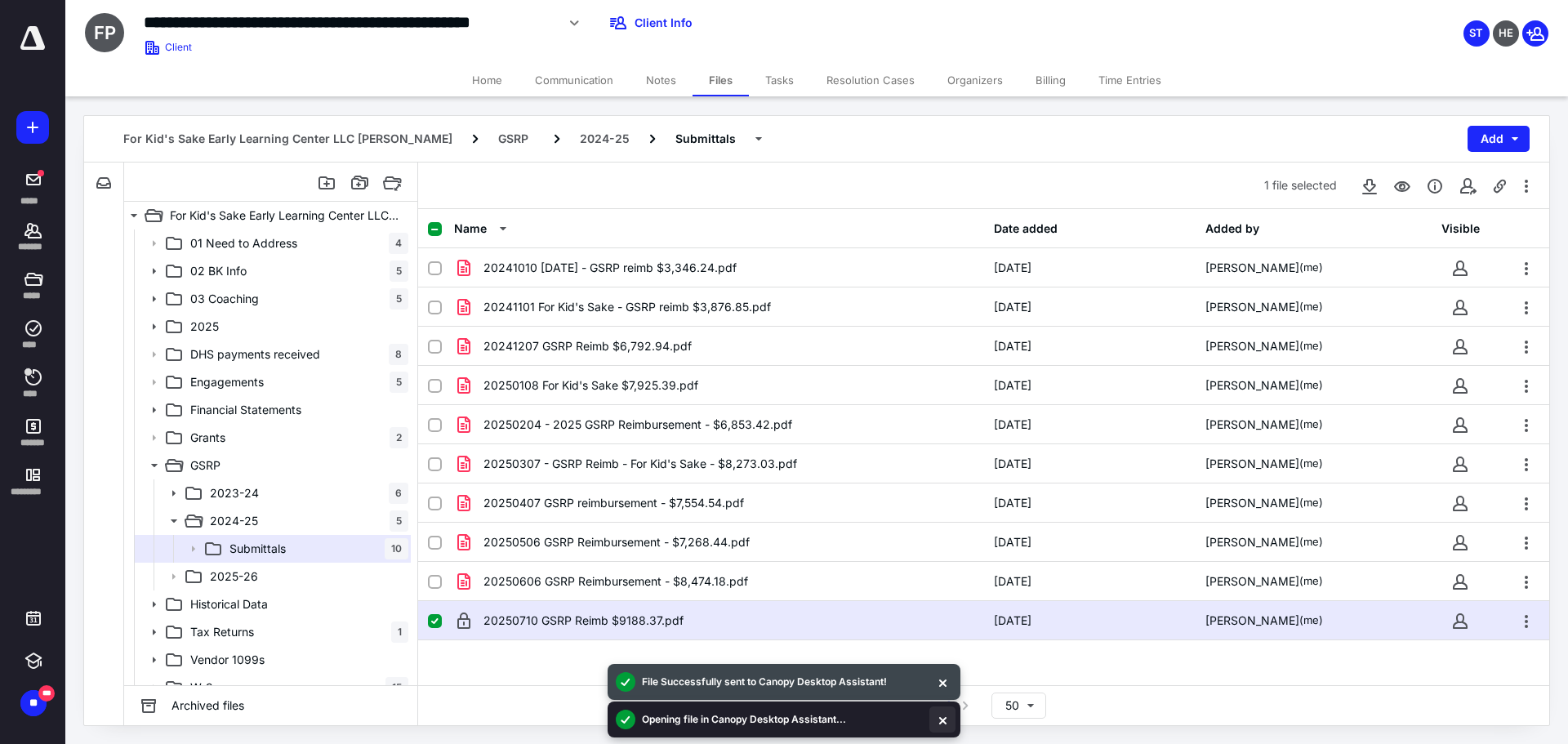 click at bounding box center [942, 719] 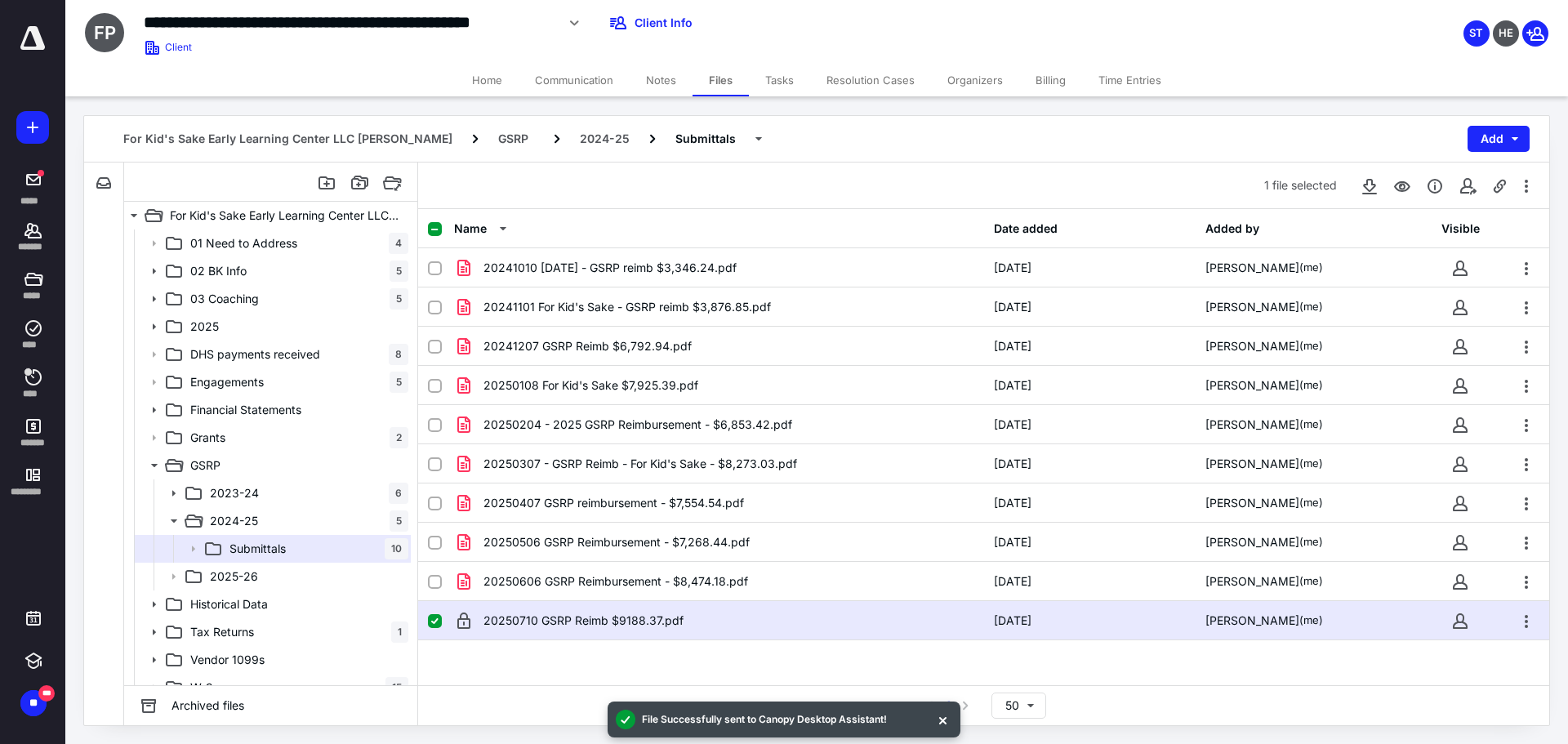 click at bounding box center [942, 719] 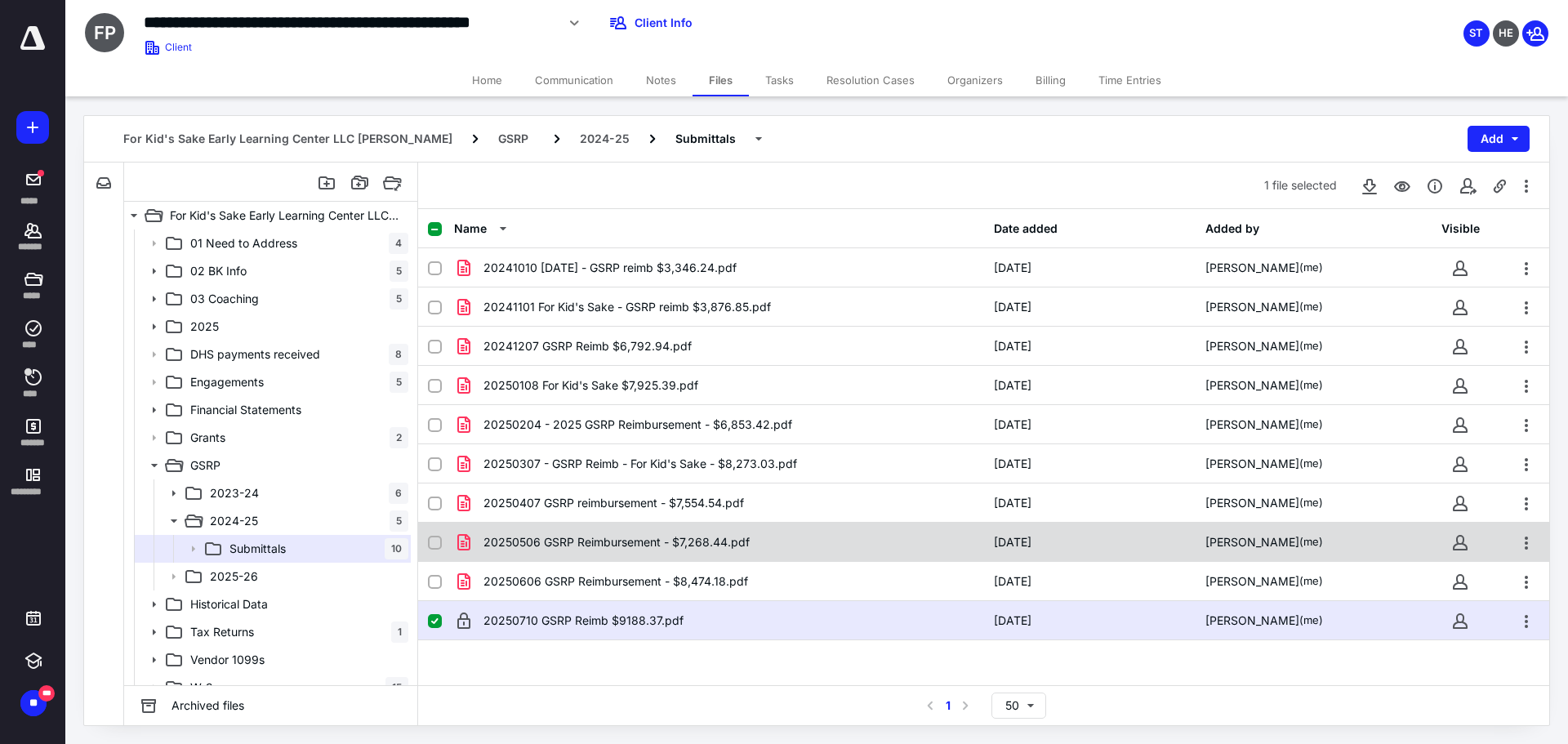 click on "20250506 GSRP Reimbursement - $7,268.44.pdf" at bounding box center [719, 542] 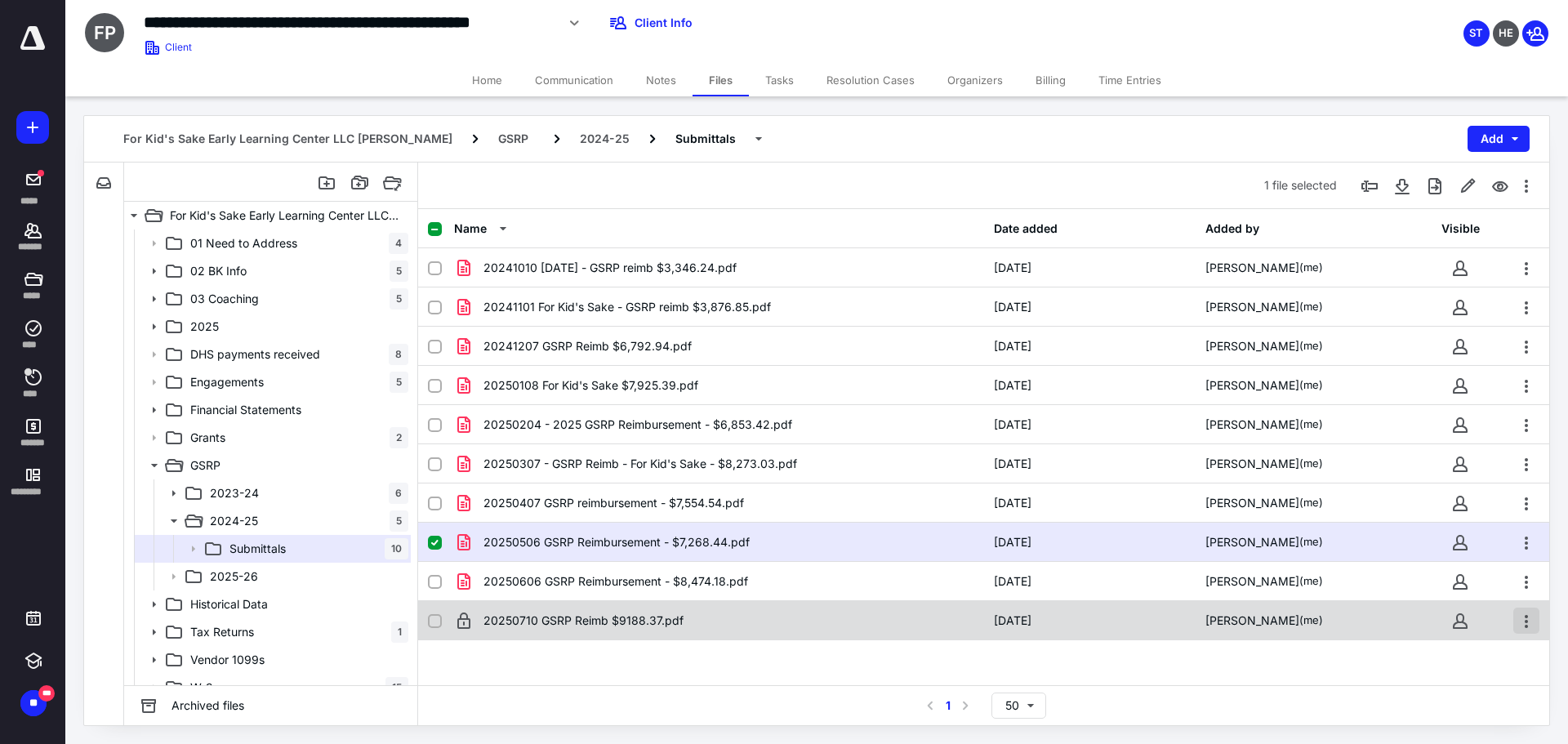 click at bounding box center [1526, 621] 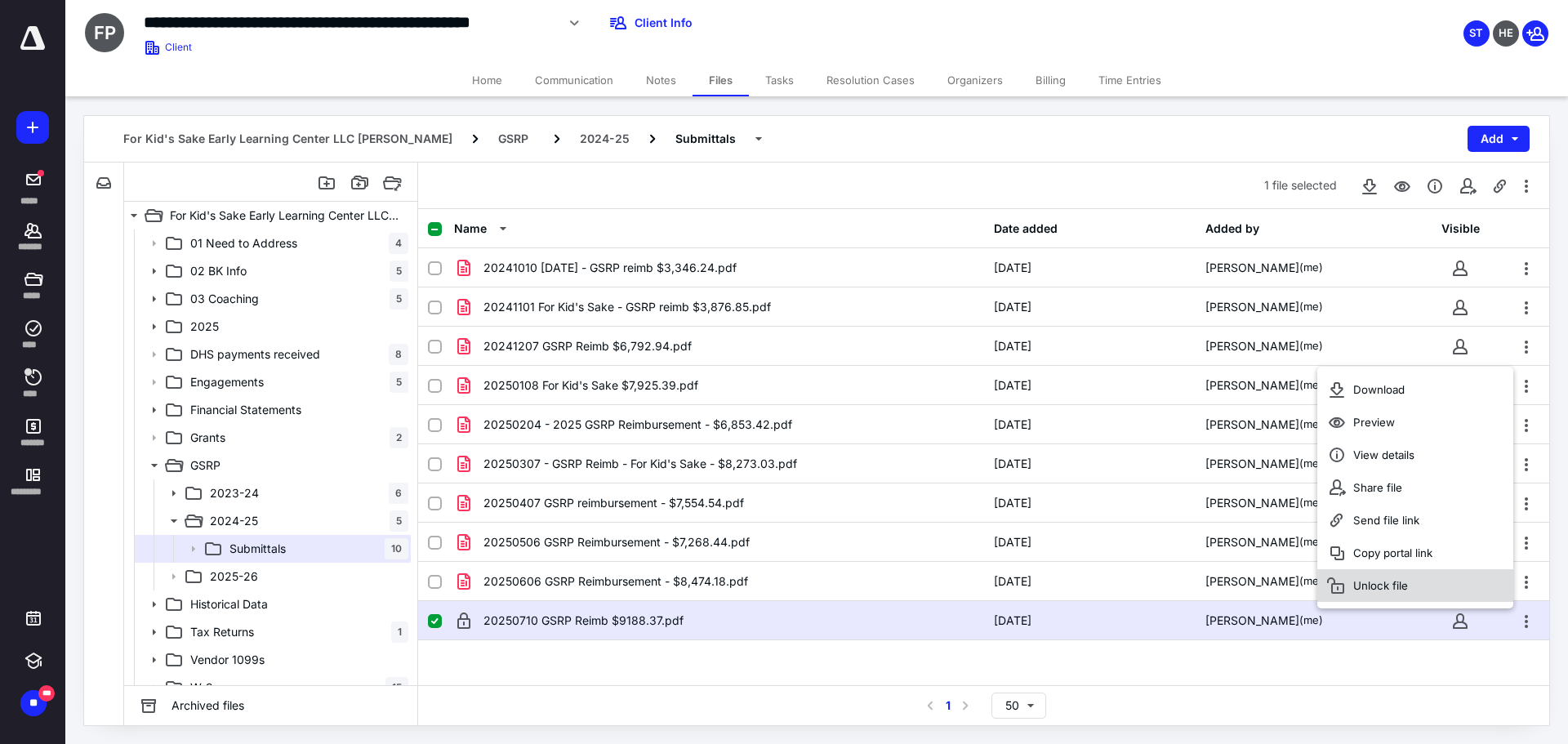 click on "Unlock file" at bounding box center [1415, 586] 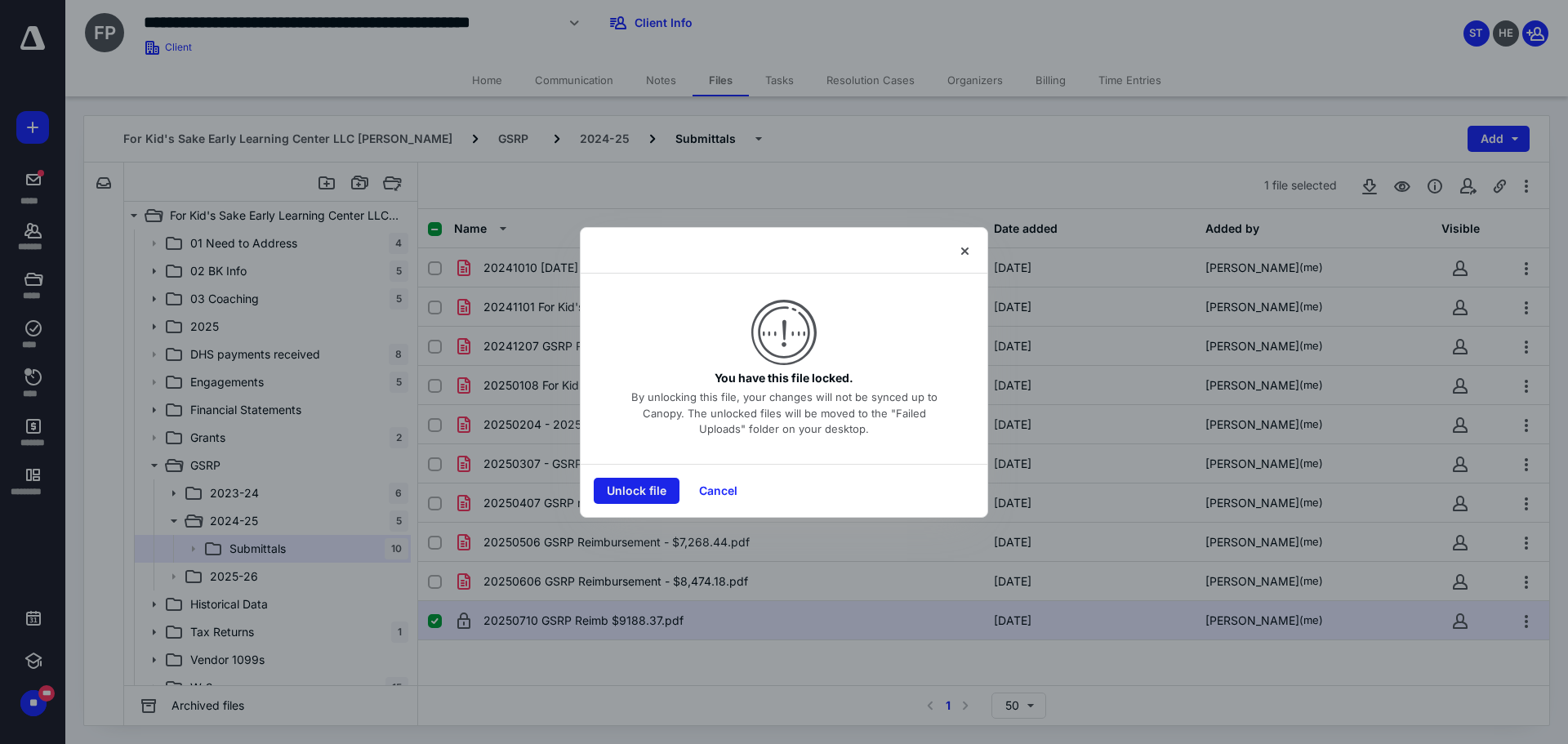 click on "Unlock file" at bounding box center (636, 491) 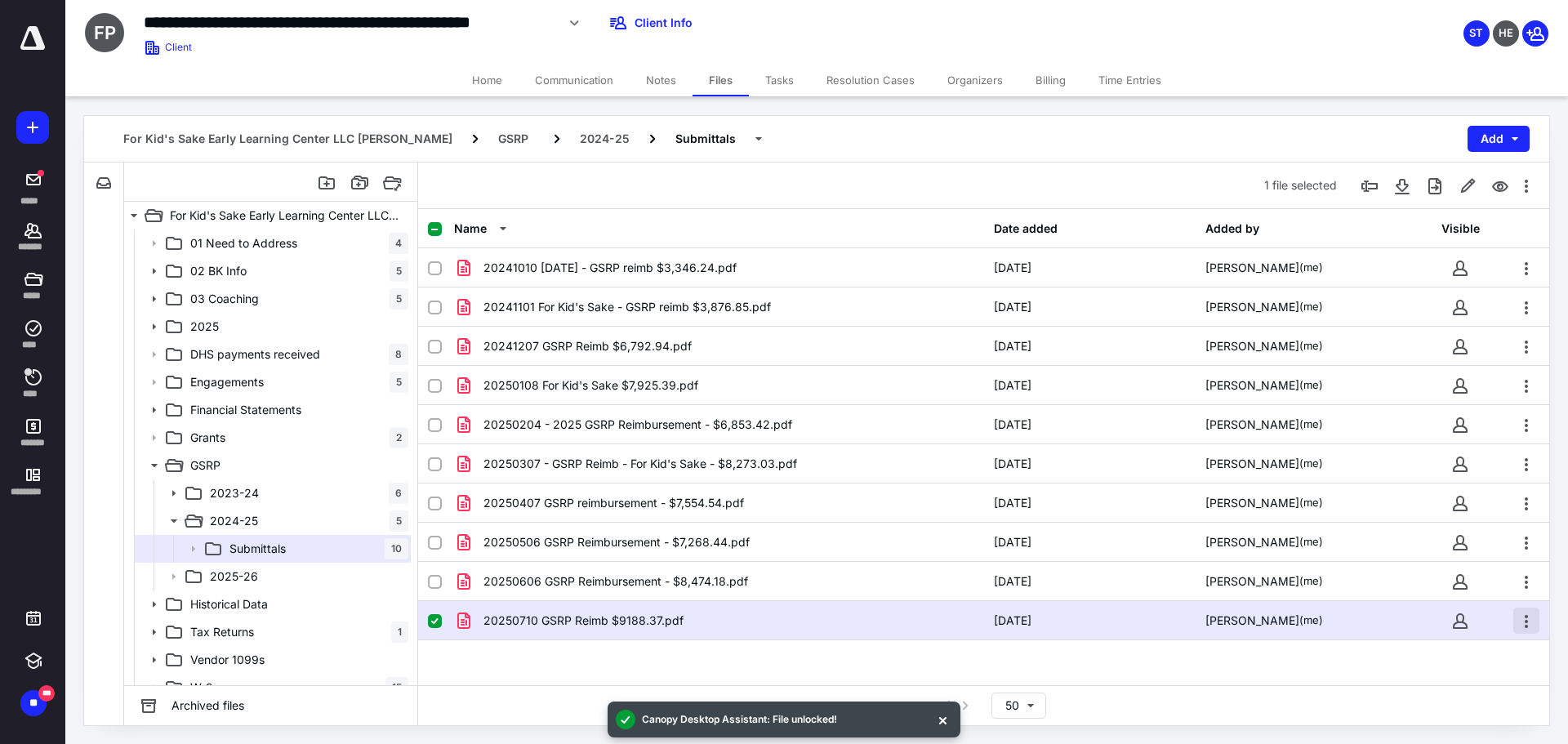 click at bounding box center (1526, 621) 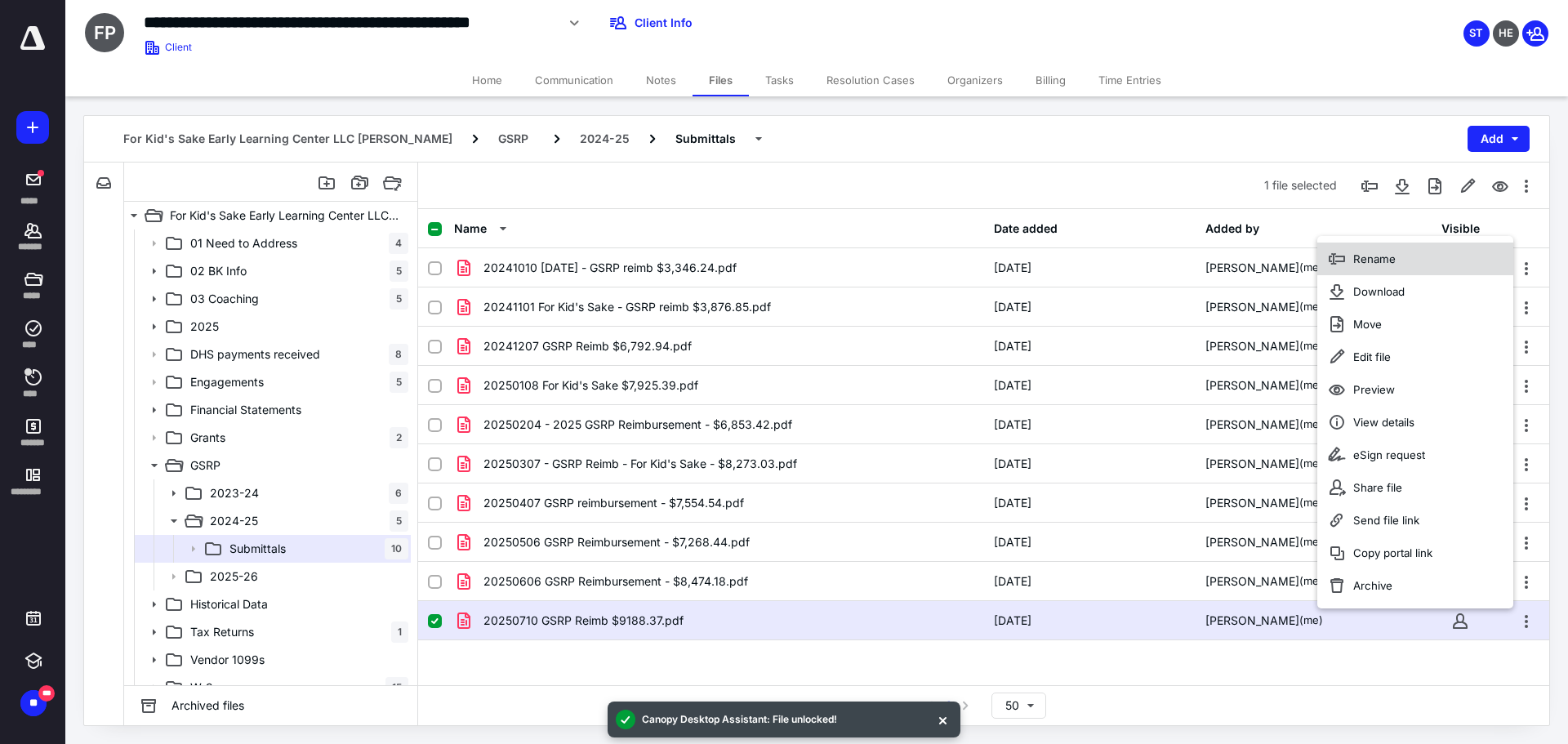 click on "Rename" at bounding box center [1374, 259] 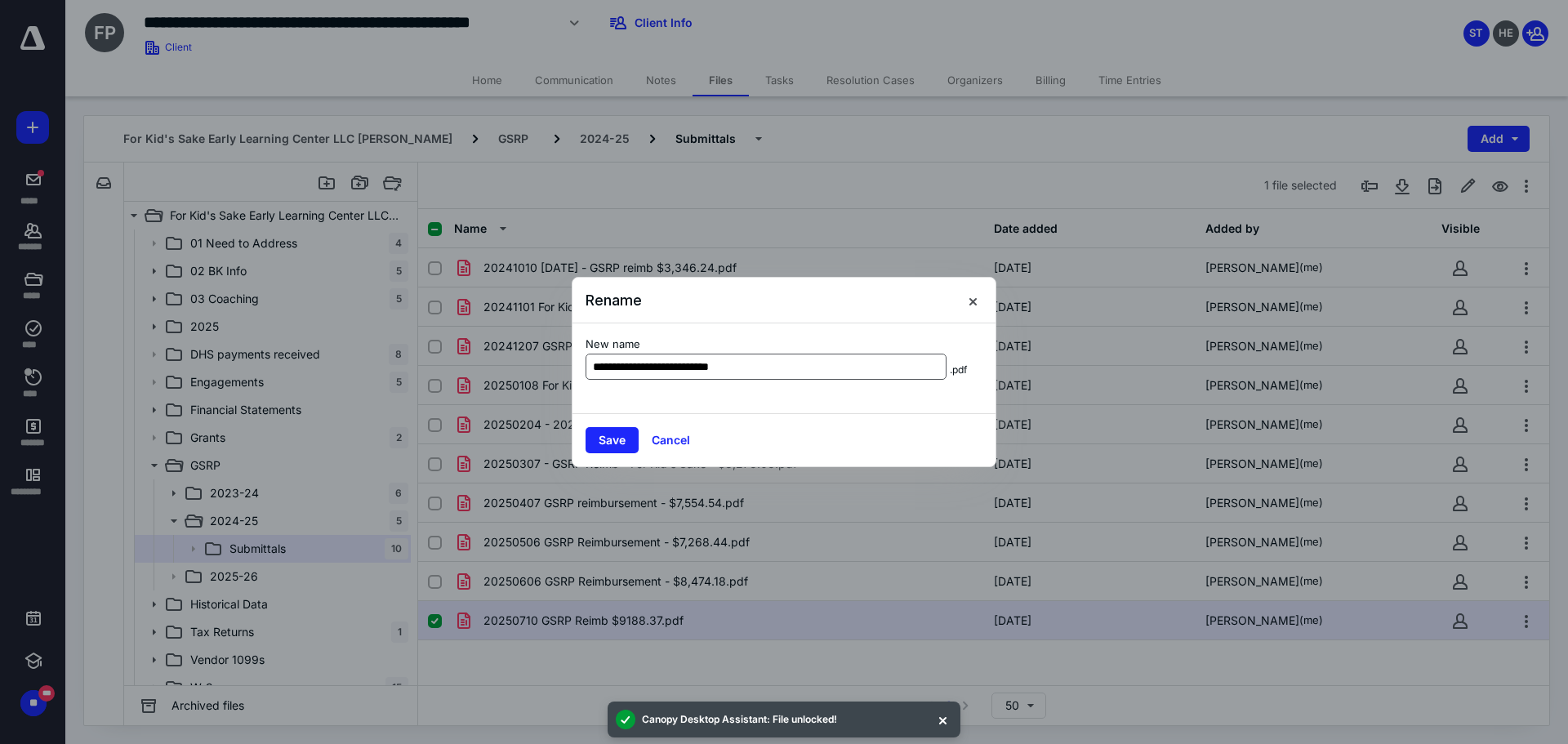 drag, startPoint x: 734, startPoint y: 367, endPoint x: 747, endPoint y: 359, distance: 15.26434 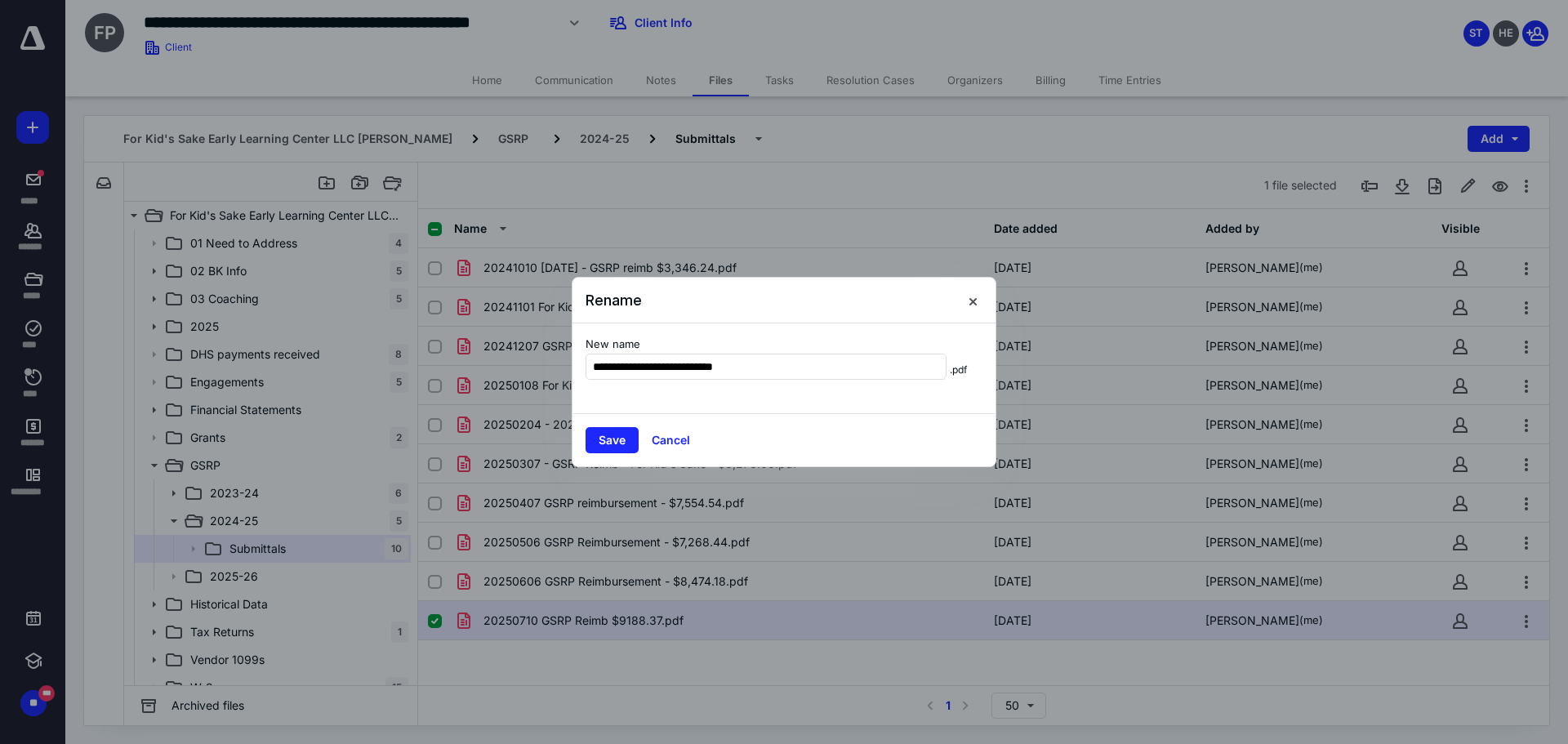 type on "**********" 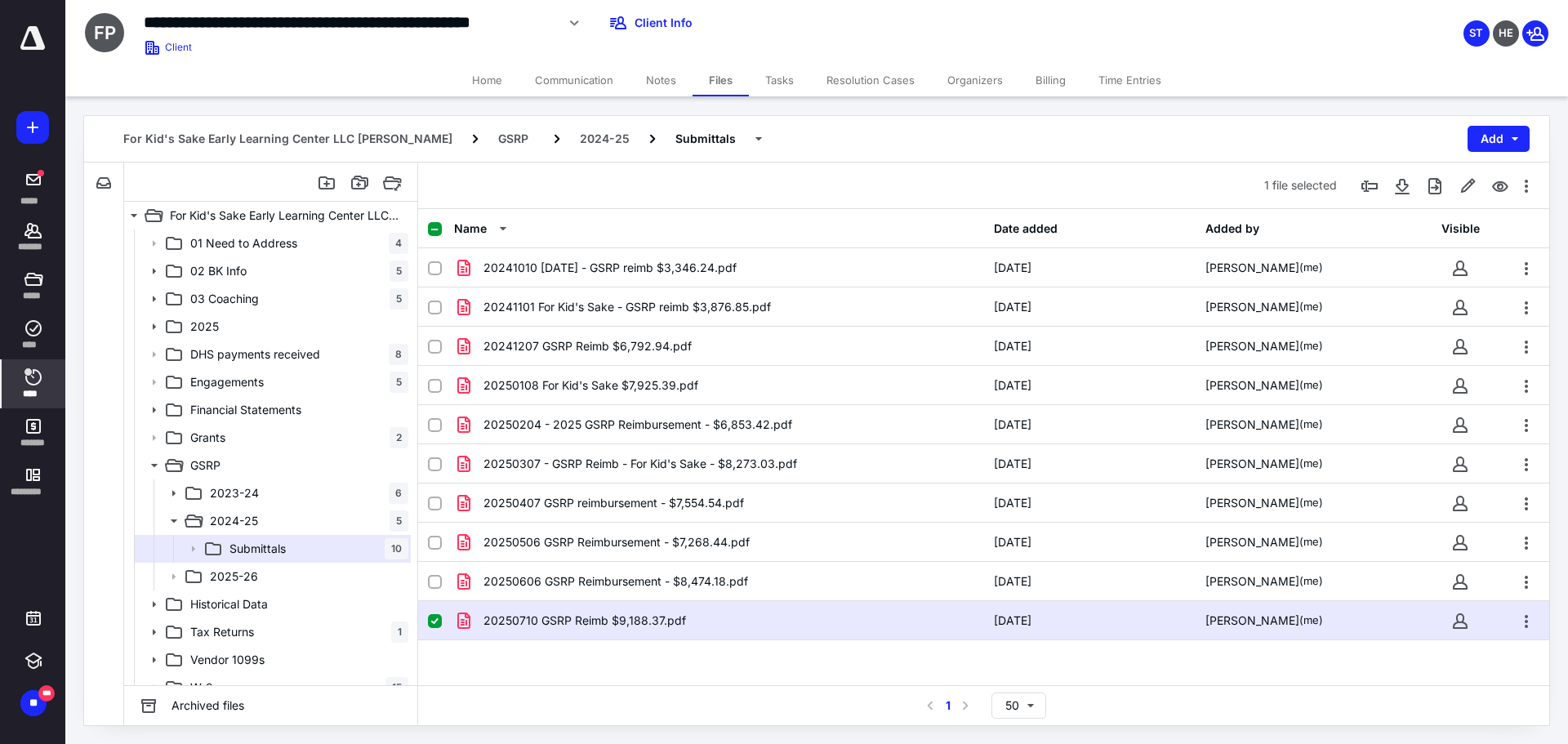 click on "****" at bounding box center (33, 384) 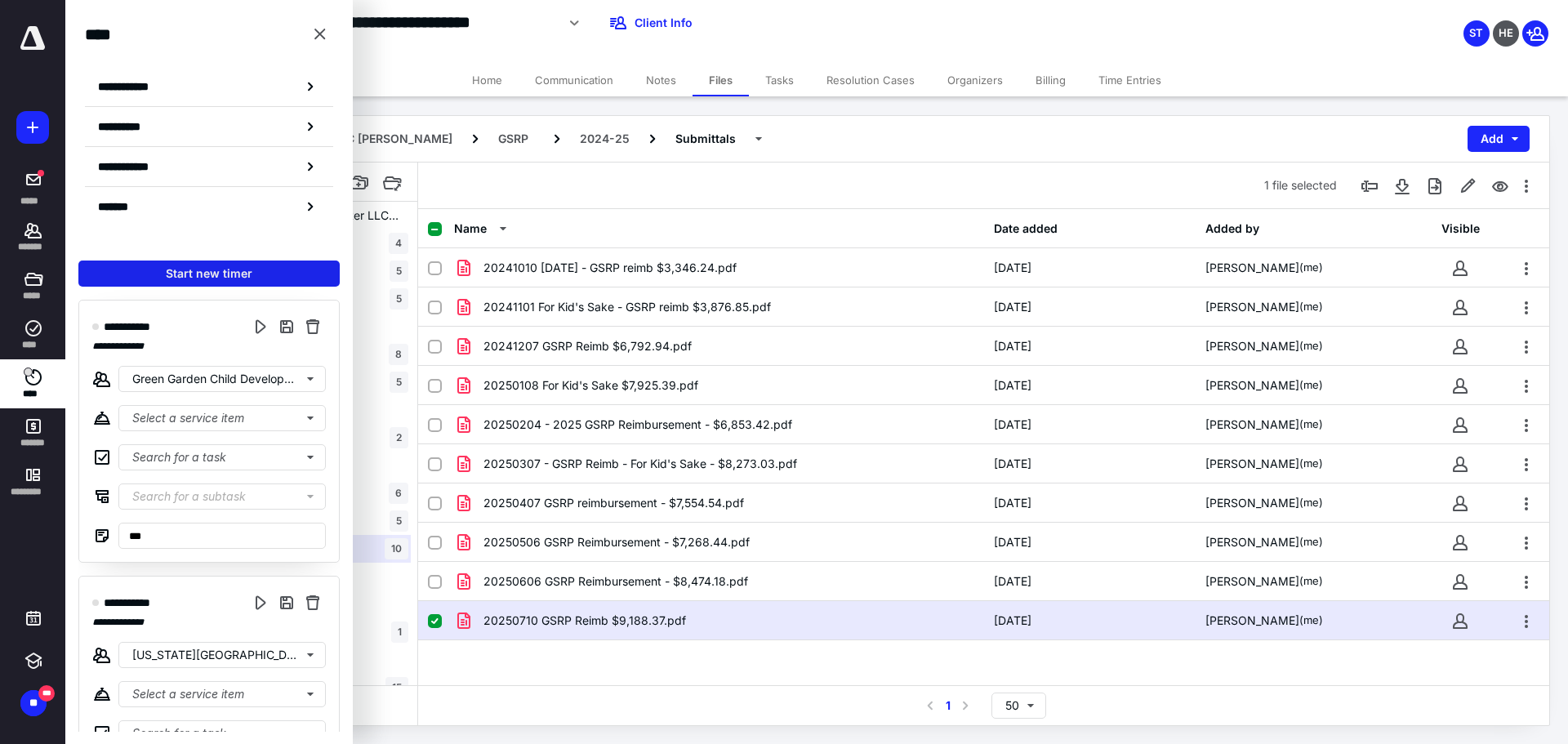 click on "Start new timer" at bounding box center (209, 274) 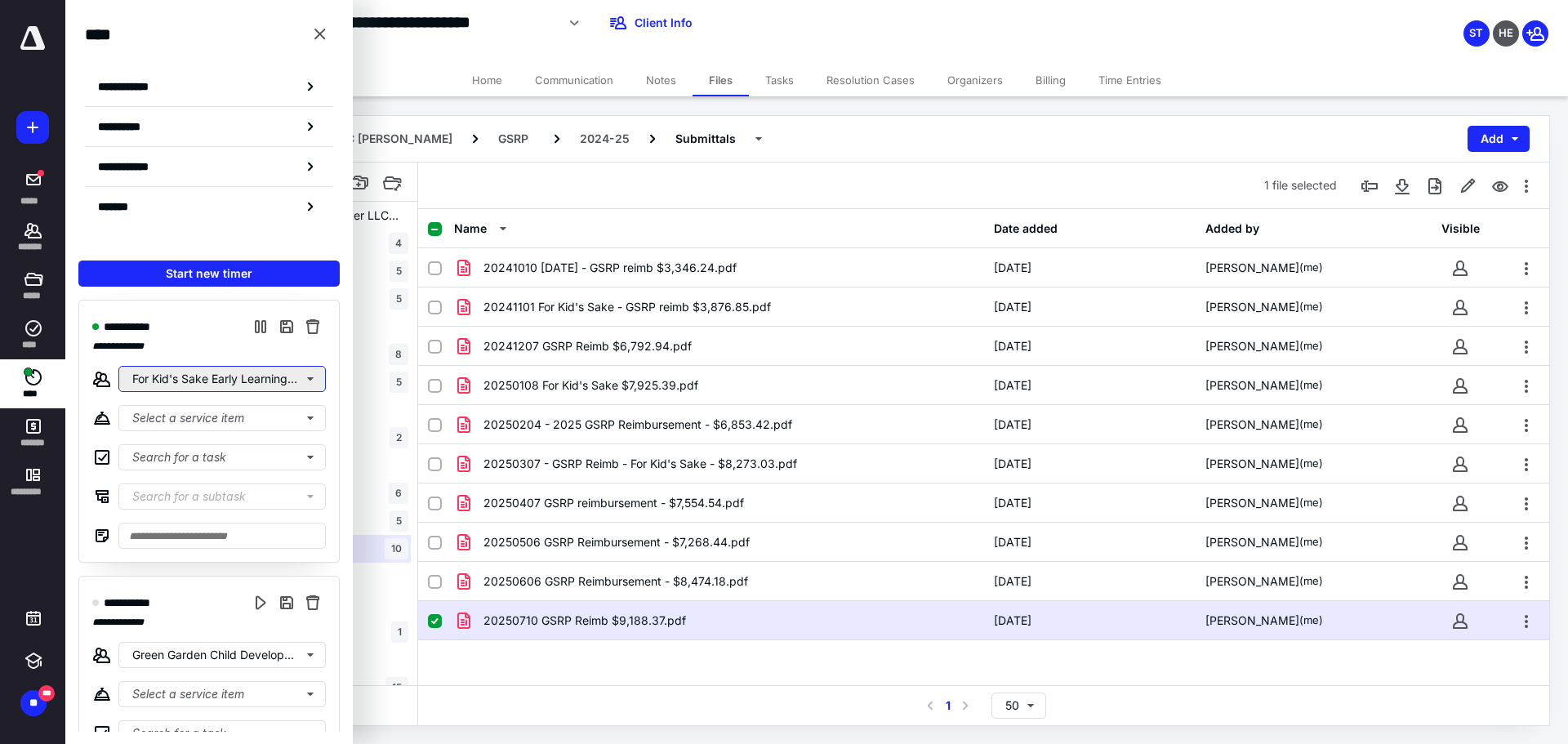 click on "For Kid's Sake Early Learning Center LLC  [PERSON_NAME]" at bounding box center [222, 379] 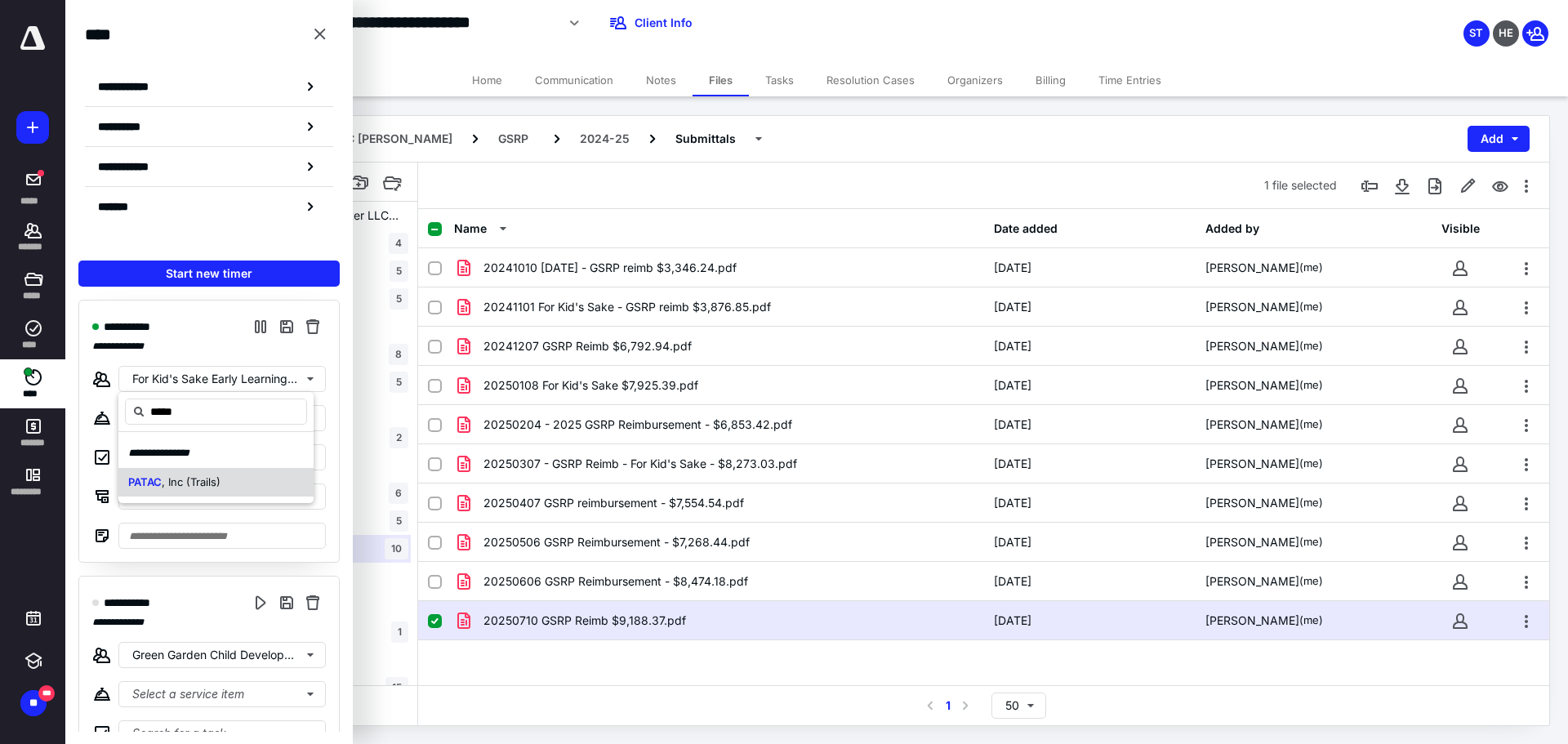 click on ", Inc (Trails)" at bounding box center (191, 482) 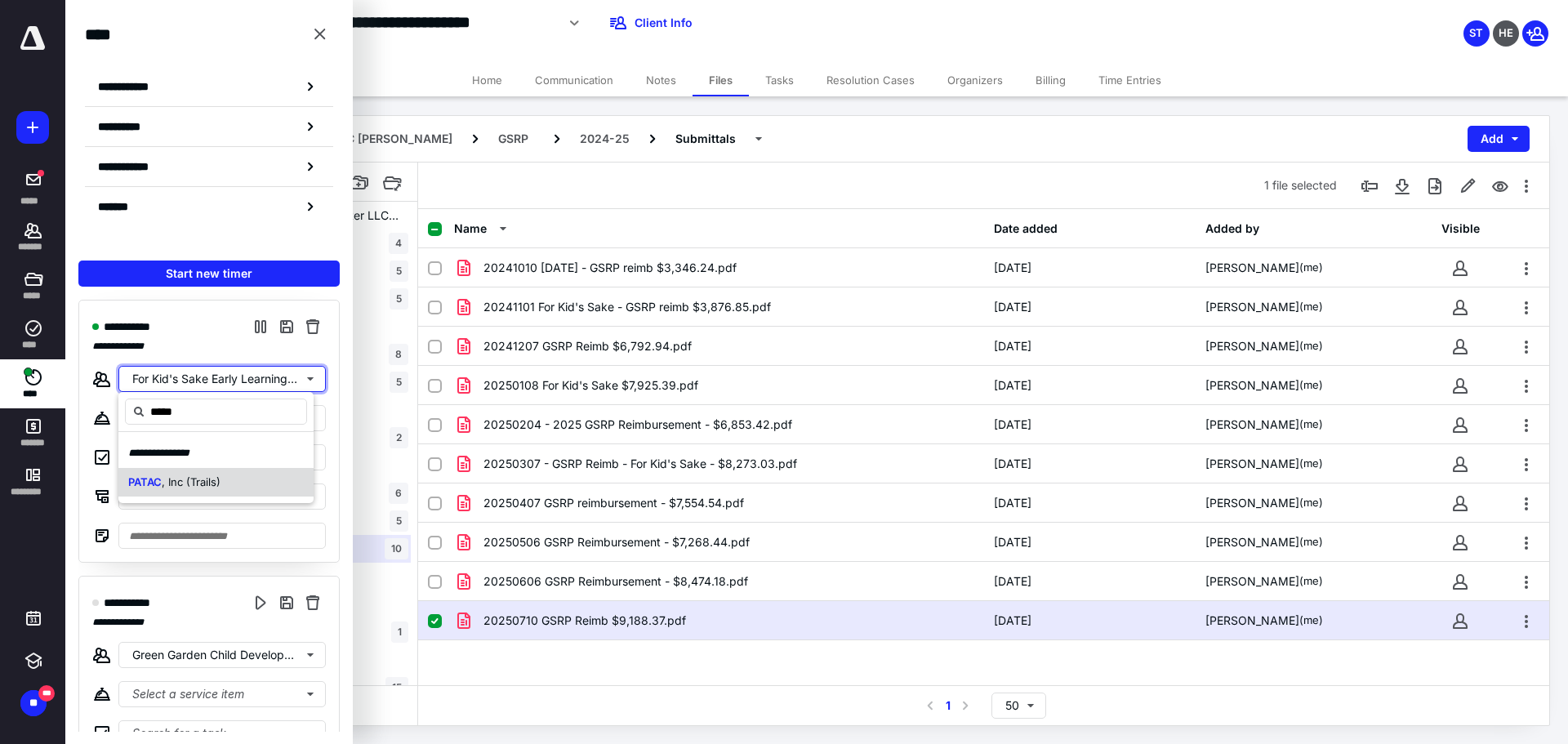 type 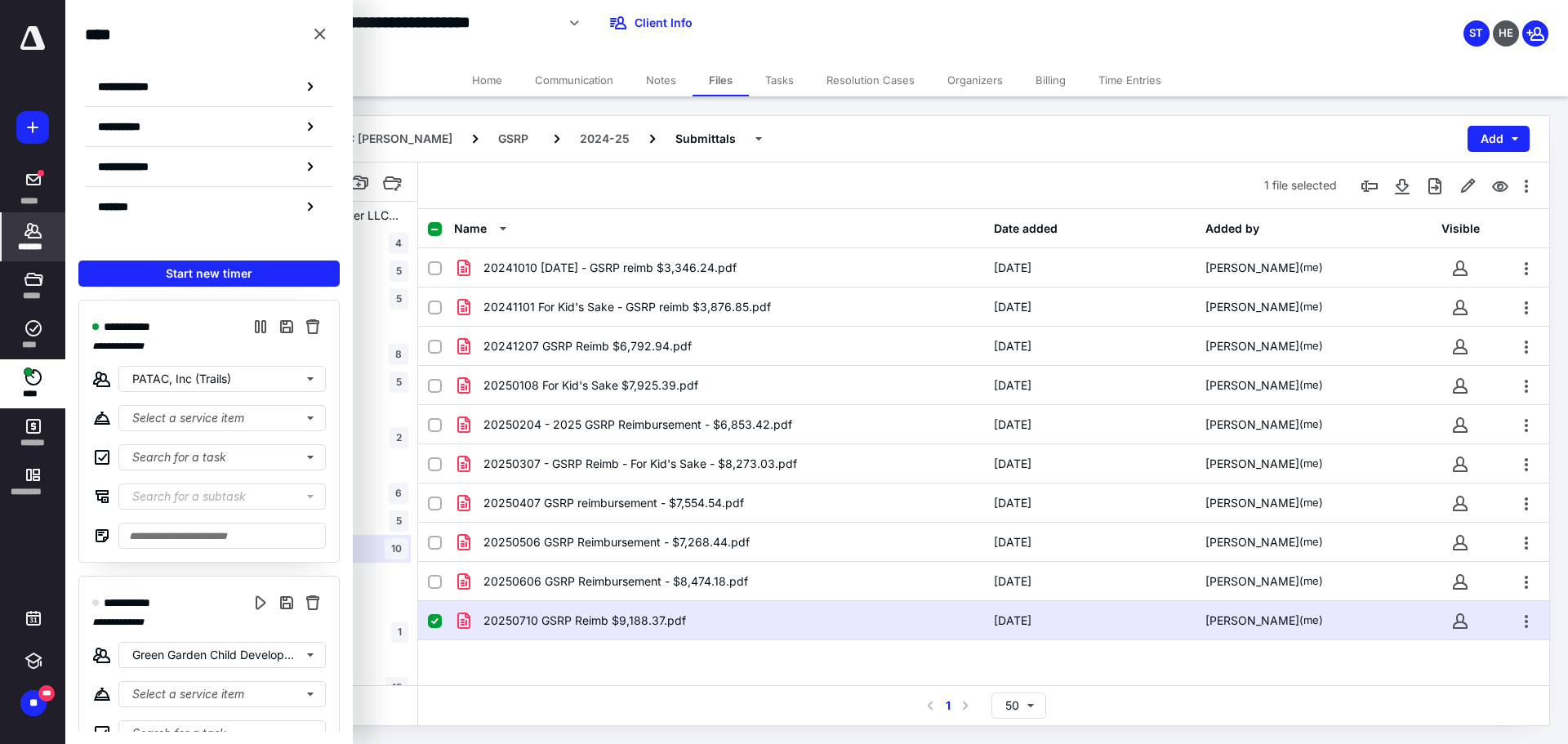 click on "*******" at bounding box center (33, 247) 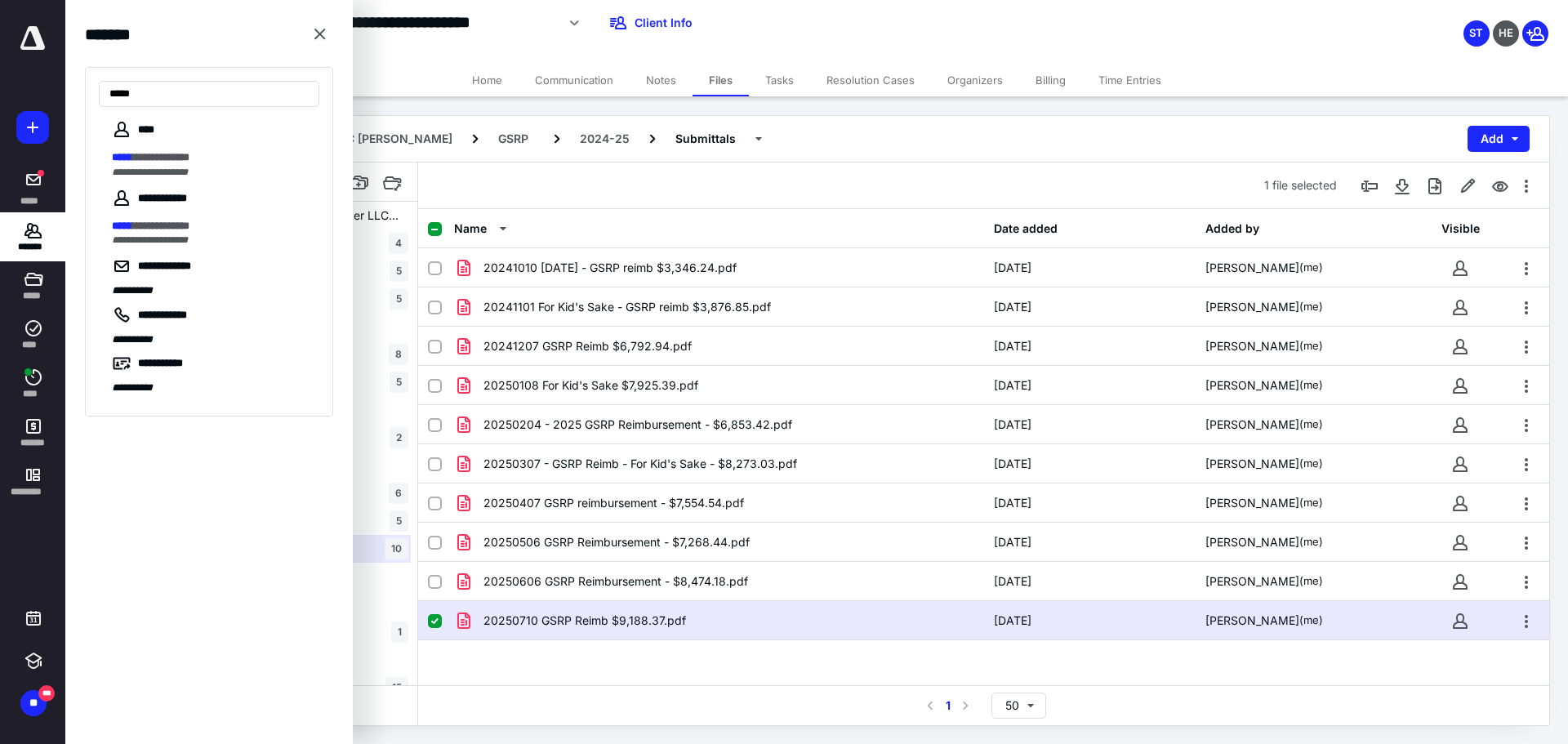 type on "*****" 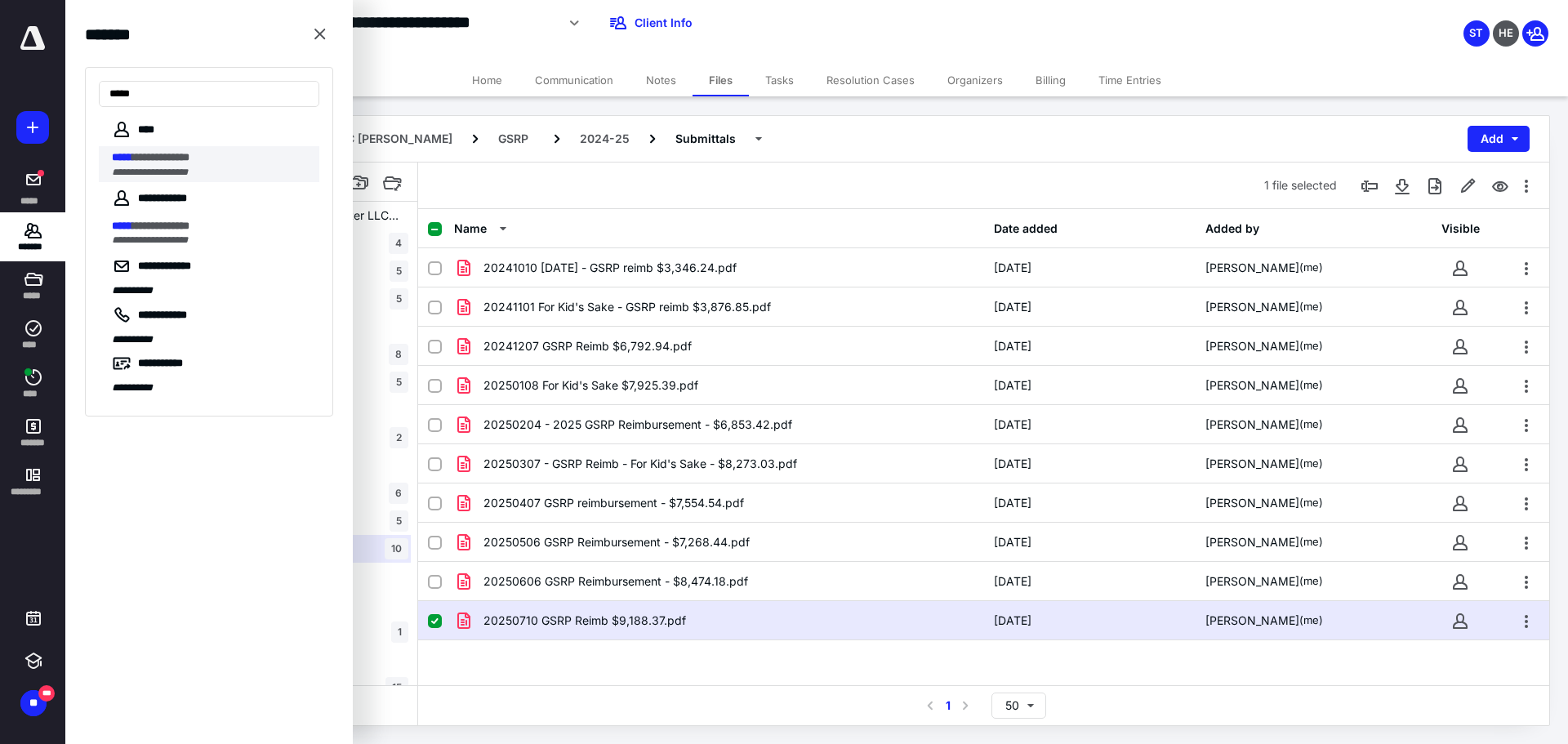 click on "**********" at bounding box center (211, 172) 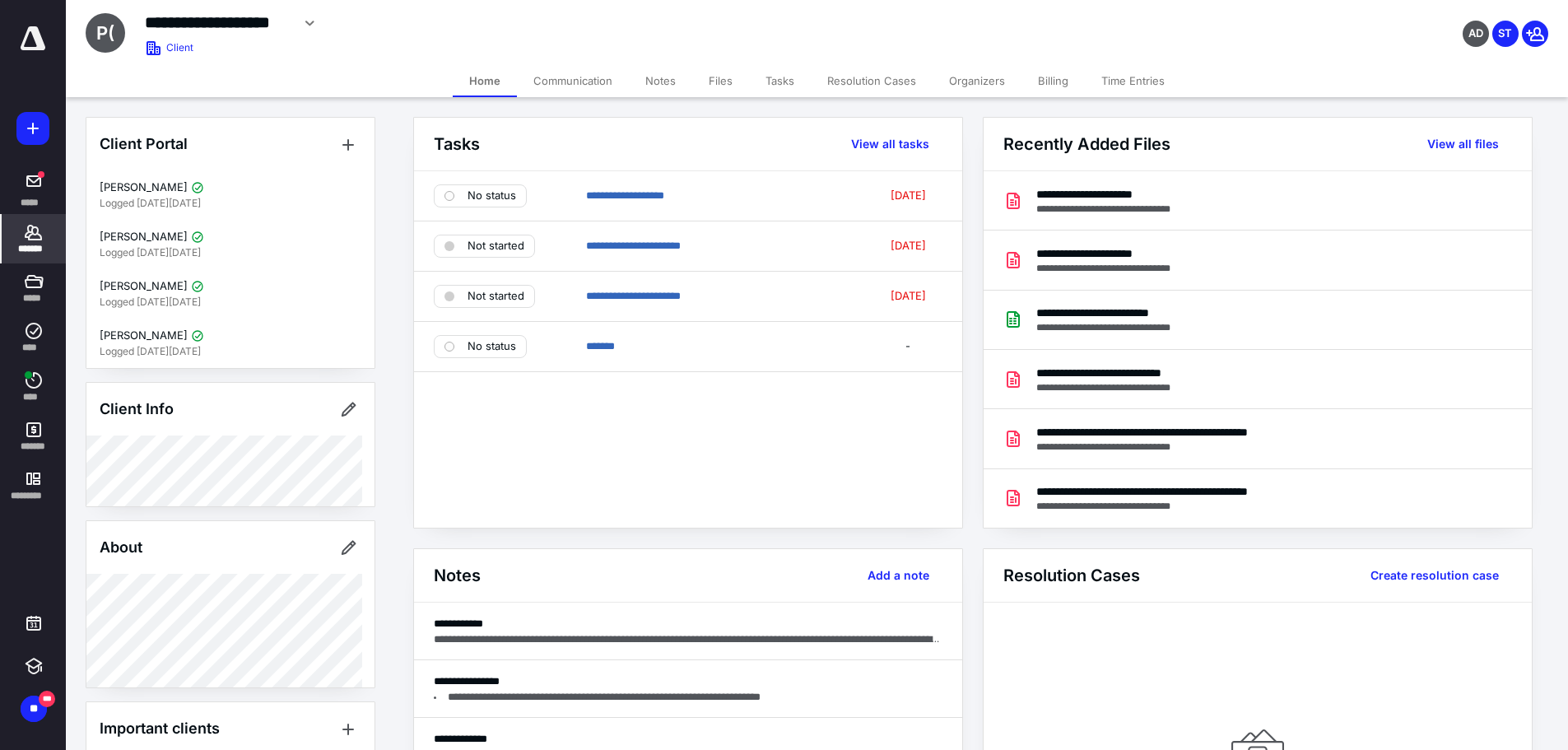 click on "Files" at bounding box center (720, 81) 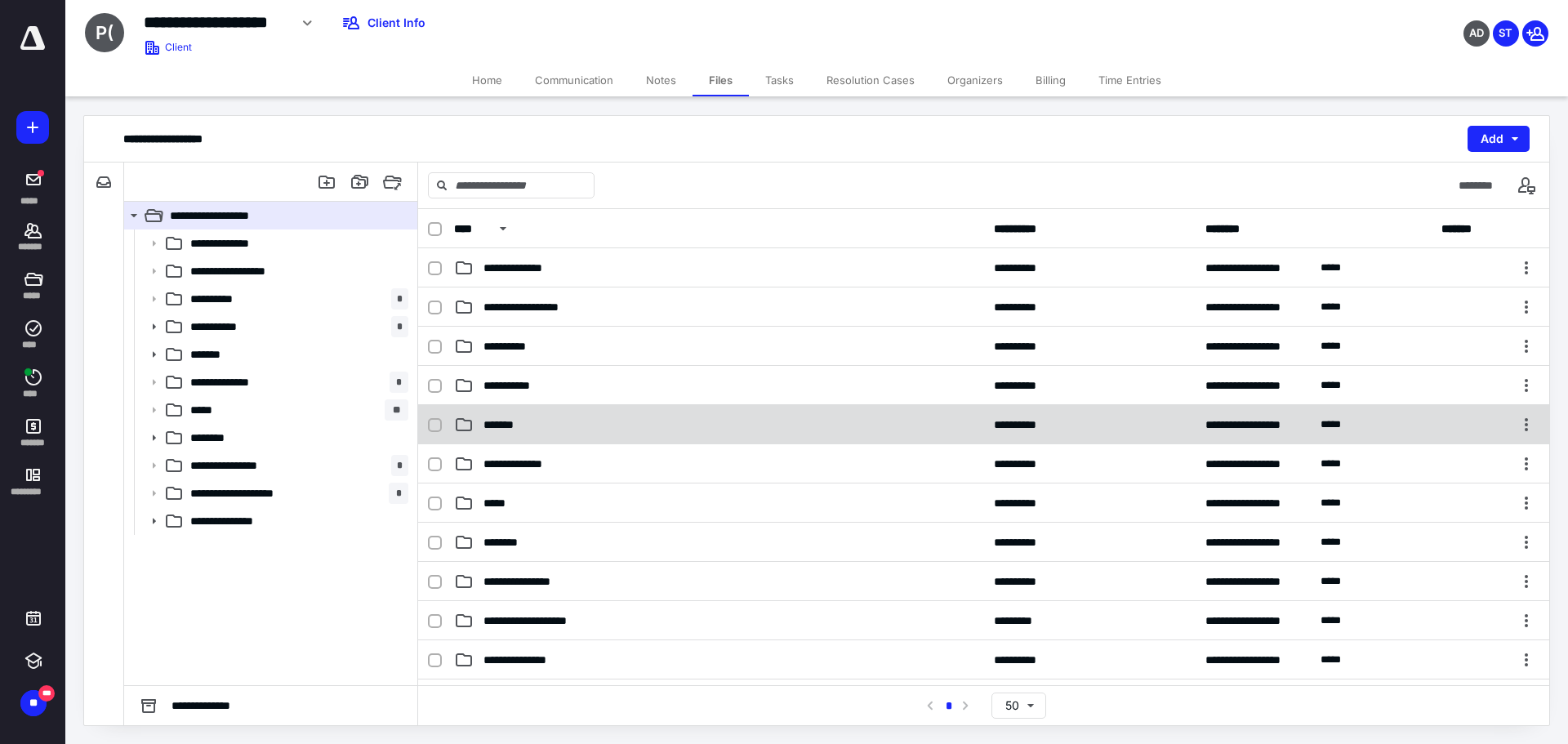 click on "*******" at bounding box center (506, 425) 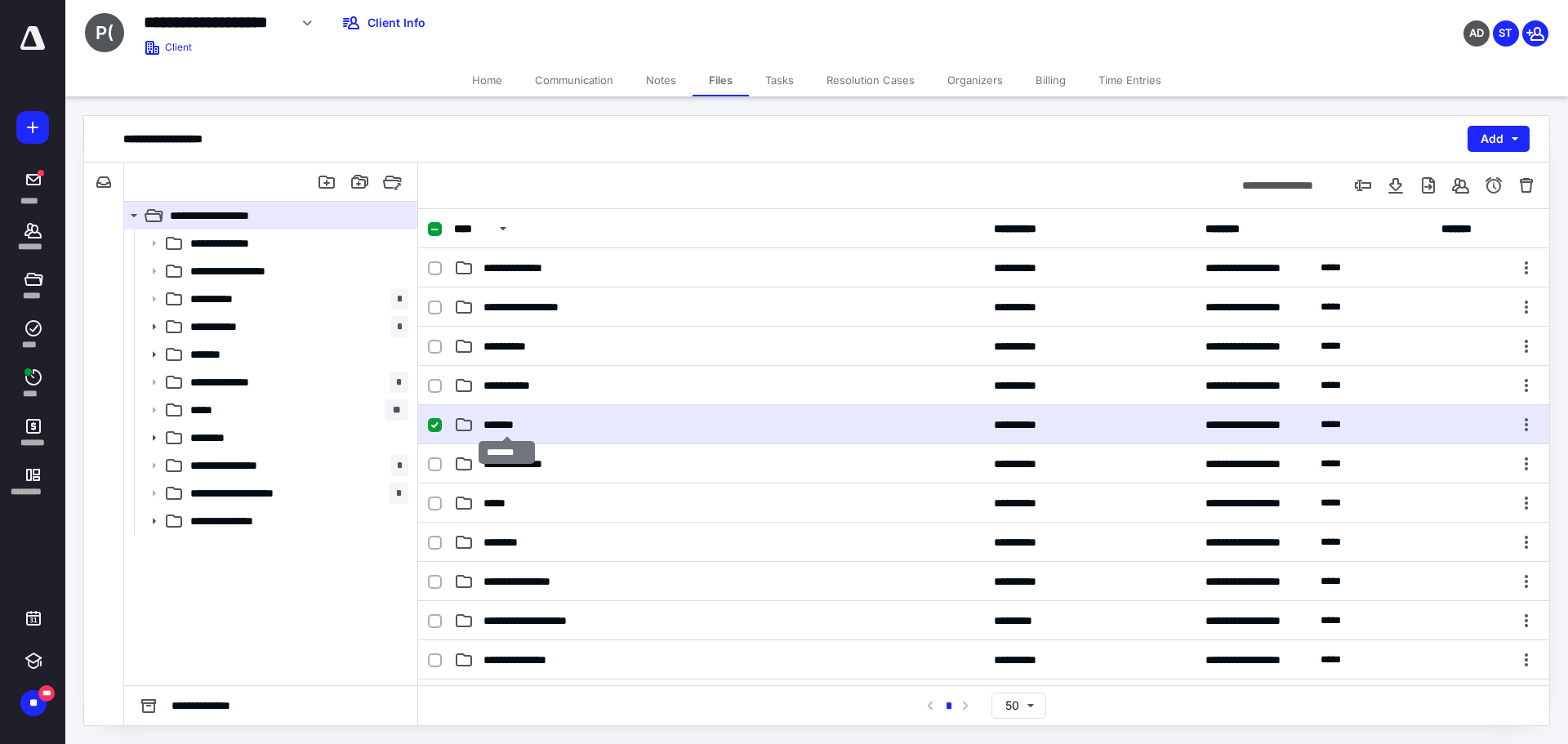 click on "*******" at bounding box center [506, 425] 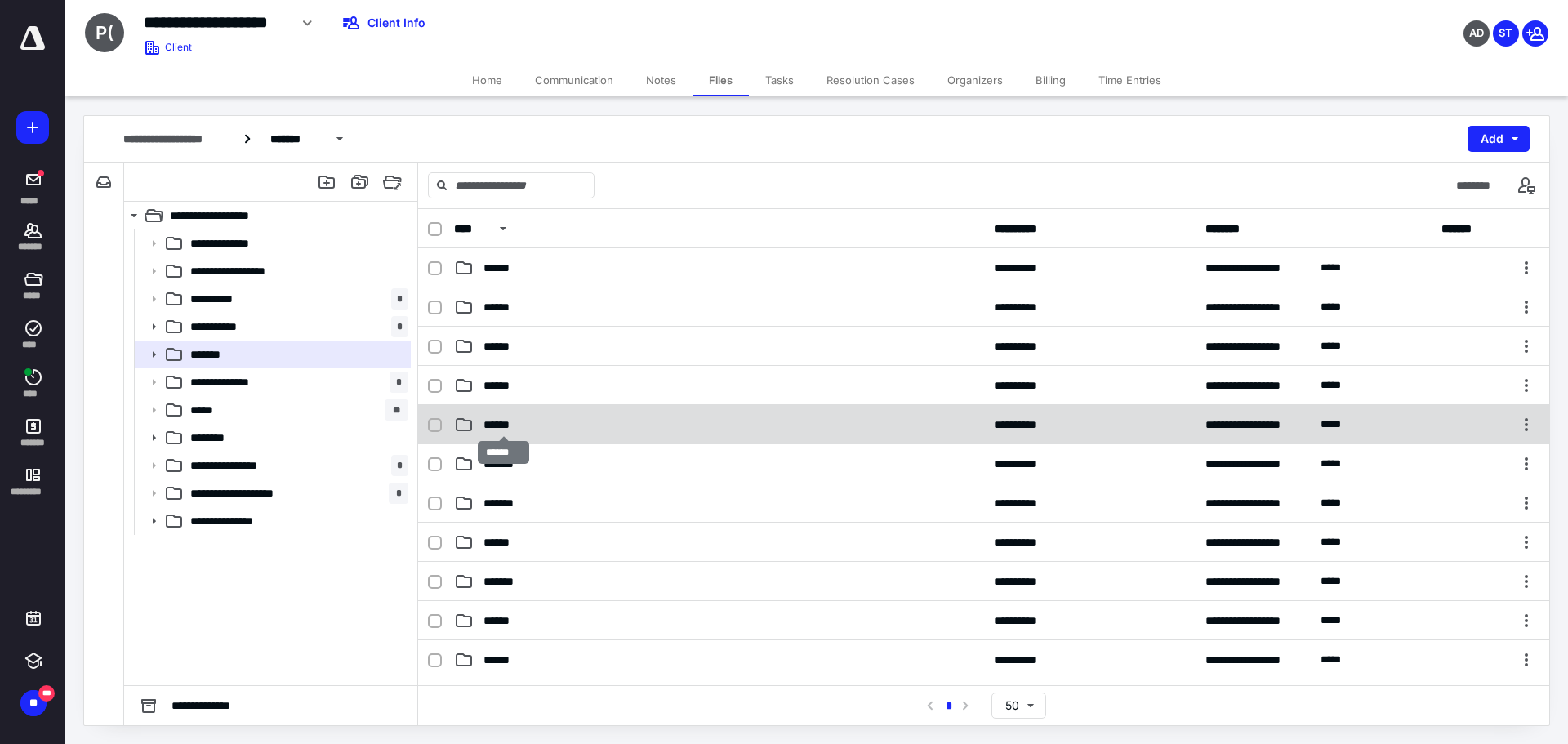 click on "******" at bounding box center (503, 425) 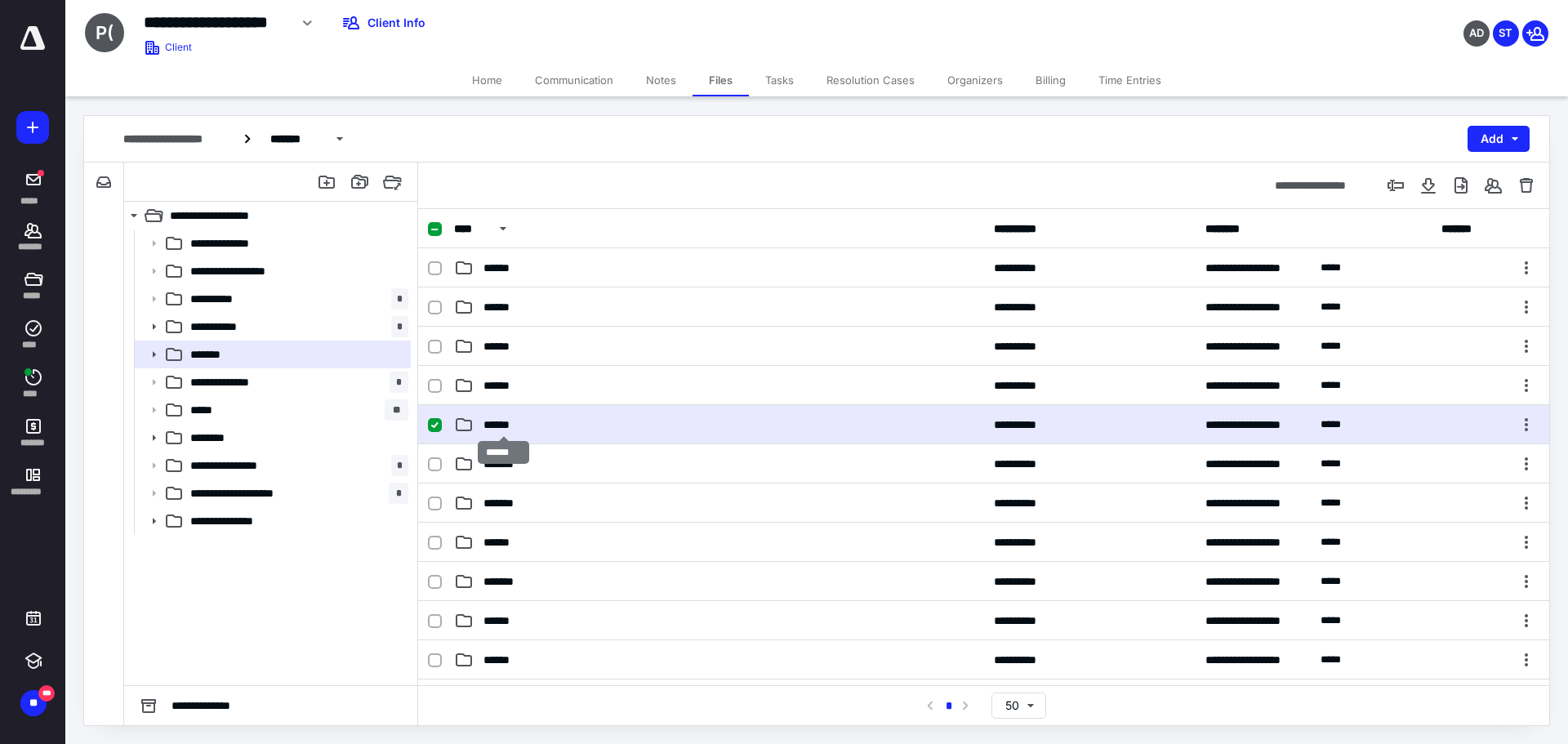 click on "******" at bounding box center (503, 425) 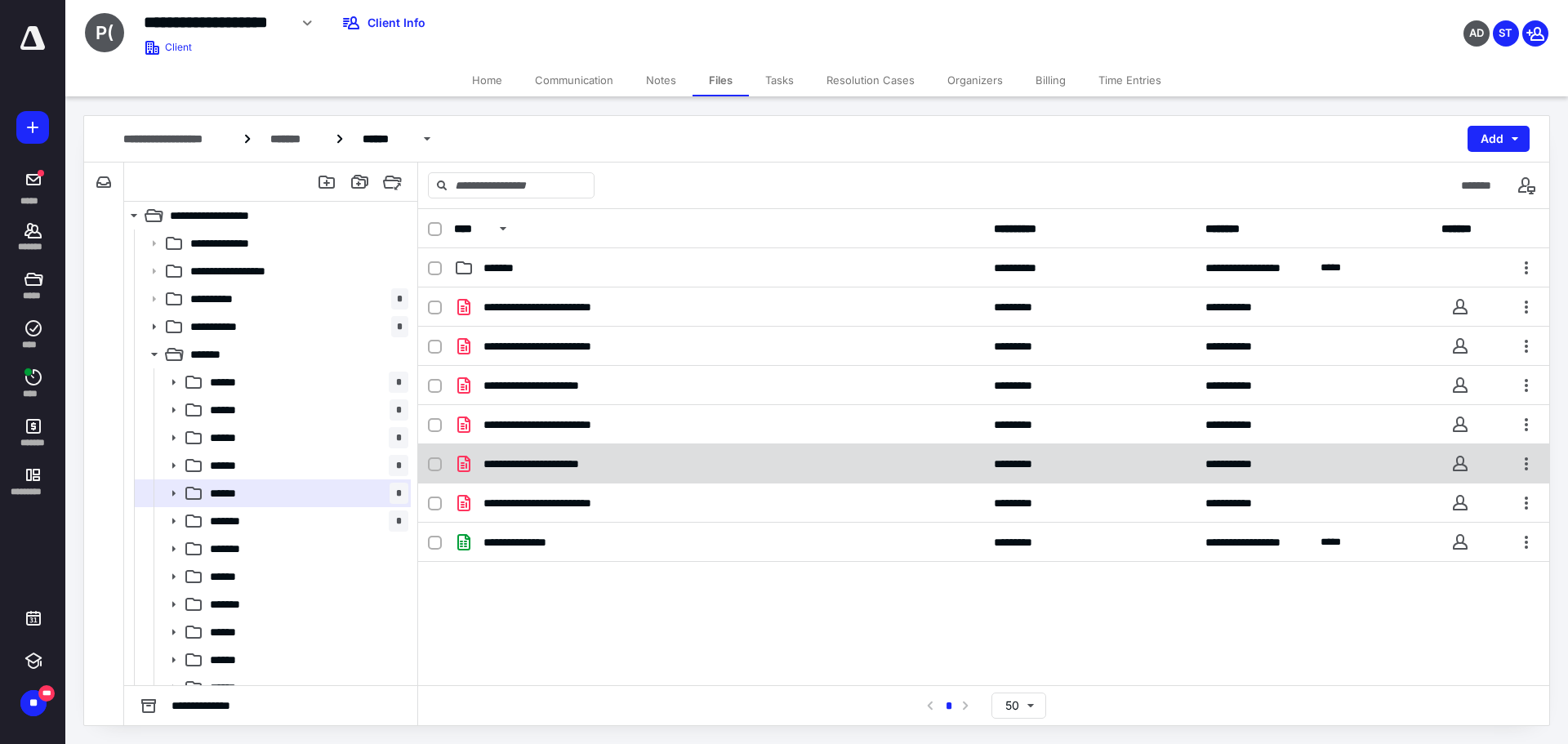click on "**********" at bounding box center [719, 464] 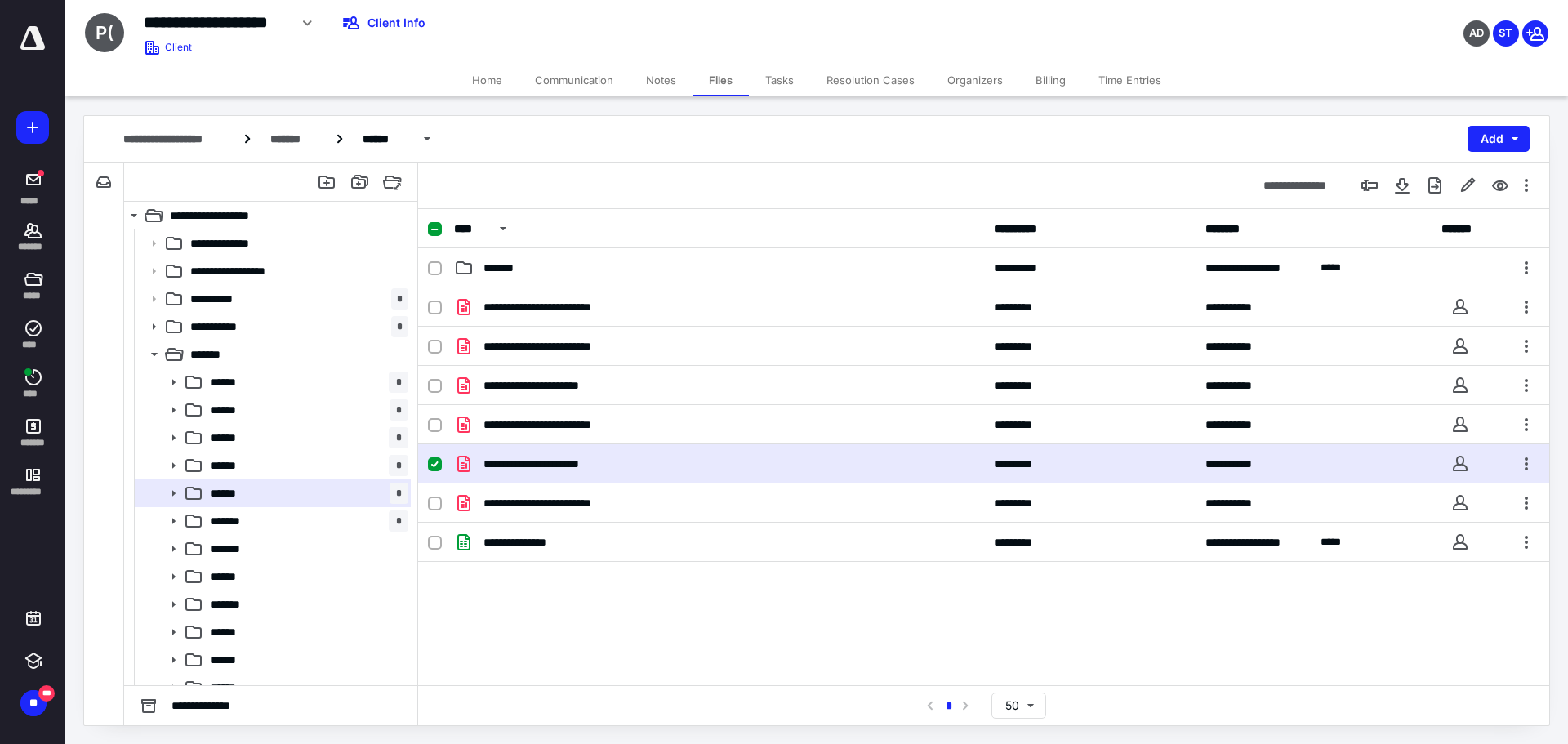click on "**********" at bounding box center [719, 464] 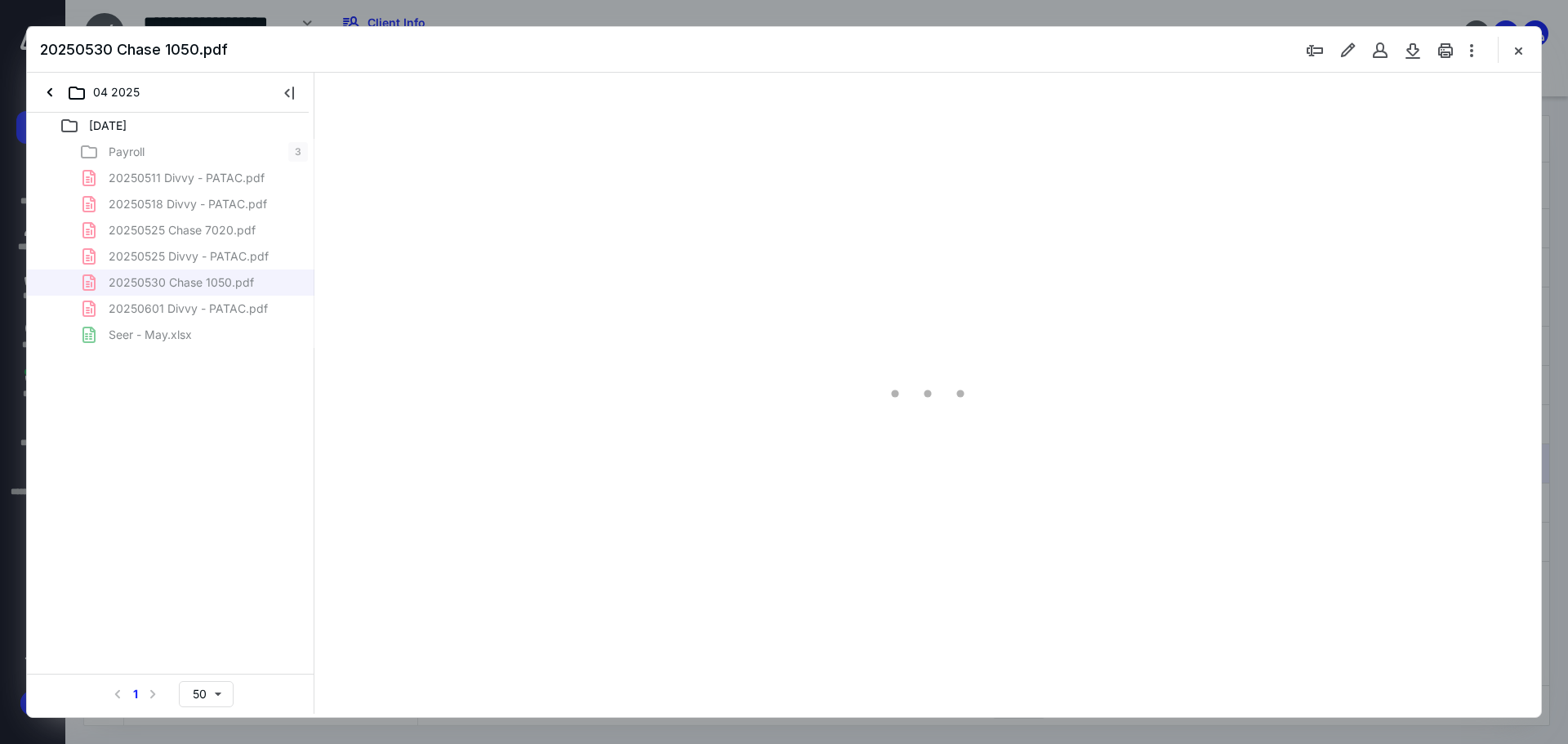 scroll, scrollTop: 0, scrollLeft: 0, axis: both 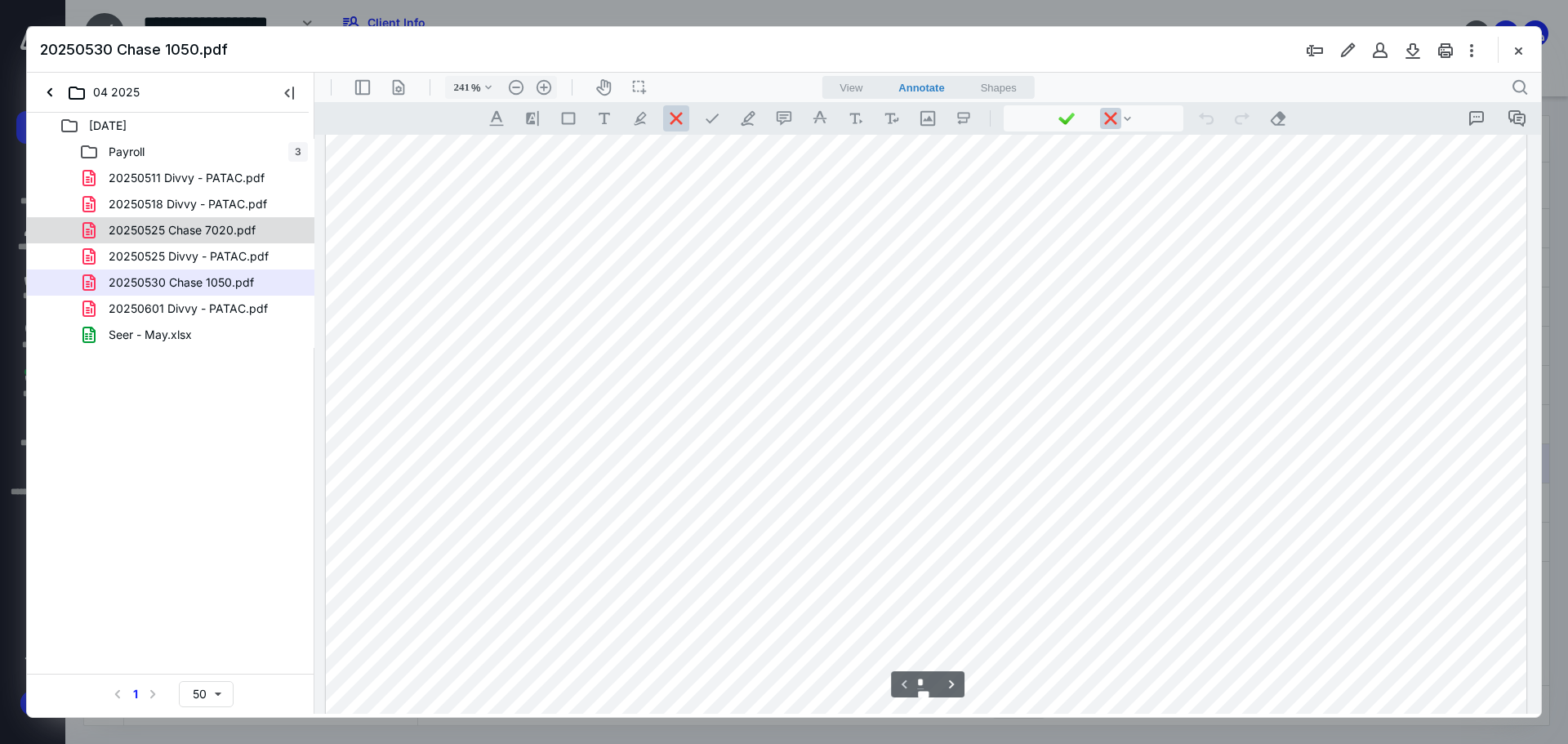 click on "20250525 Chase 7020.pdf" at bounding box center (182, 230) 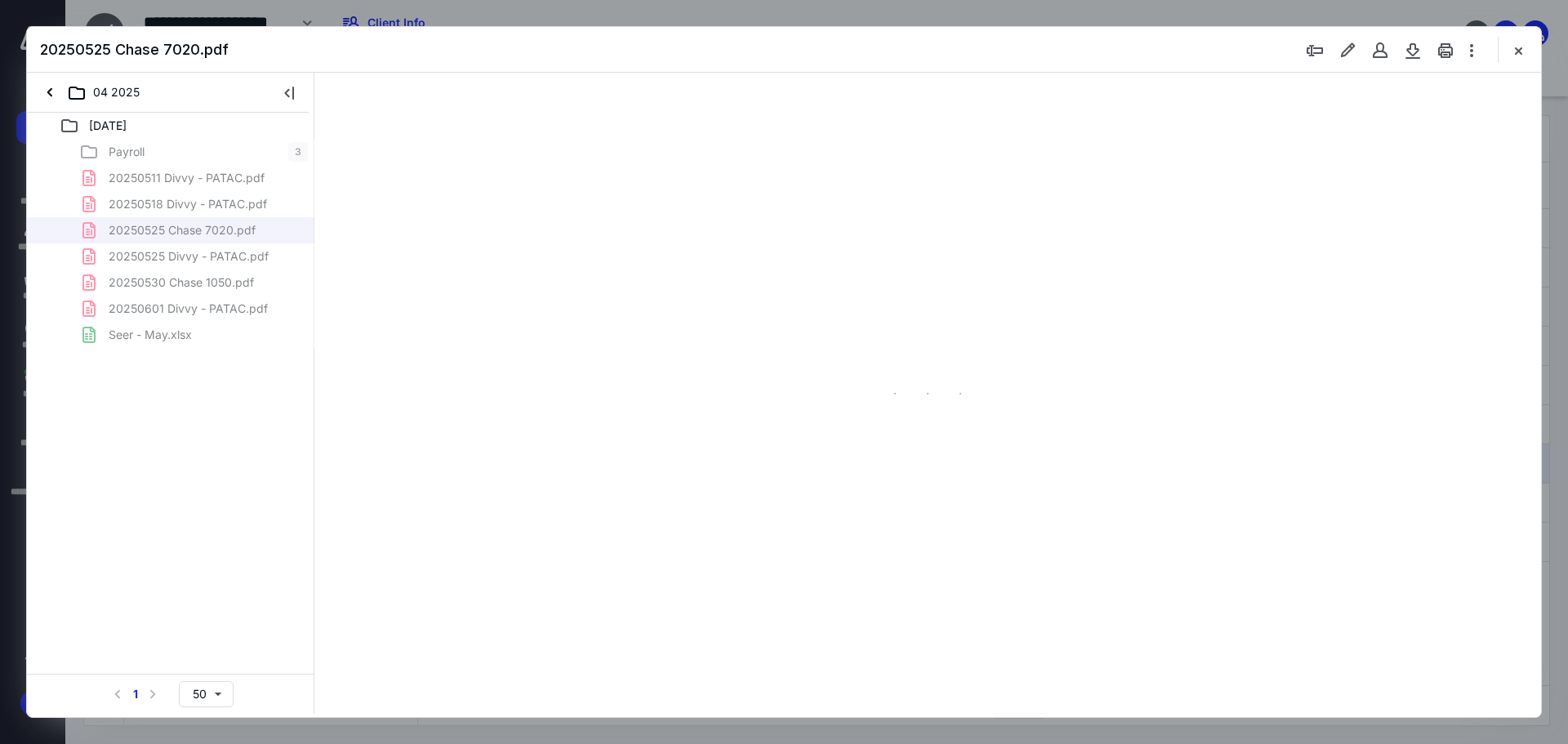 type on "281" 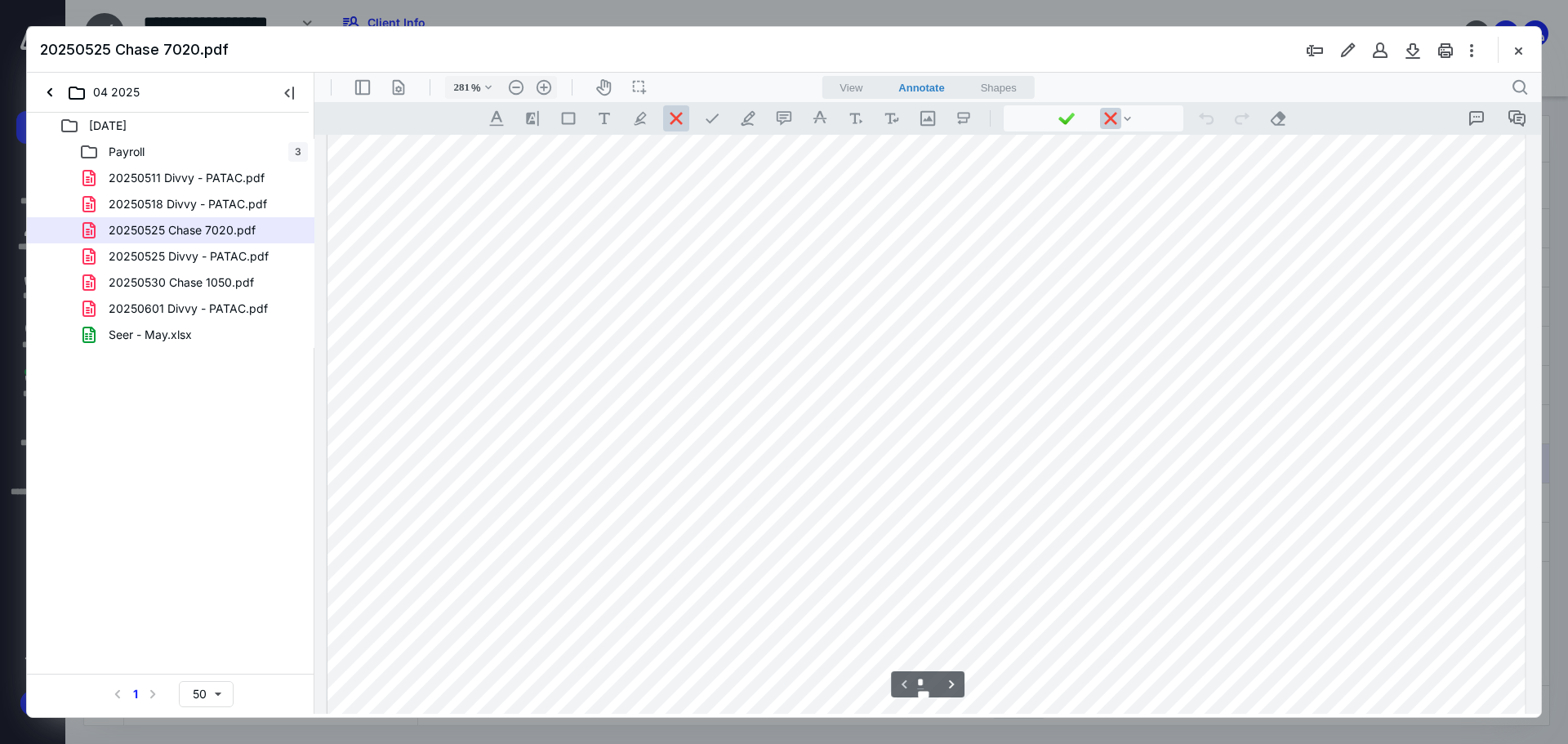 scroll, scrollTop: 643, scrollLeft: 0, axis: vertical 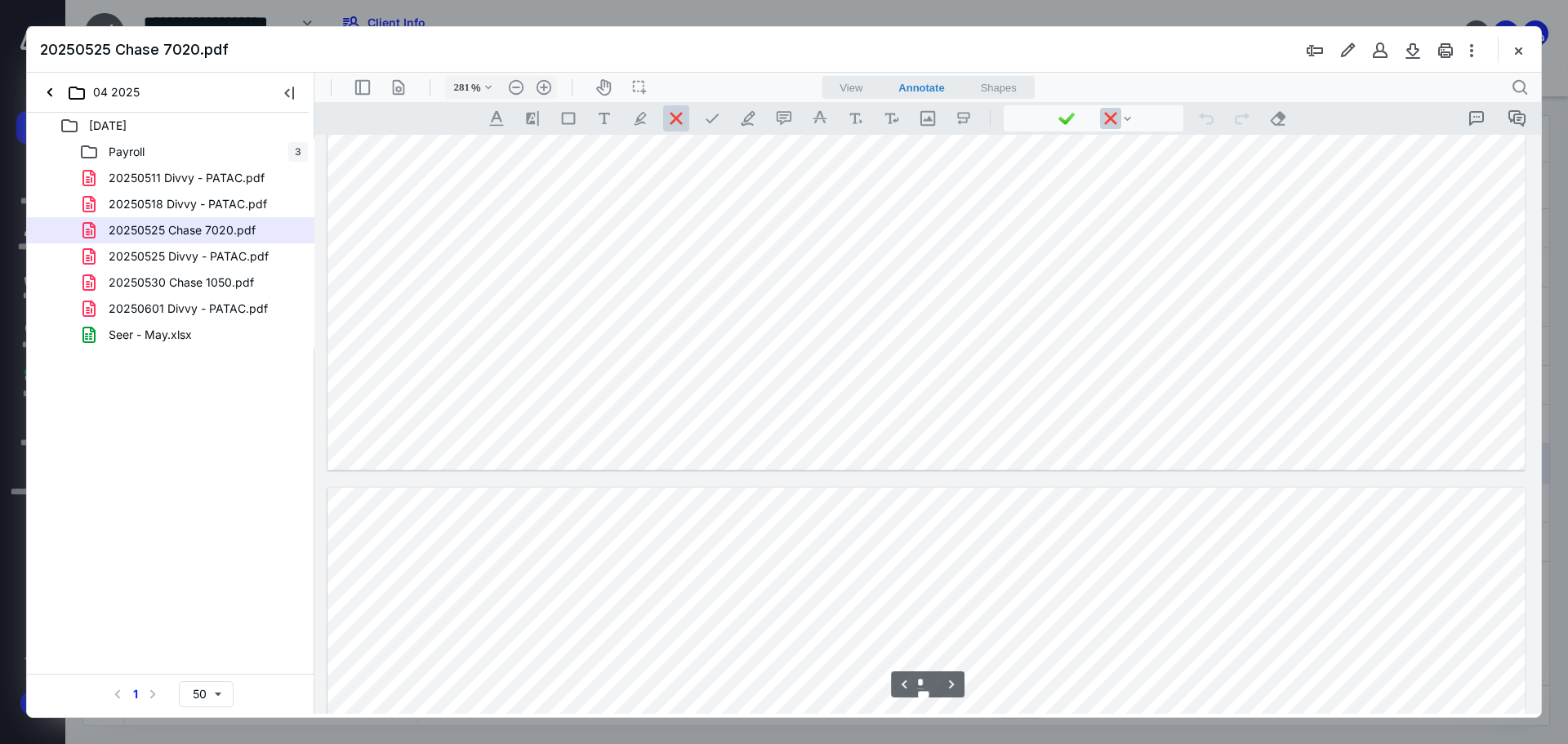 type on "*" 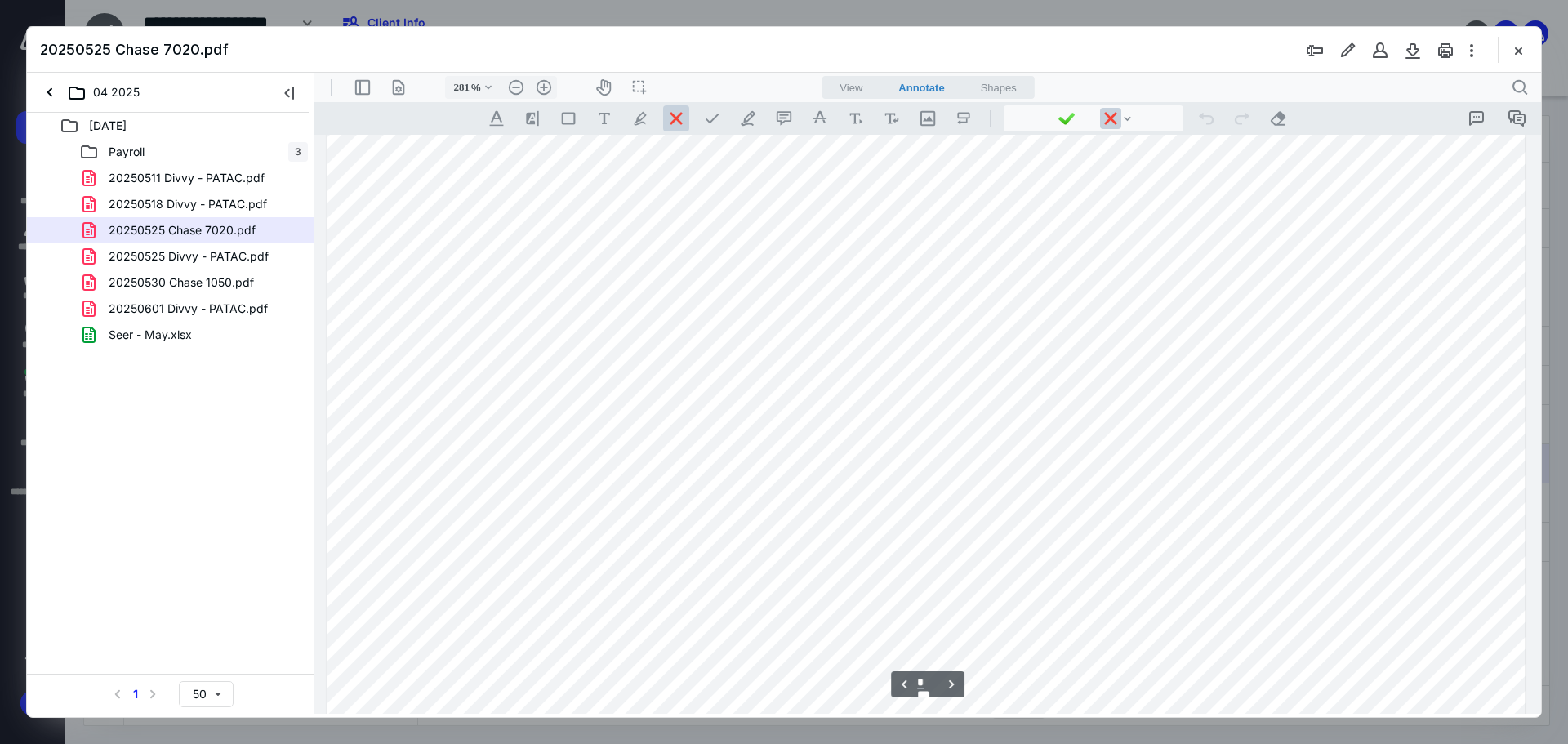 scroll, scrollTop: 6115, scrollLeft: 0, axis: vertical 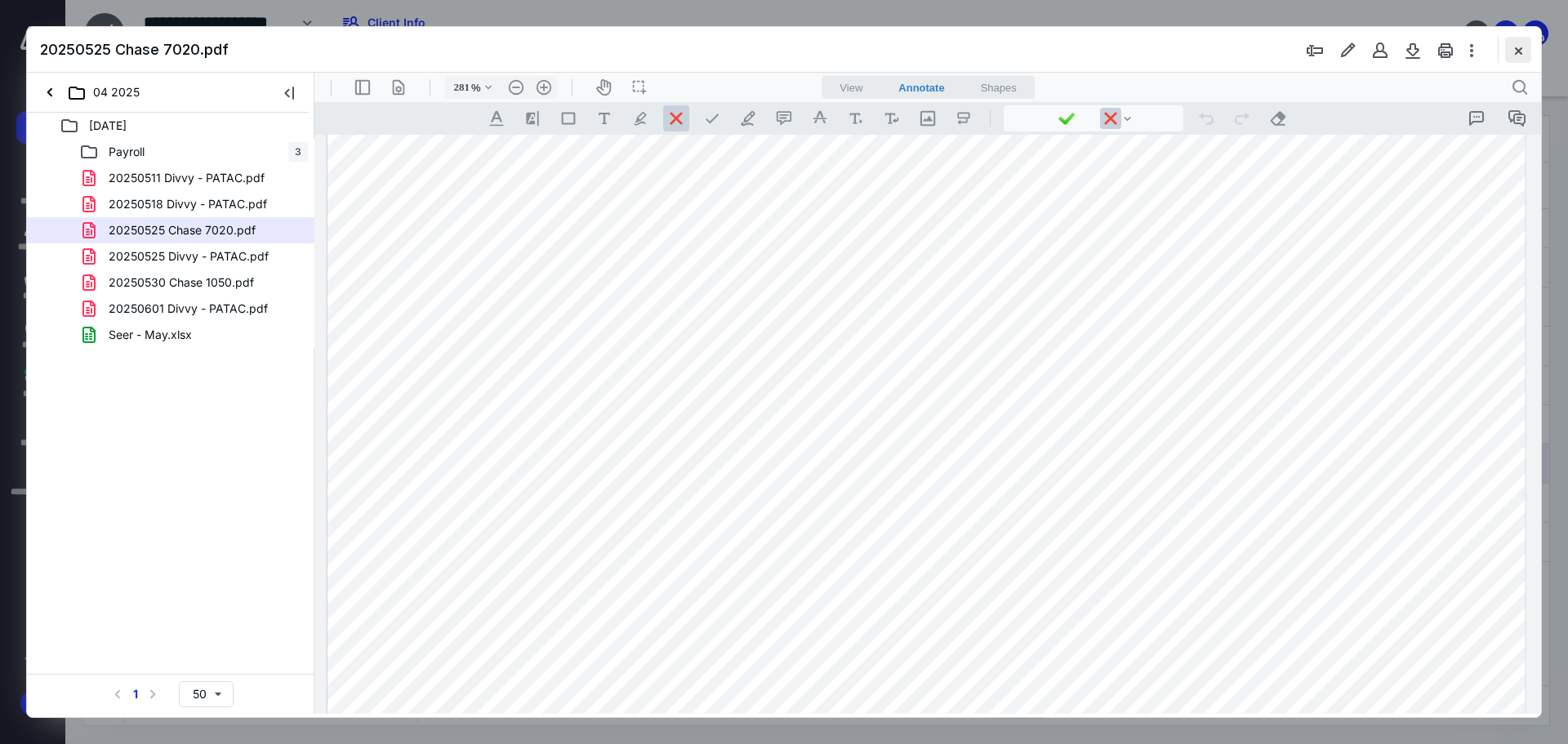 click at bounding box center (1518, 50) 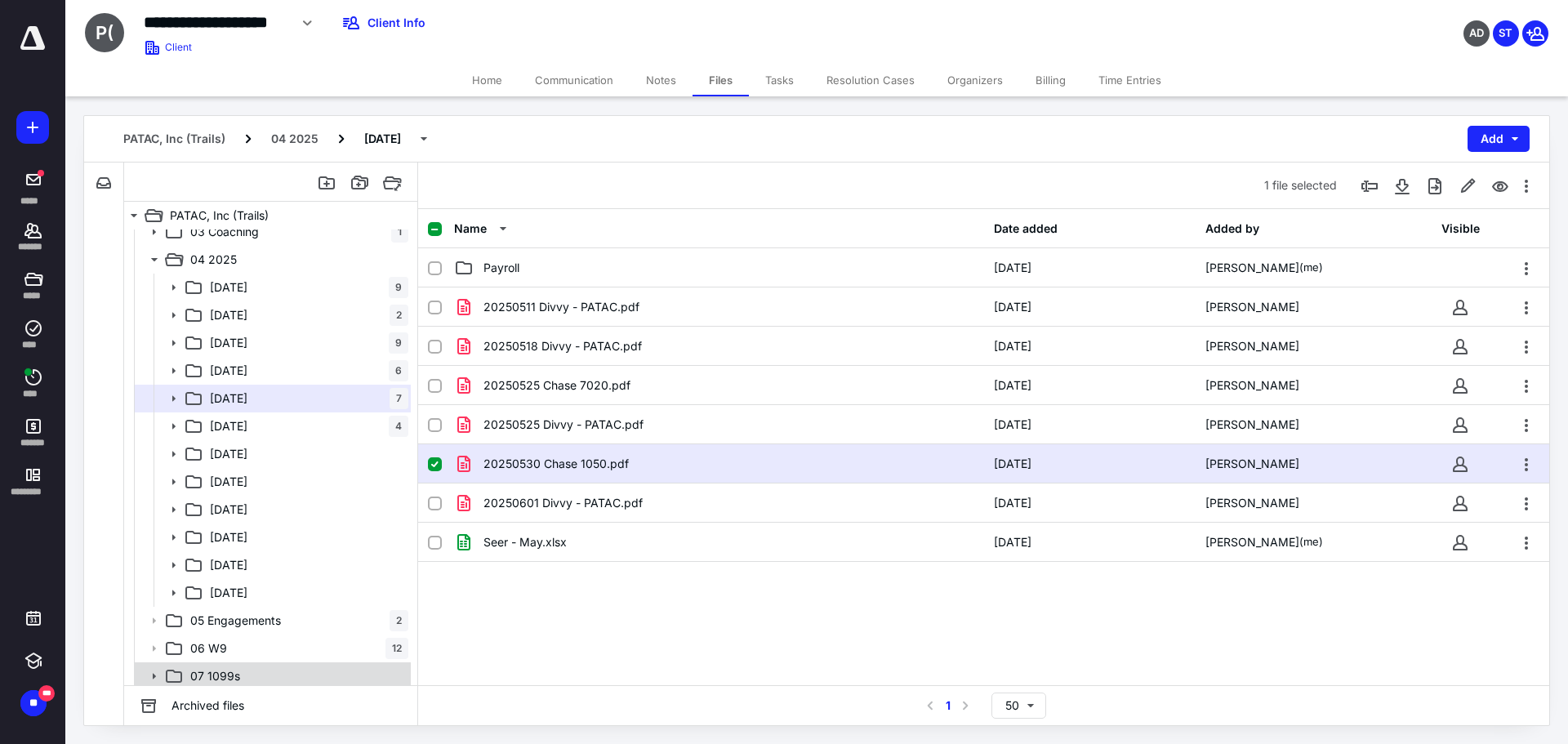scroll, scrollTop: 183, scrollLeft: 0, axis: vertical 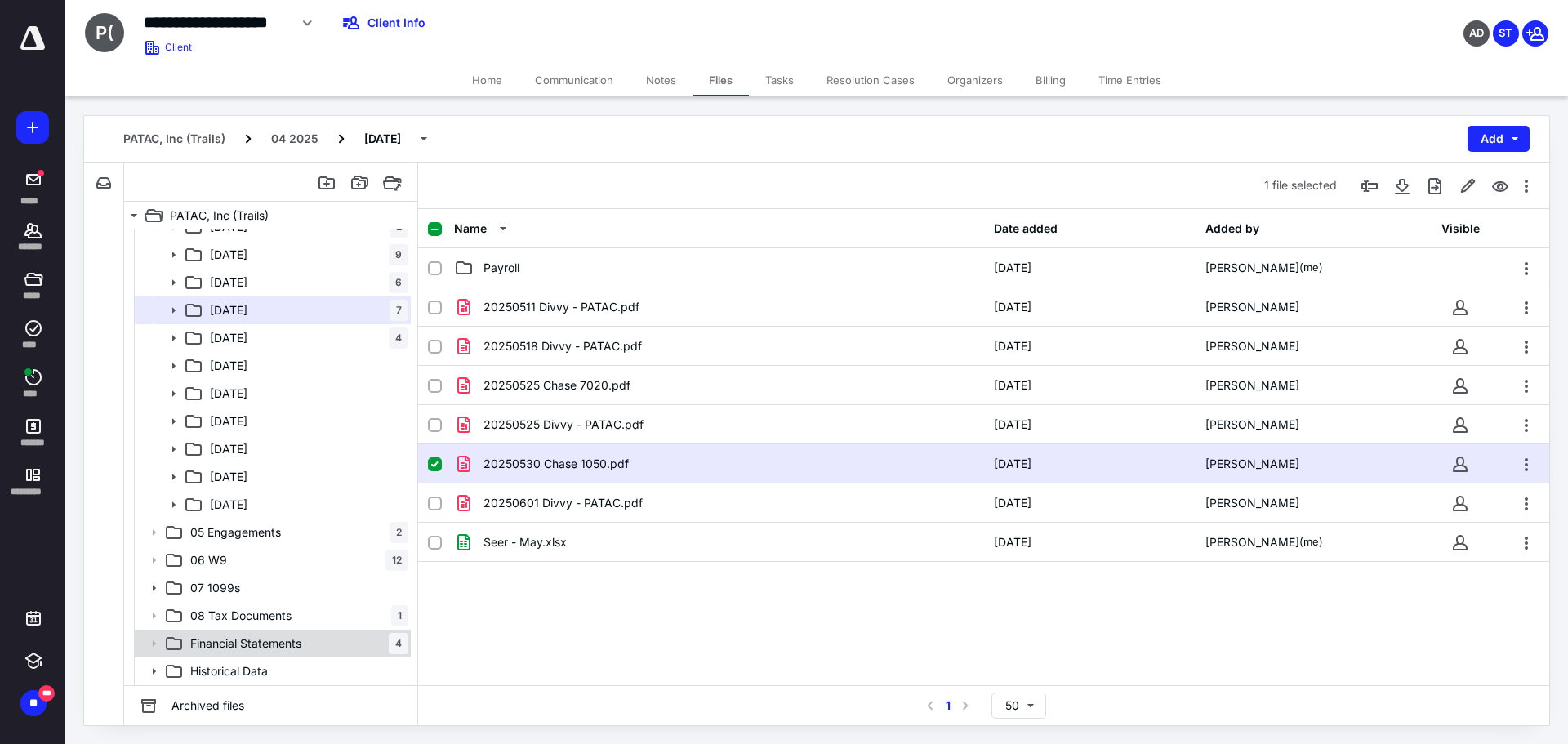 click on "Financial Statements" at bounding box center (246, 644) 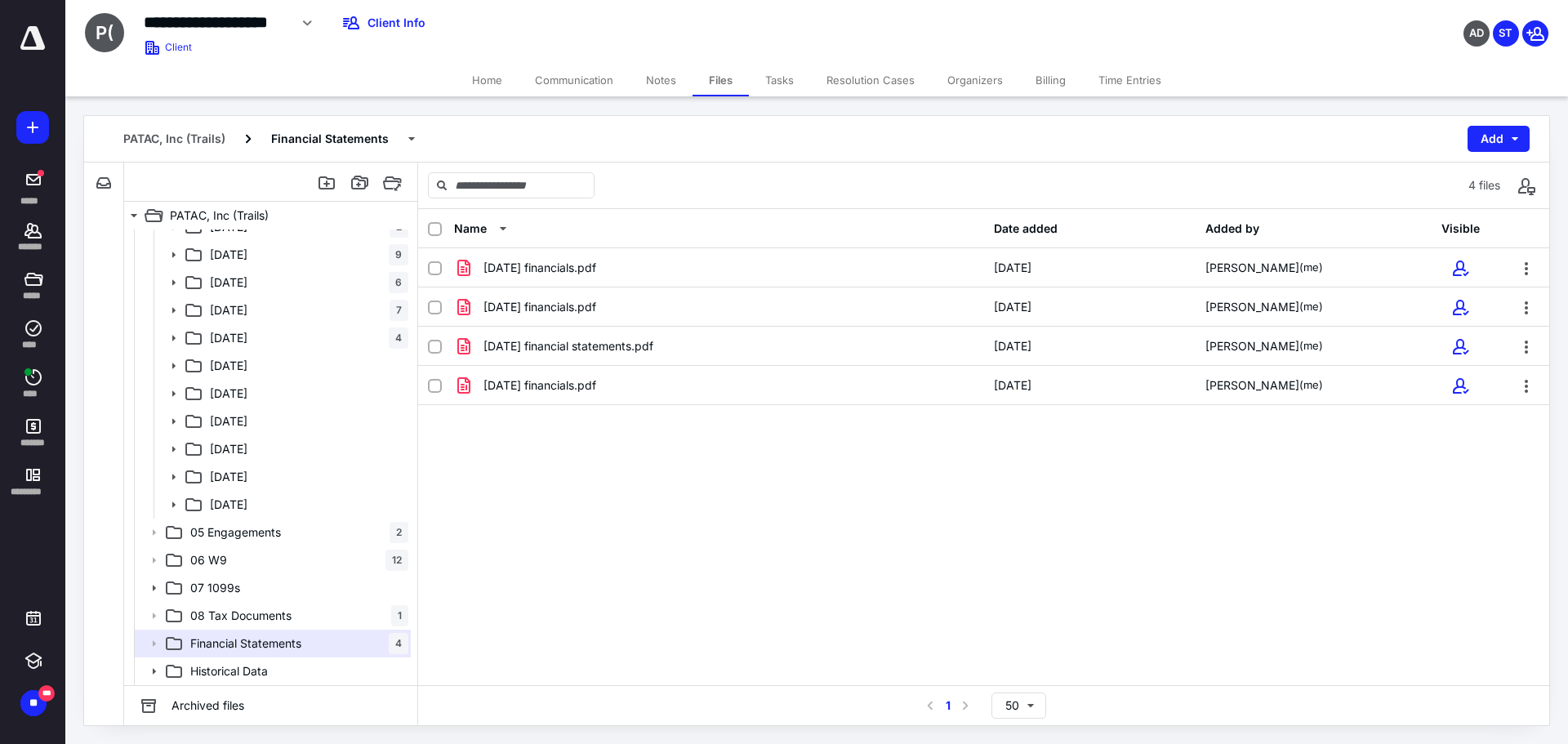 click on "[DATE] financials.pdf" at bounding box center [540, 385] 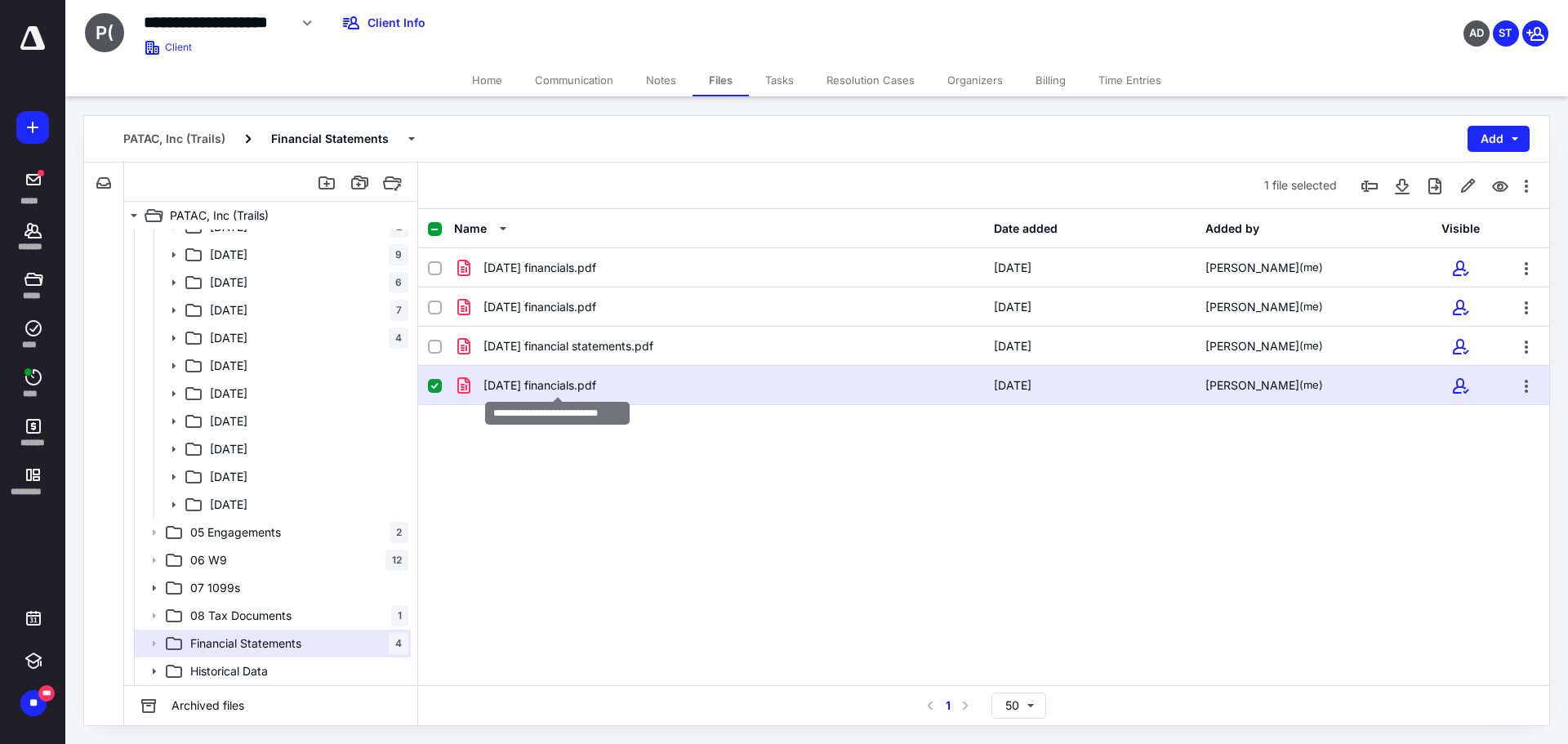 click on "[DATE] financials.pdf" at bounding box center (540, 385) 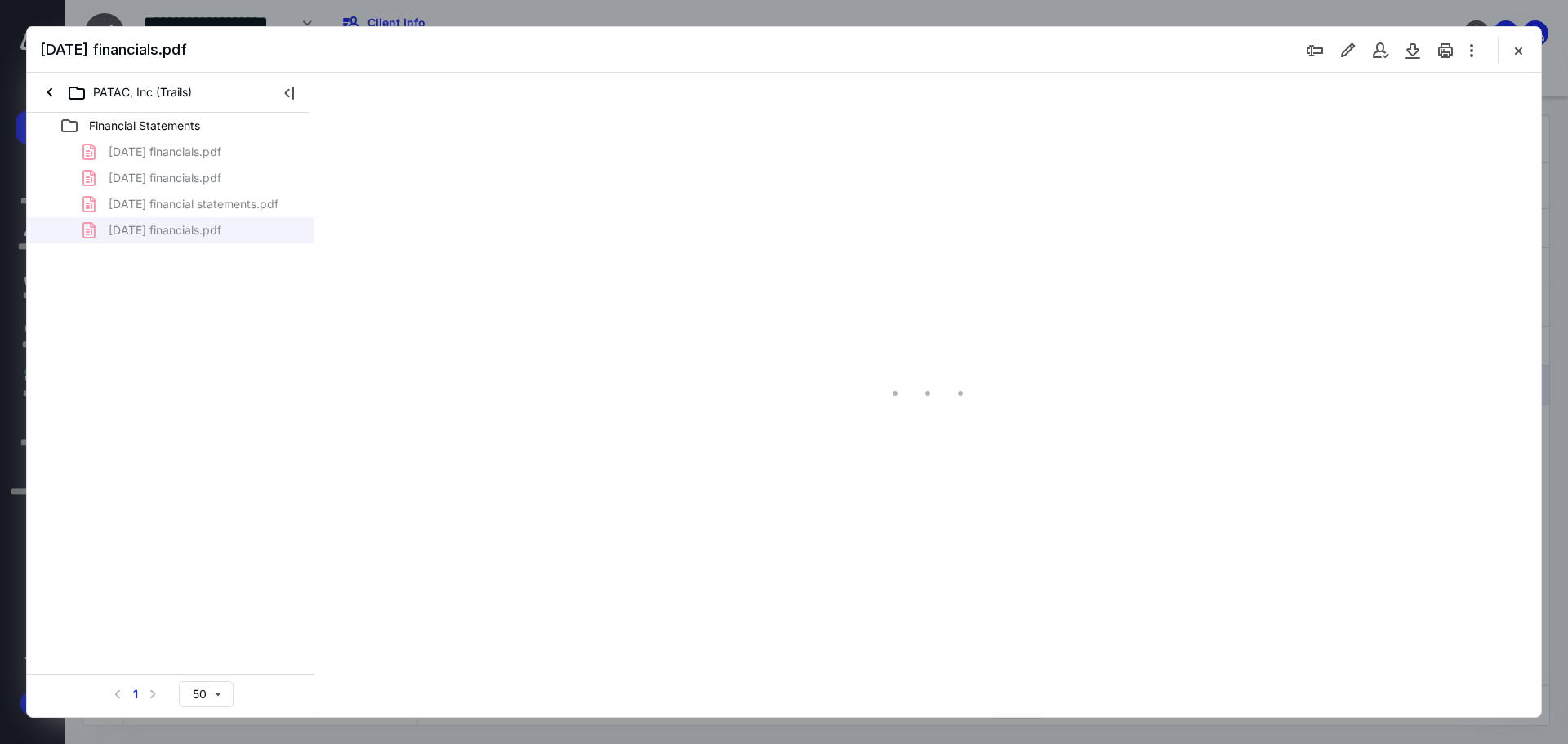 scroll, scrollTop: 0, scrollLeft: 0, axis: both 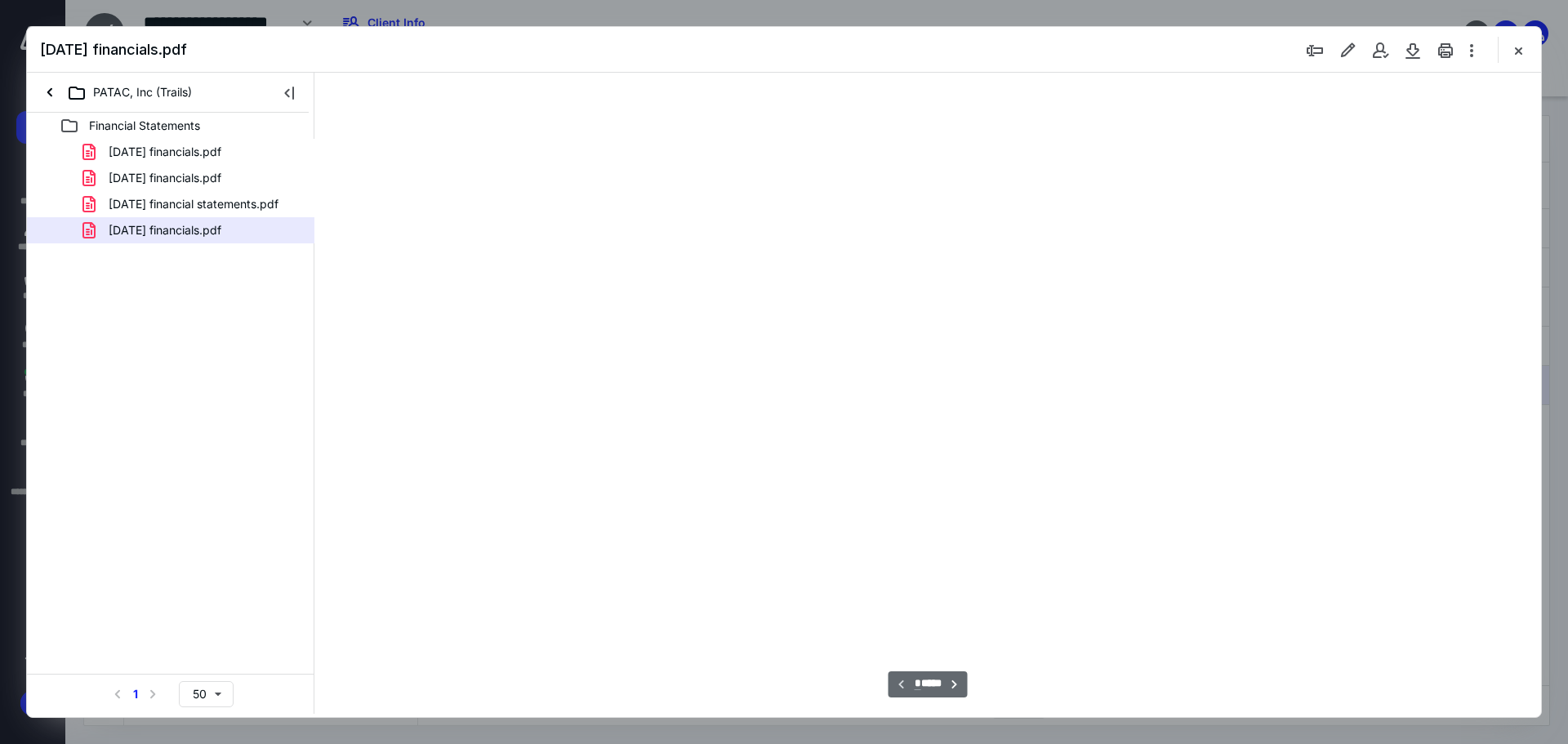 type on "241" 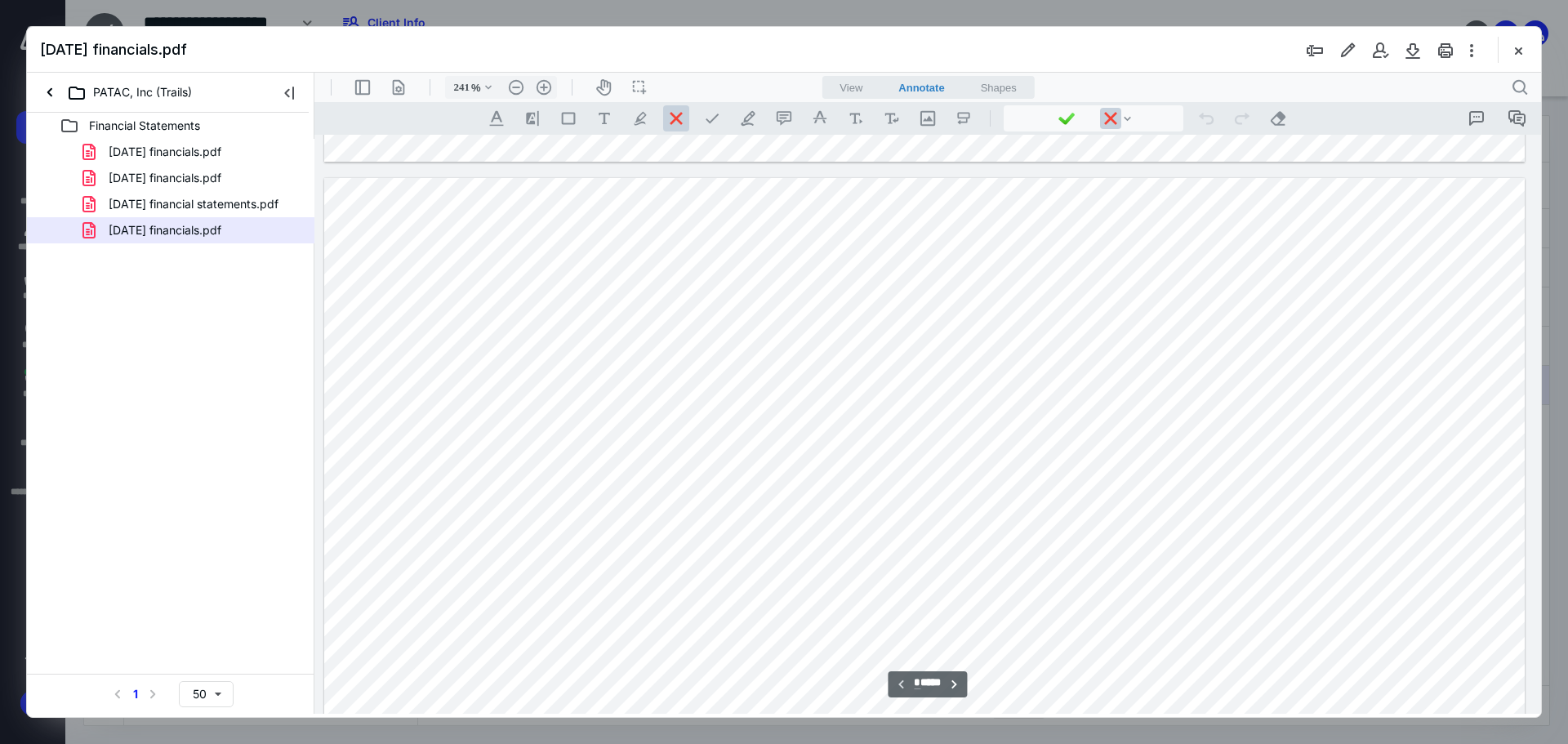scroll, scrollTop: 1540, scrollLeft: 175, axis: both 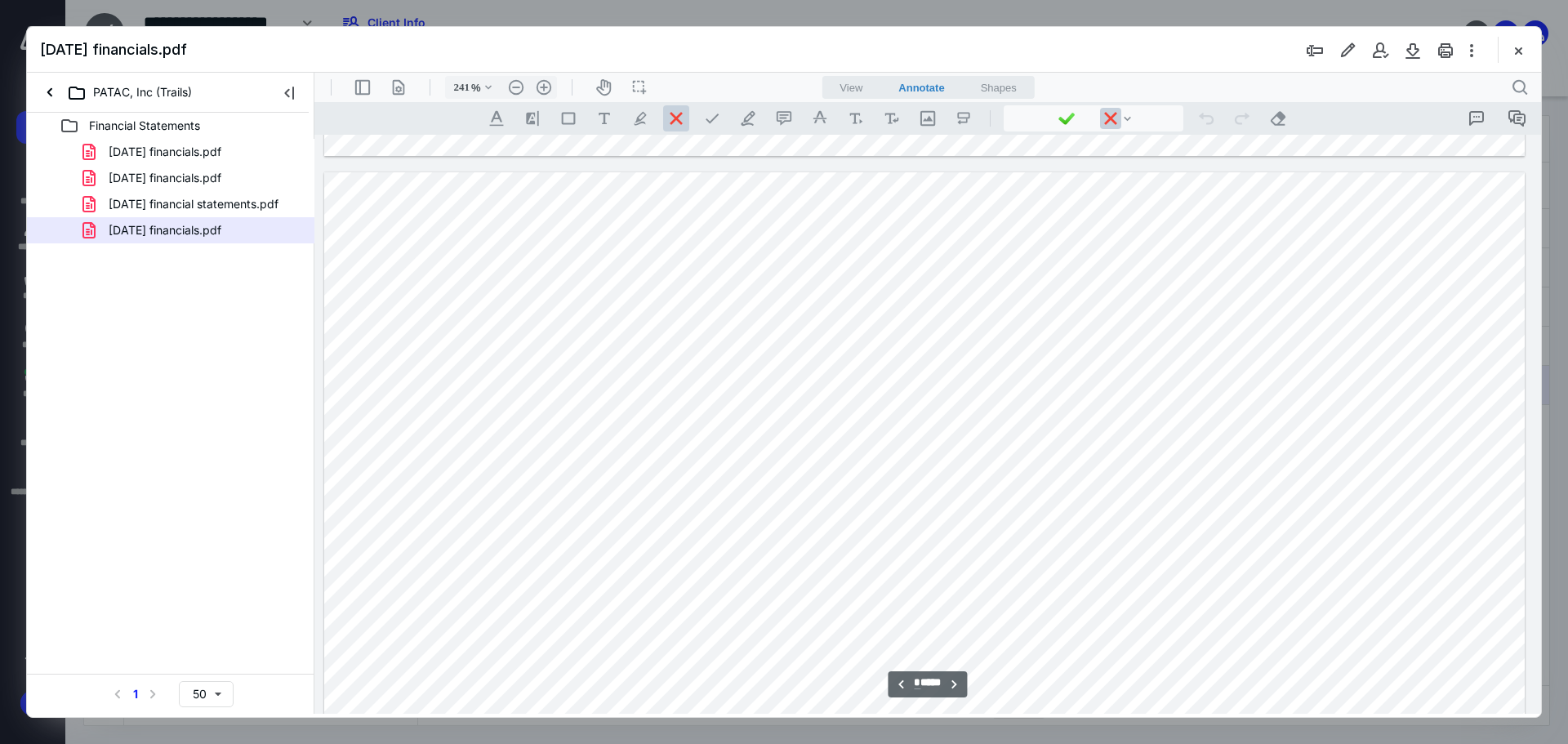 drag, startPoint x: 1539, startPoint y: 203, endPoint x: 1527, endPoint y: 258, distance: 56.293872 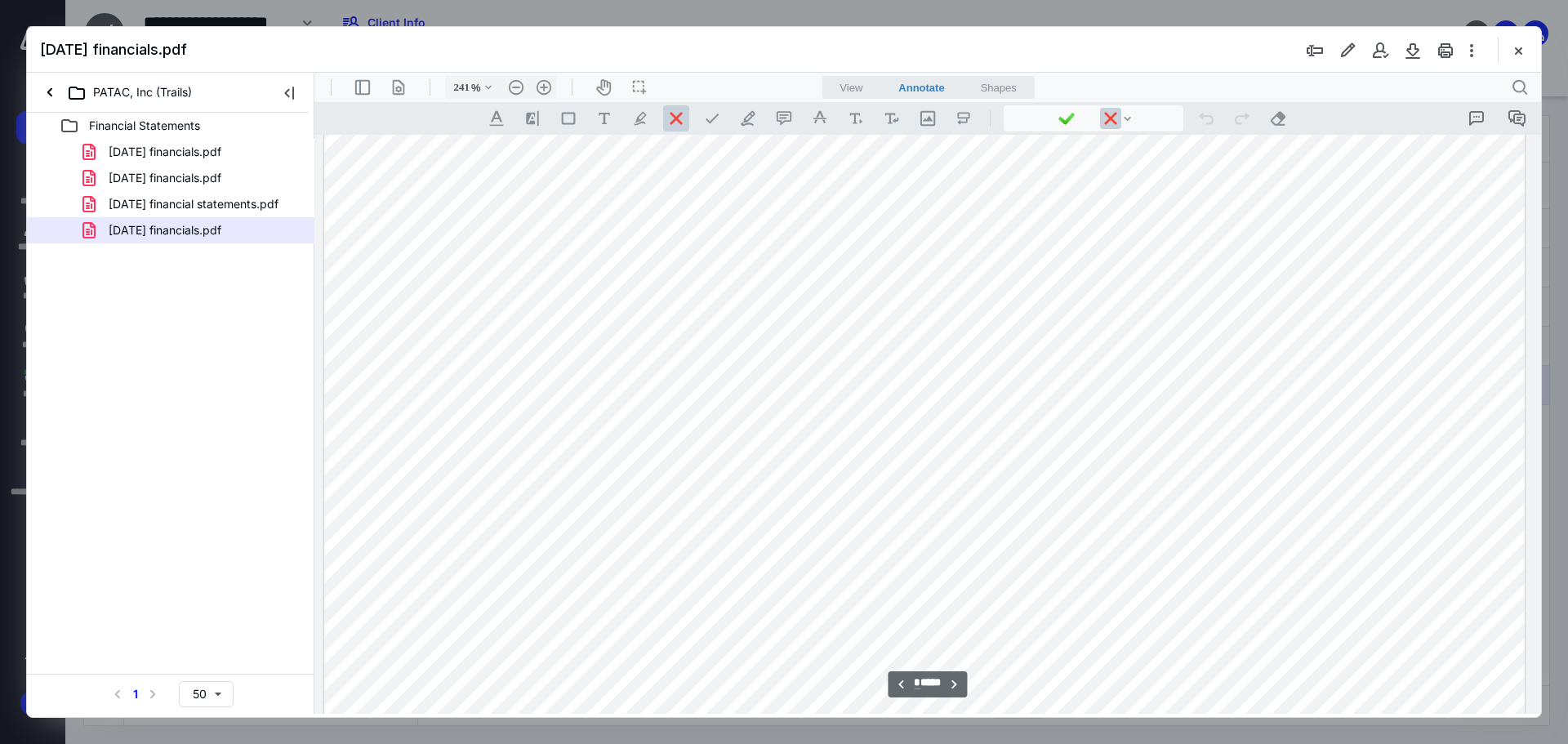 type on "*" 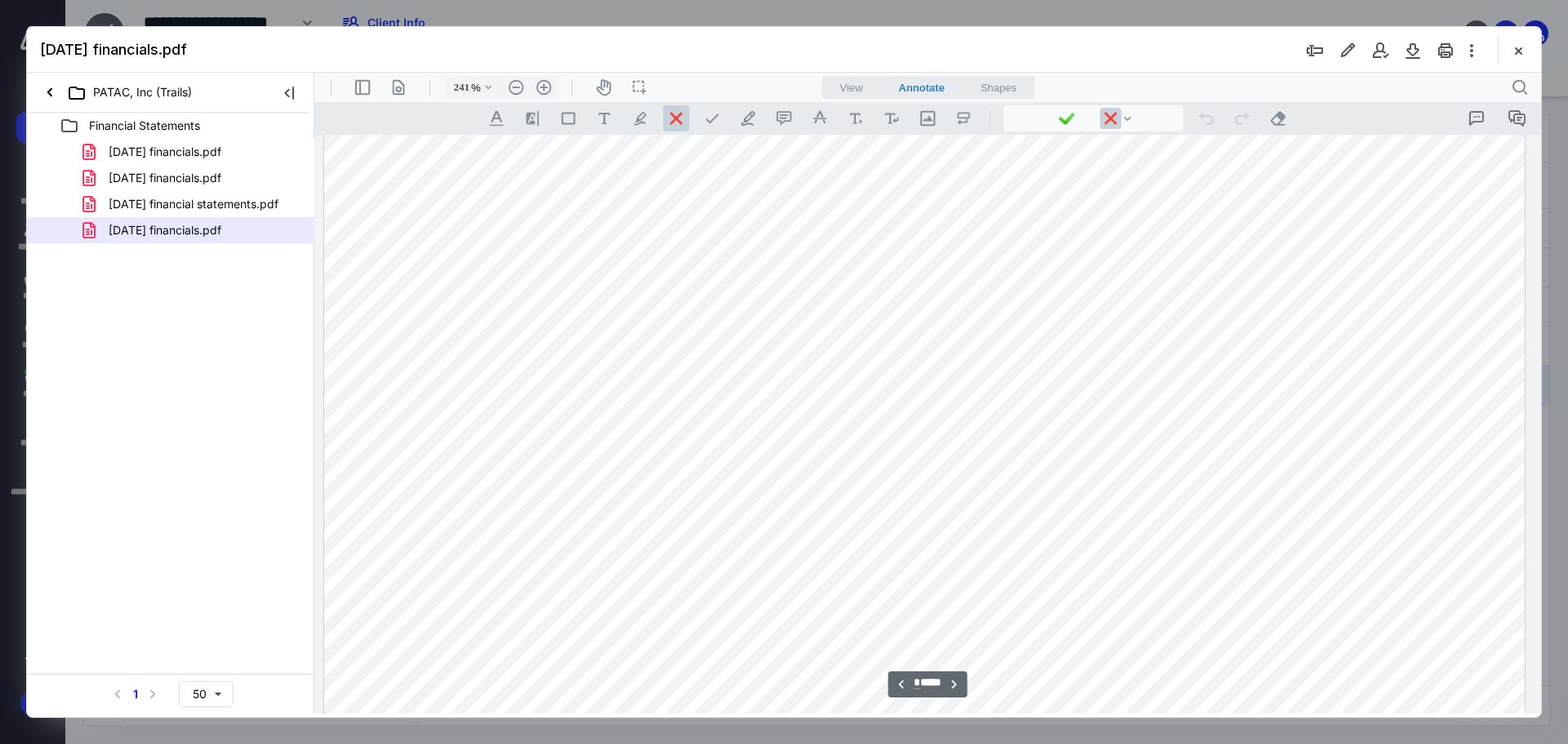 scroll, scrollTop: 4001, scrollLeft: 175, axis: both 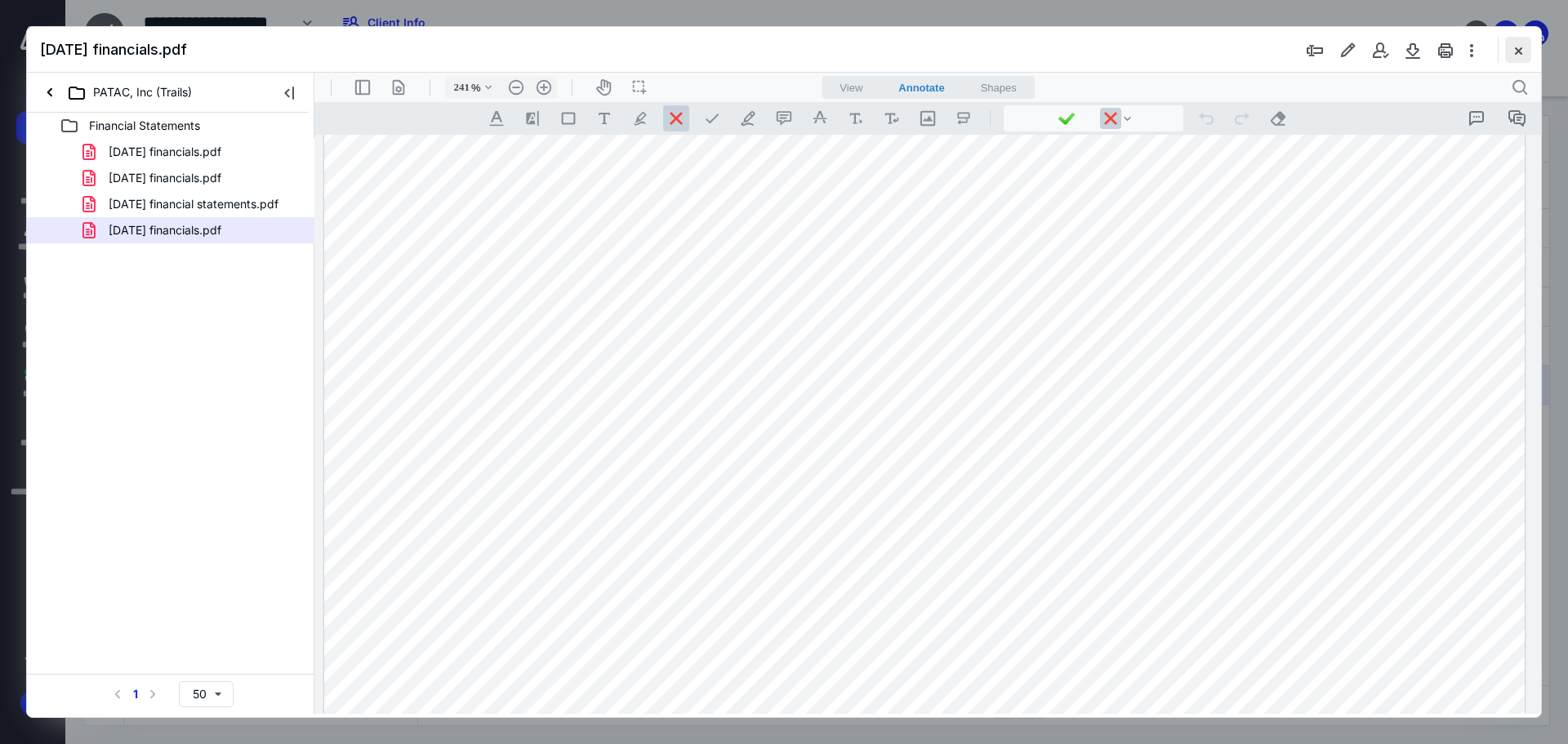 click at bounding box center (1518, 50) 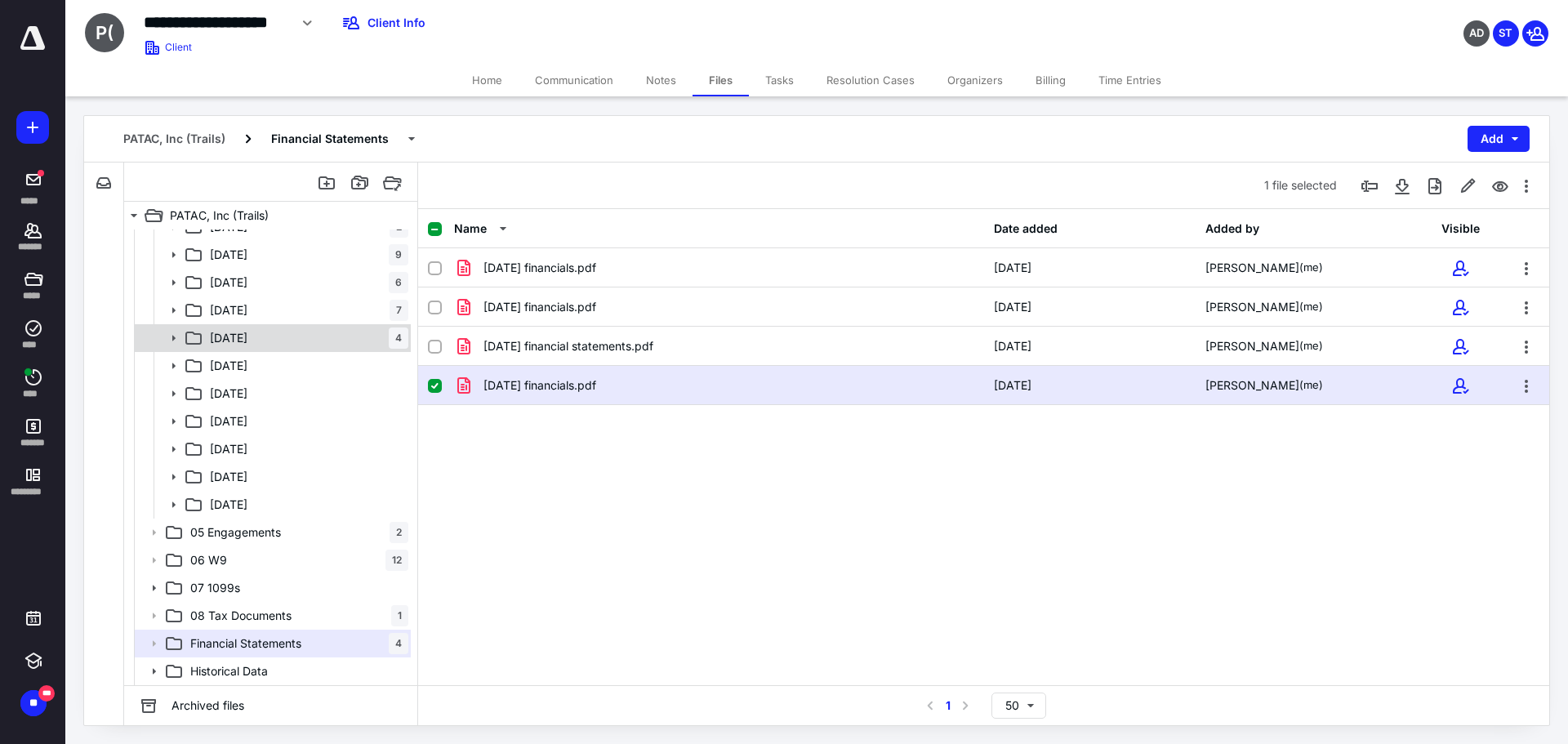 click on "[DATE]" at bounding box center [229, 338] 